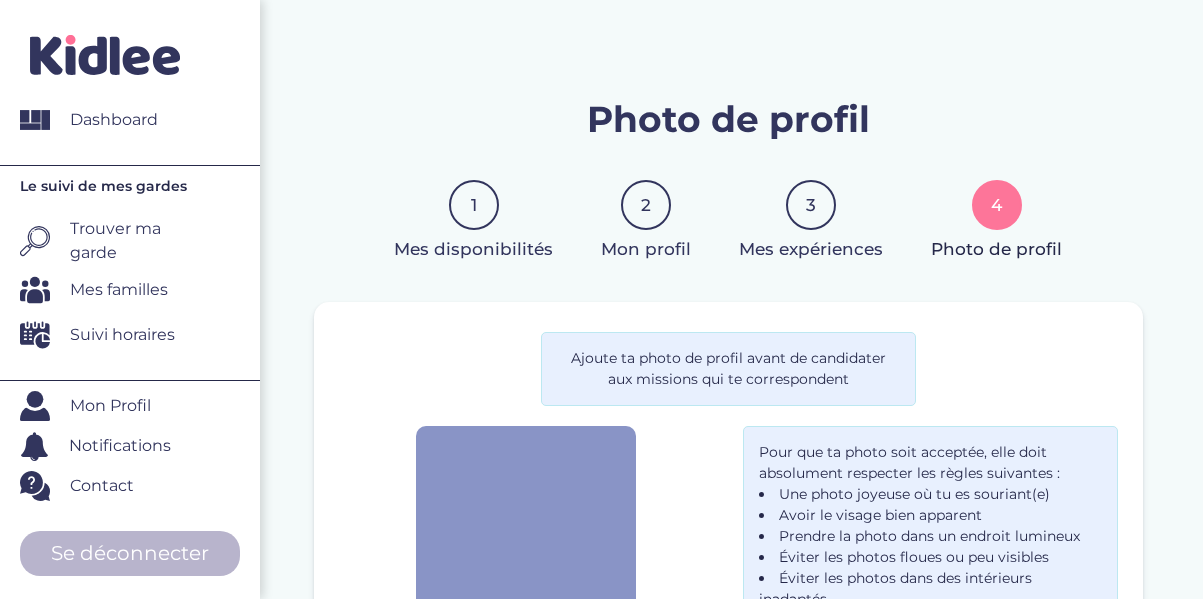 scroll, scrollTop: 0, scrollLeft: 0, axis: both 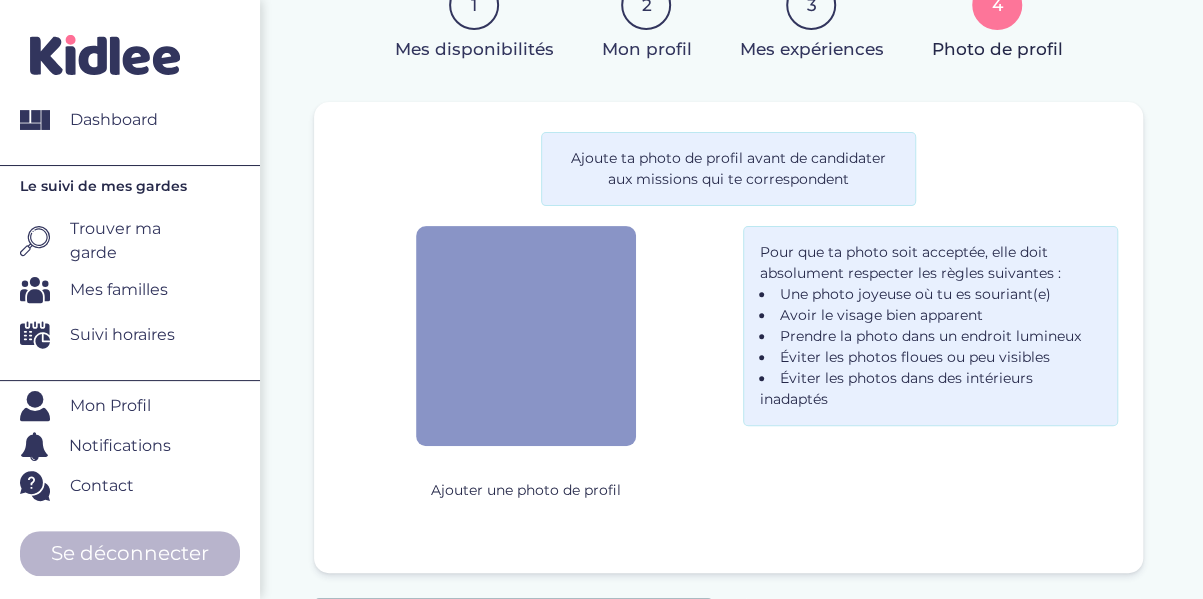 click at bounding box center [526, 336] 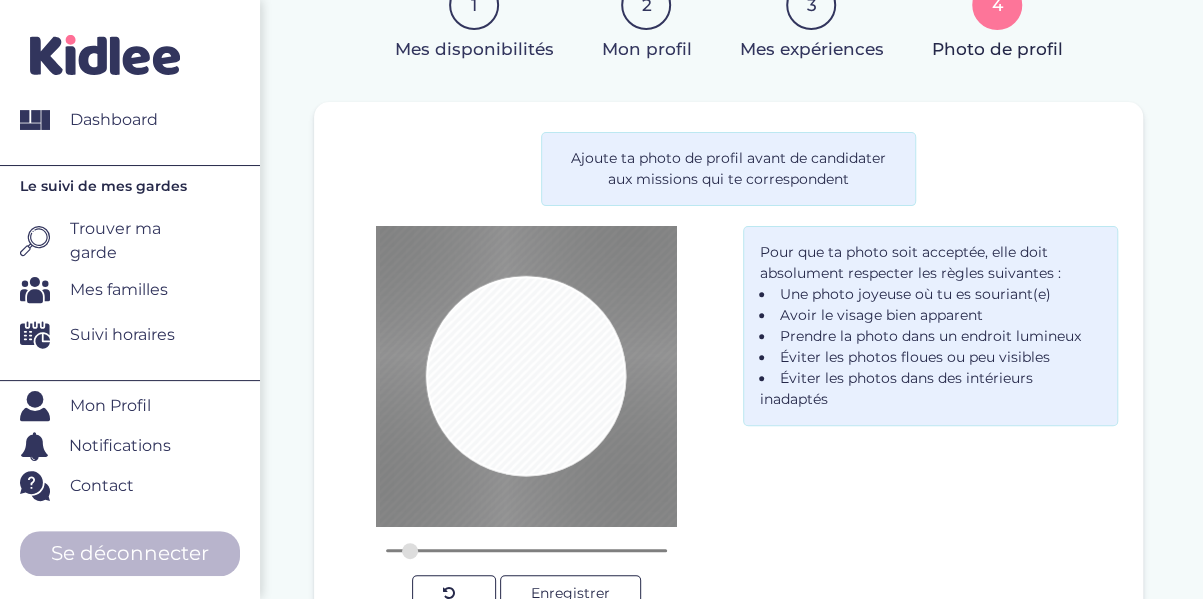 drag, startPoint x: 526, startPoint y: 309, endPoint x: 530, endPoint y: 322, distance: 13.601471 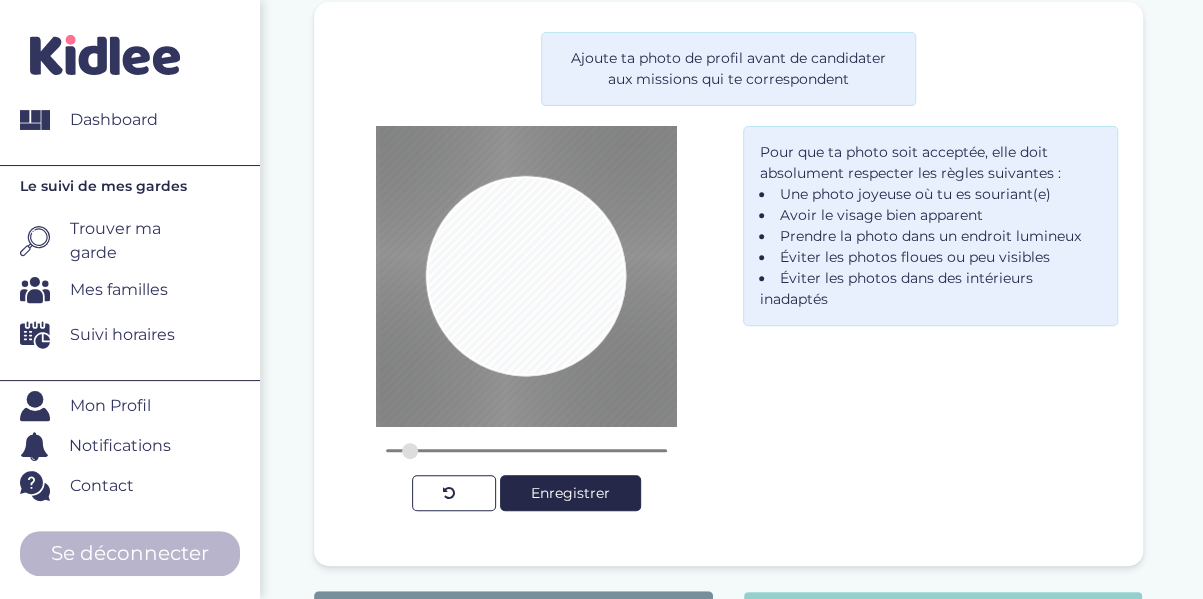 click on "Enregistrer" at bounding box center [570, 493] 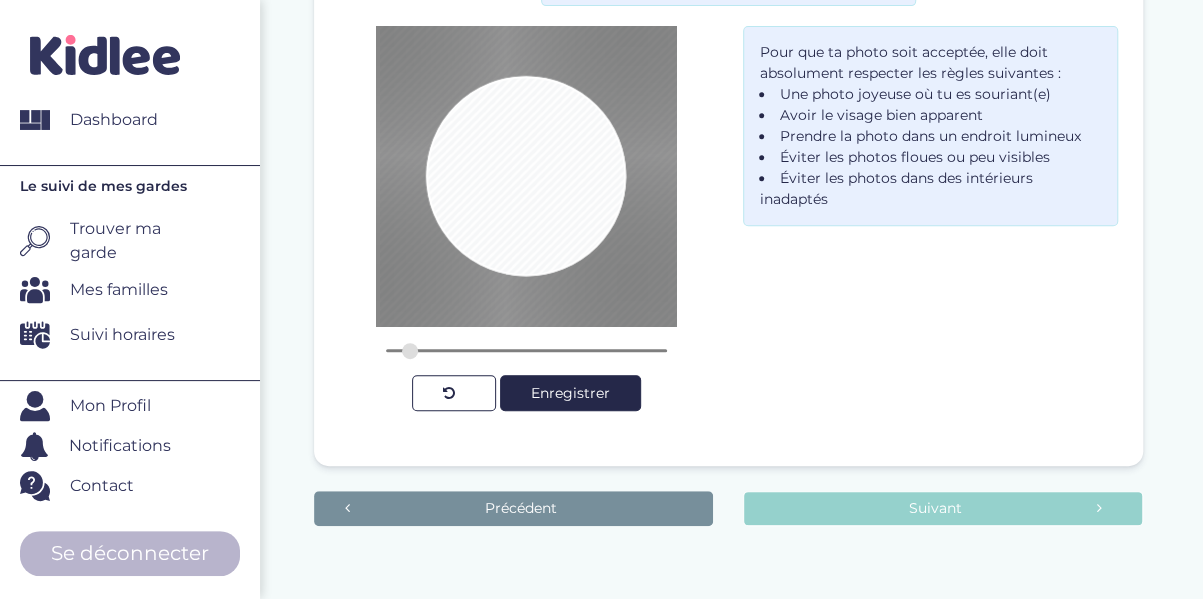 scroll, scrollTop: 464, scrollLeft: 0, axis: vertical 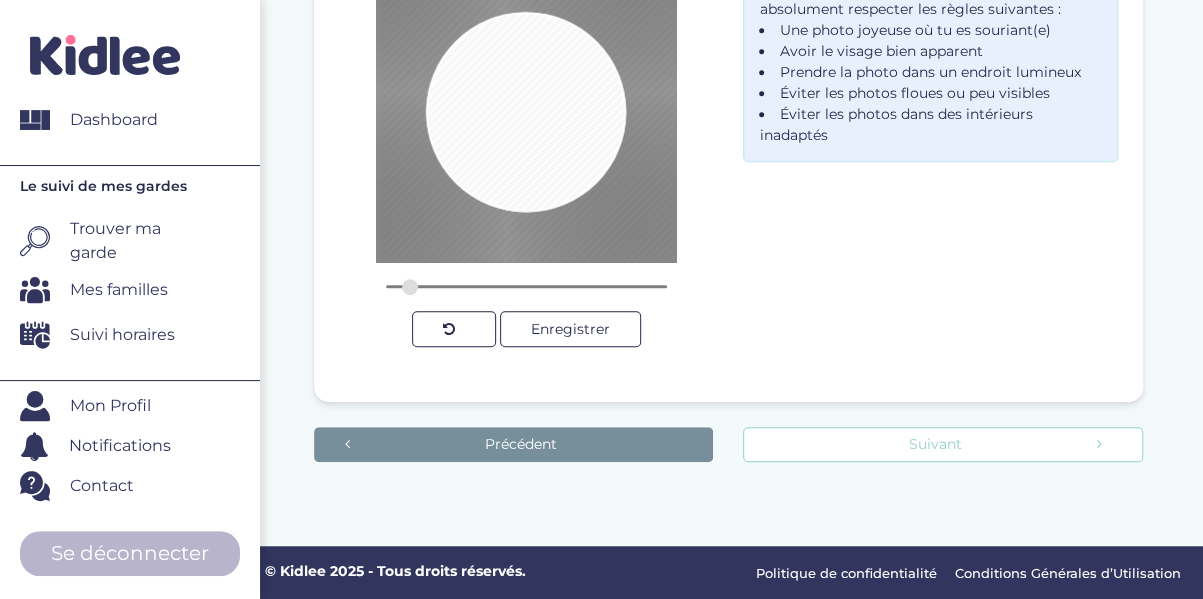 click on "Suivant" at bounding box center [943, 444] 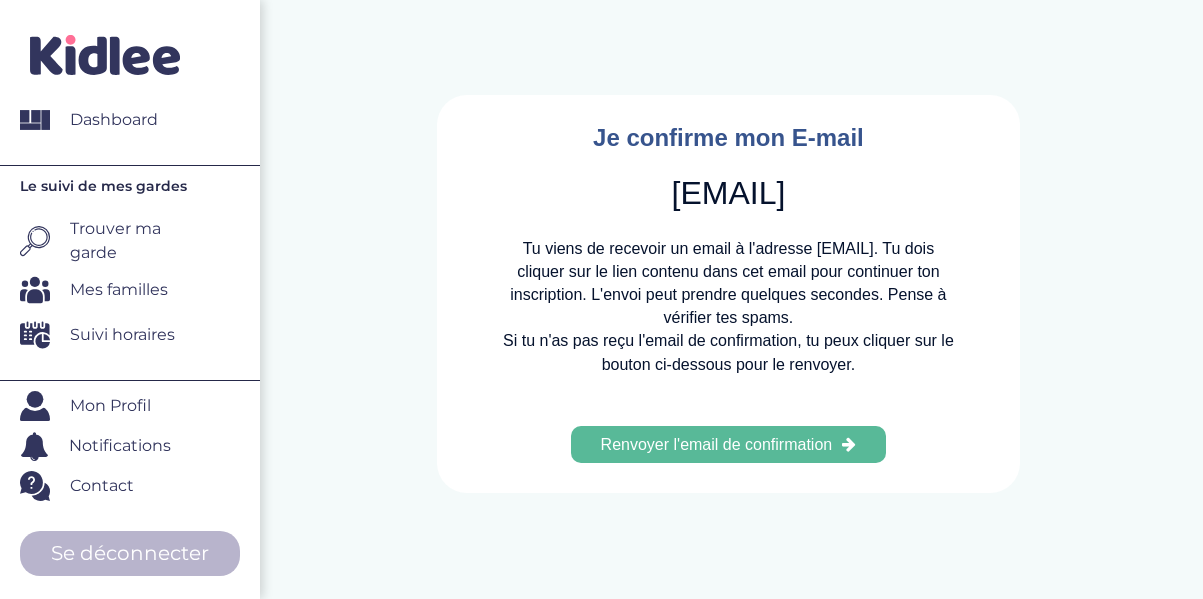 scroll, scrollTop: 0, scrollLeft: 0, axis: both 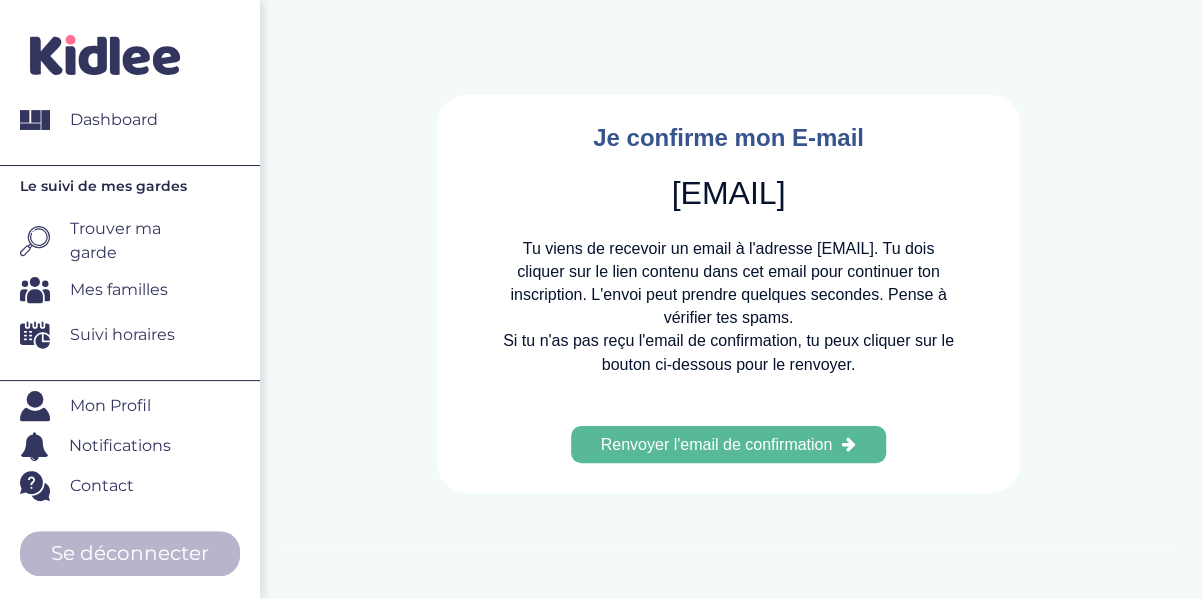 click on "Renvoyer l'email de confirmation" at bounding box center (717, 445) 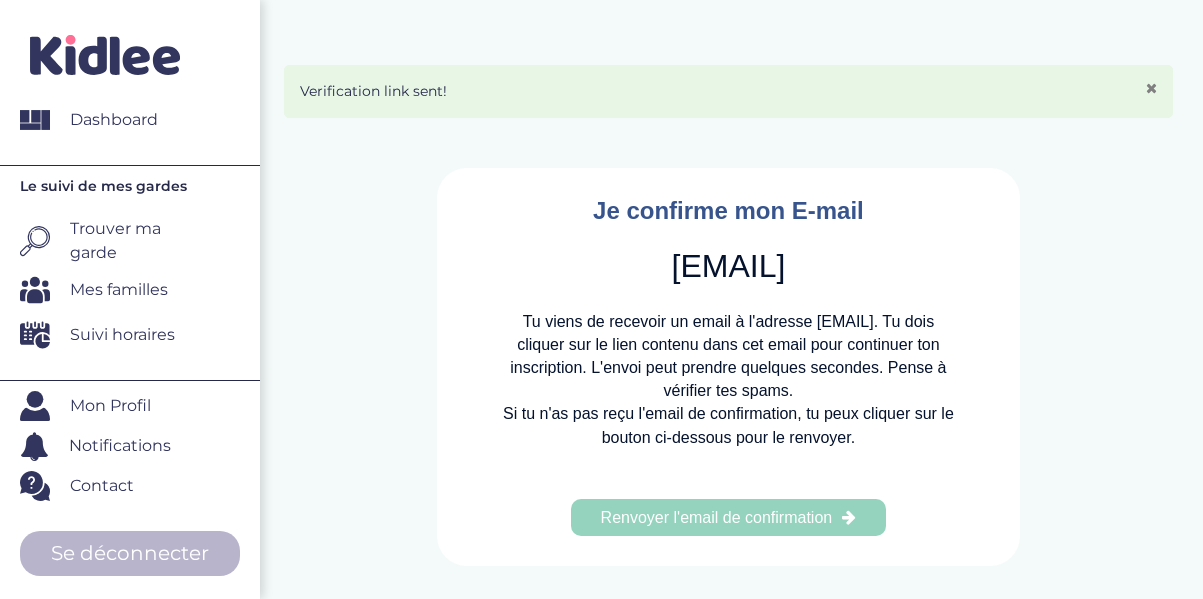 scroll, scrollTop: 0, scrollLeft: 0, axis: both 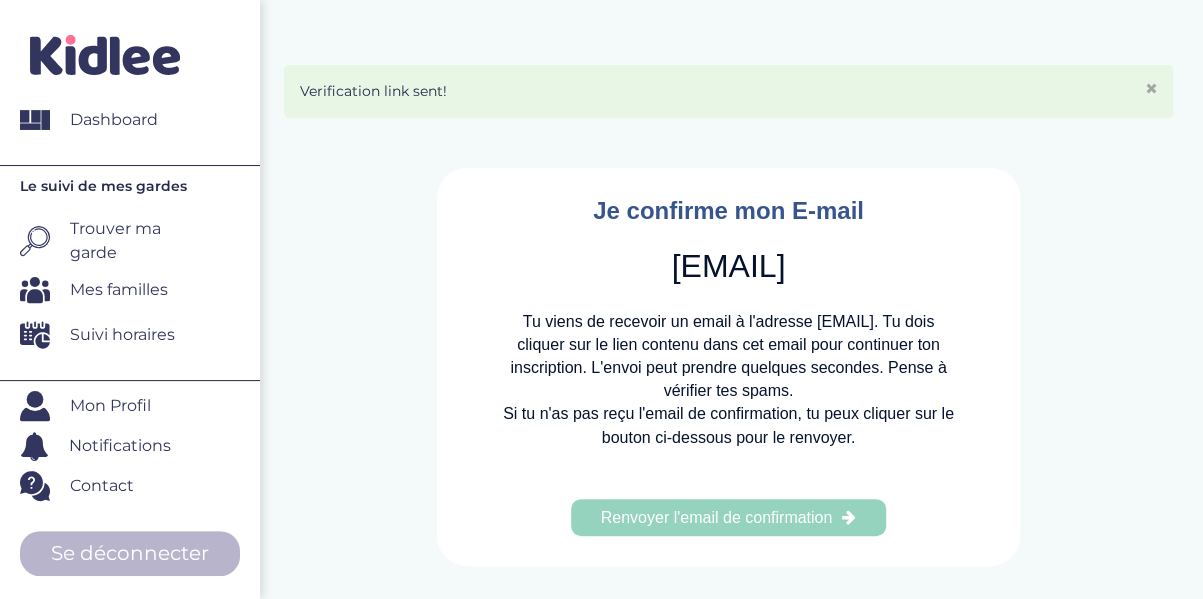 click at bounding box center [1151, 88] 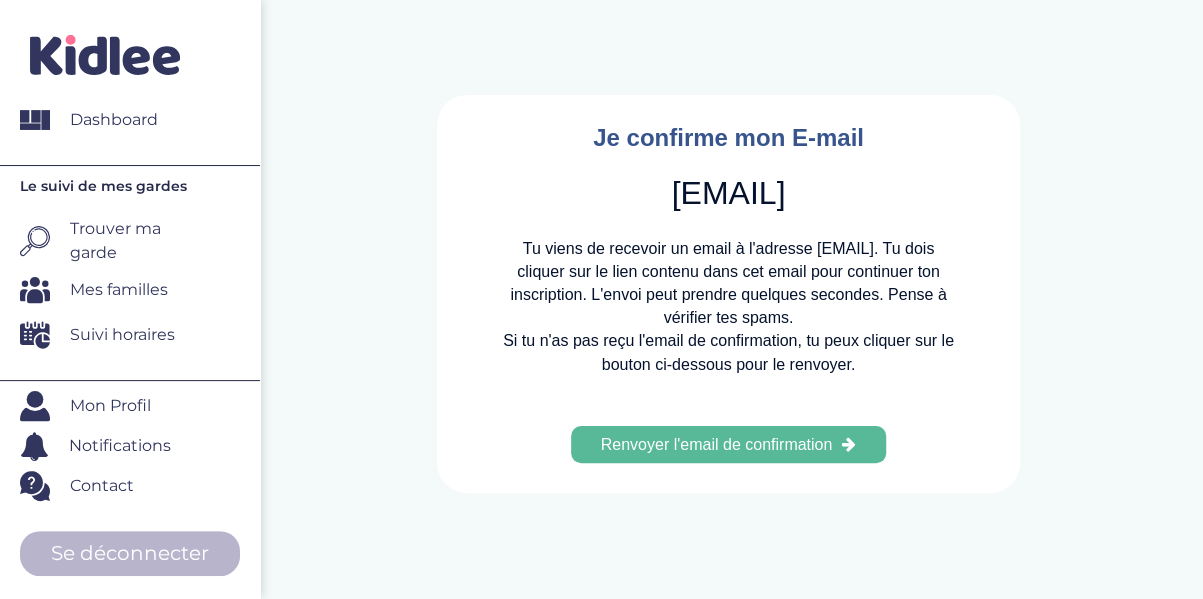 click on "Trouver ma garde" at bounding box center [132, 241] 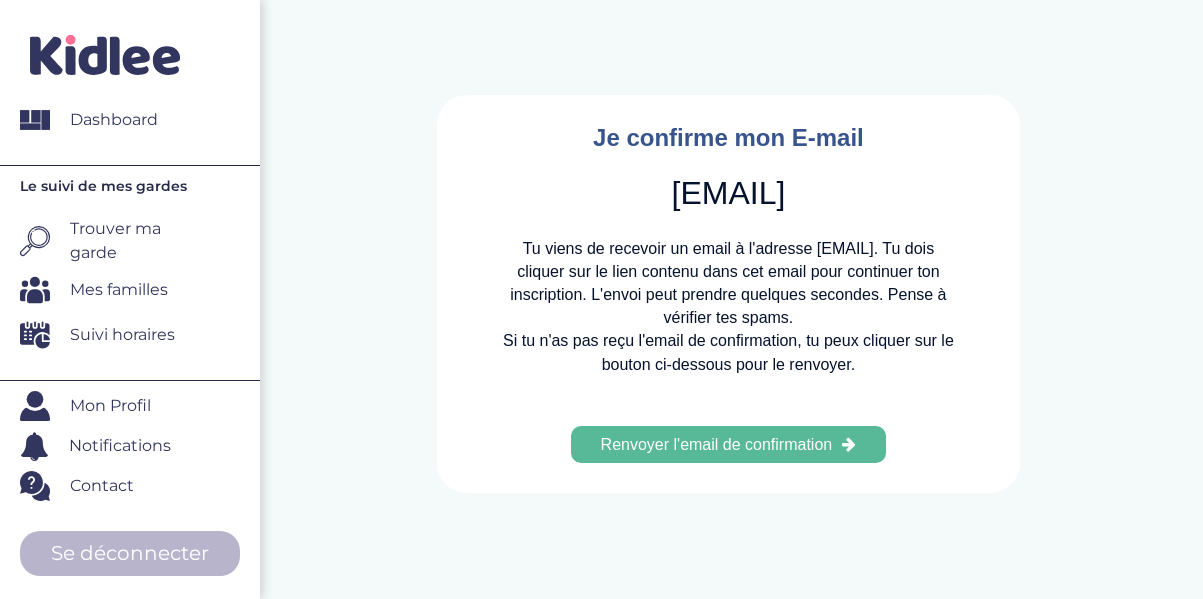 scroll, scrollTop: 0, scrollLeft: 0, axis: both 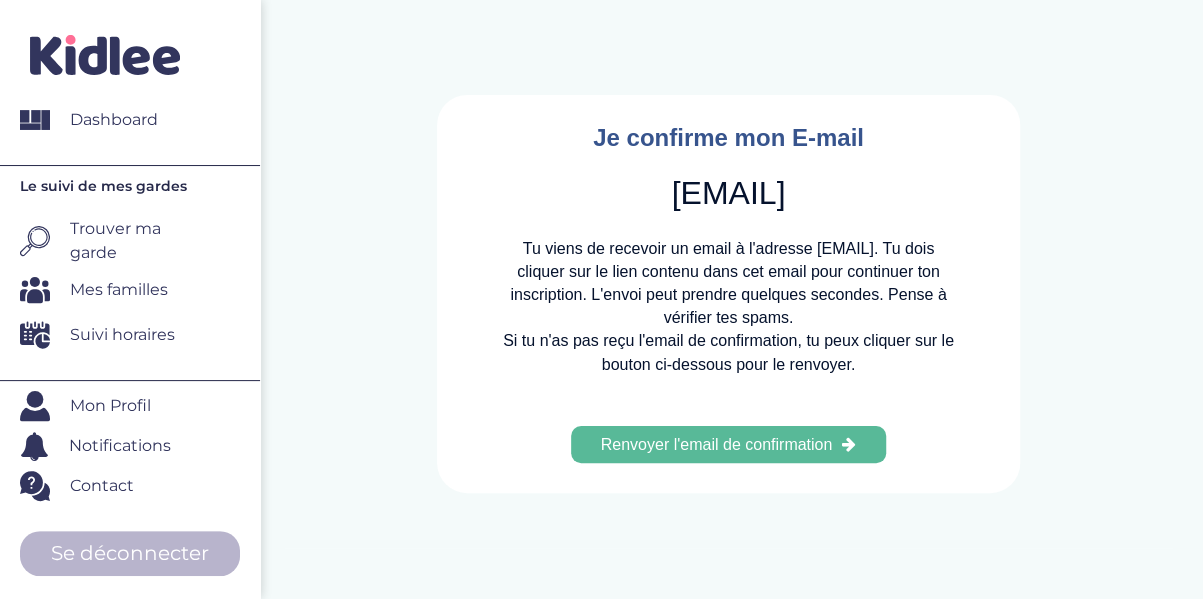 click on "Mes familles" at bounding box center (119, 290) 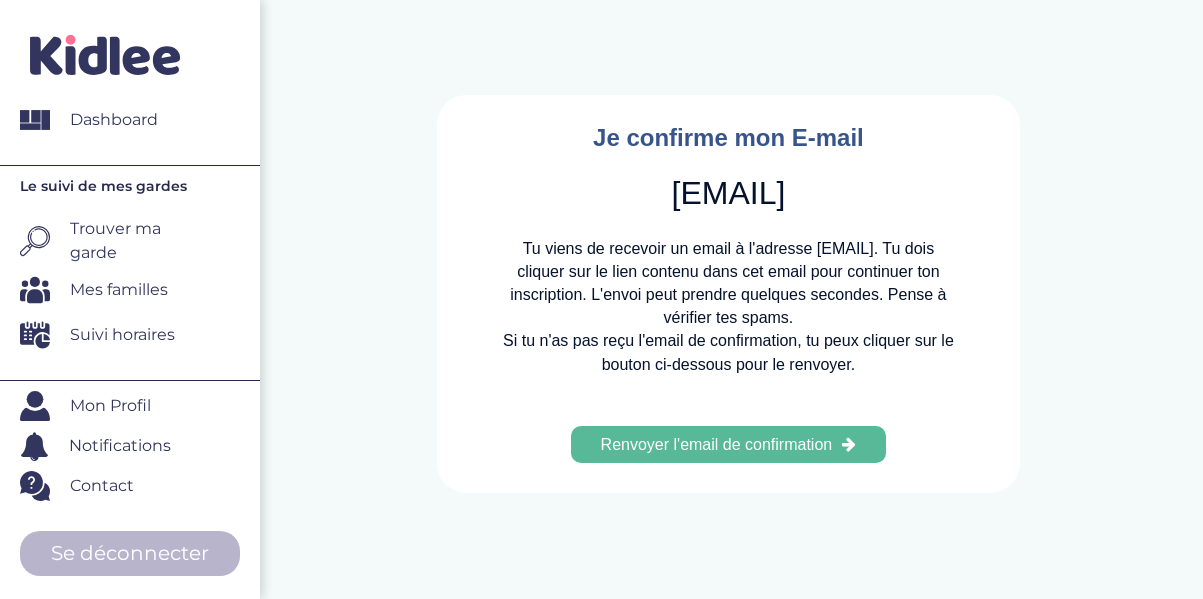 scroll, scrollTop: 0, scrollLeft: 0, axis: both 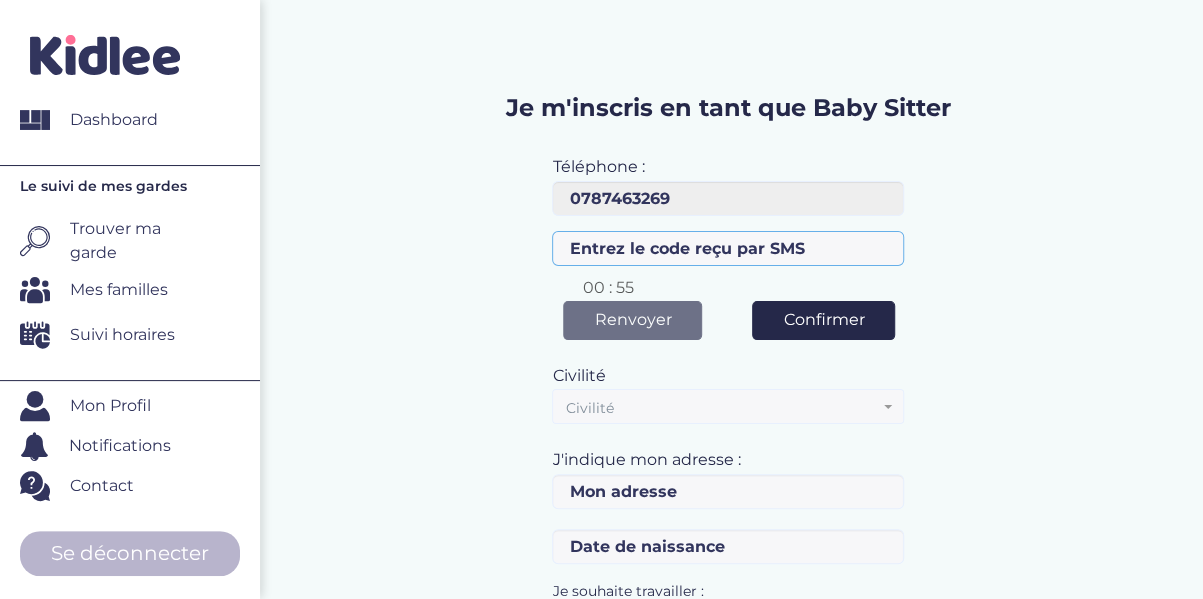 click at bounding box center [728, 248] 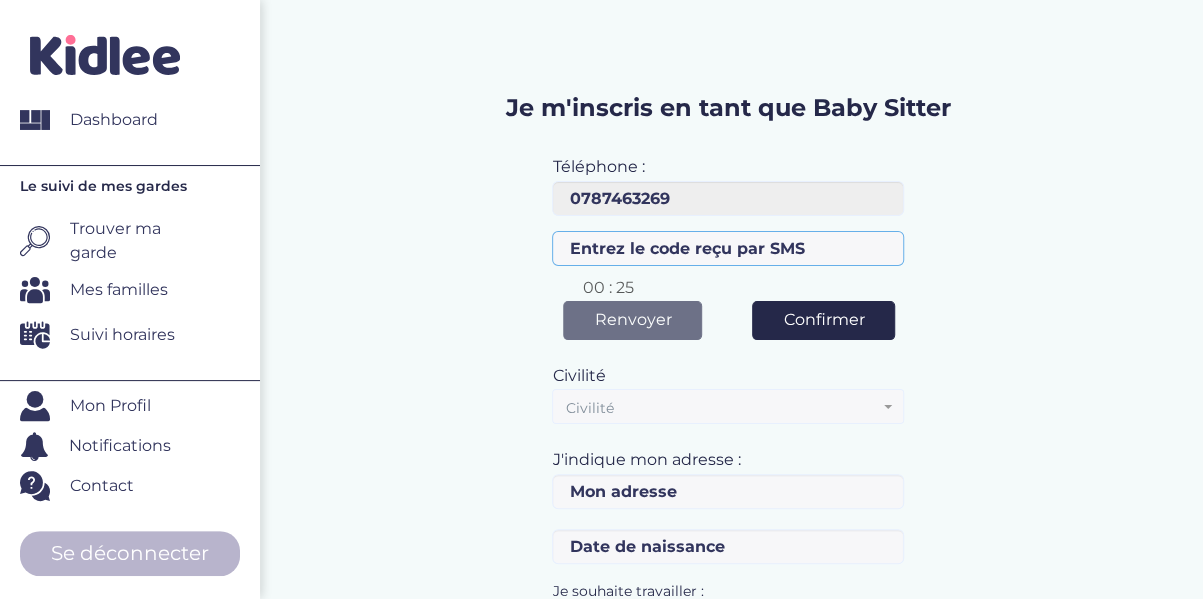 type on "l" 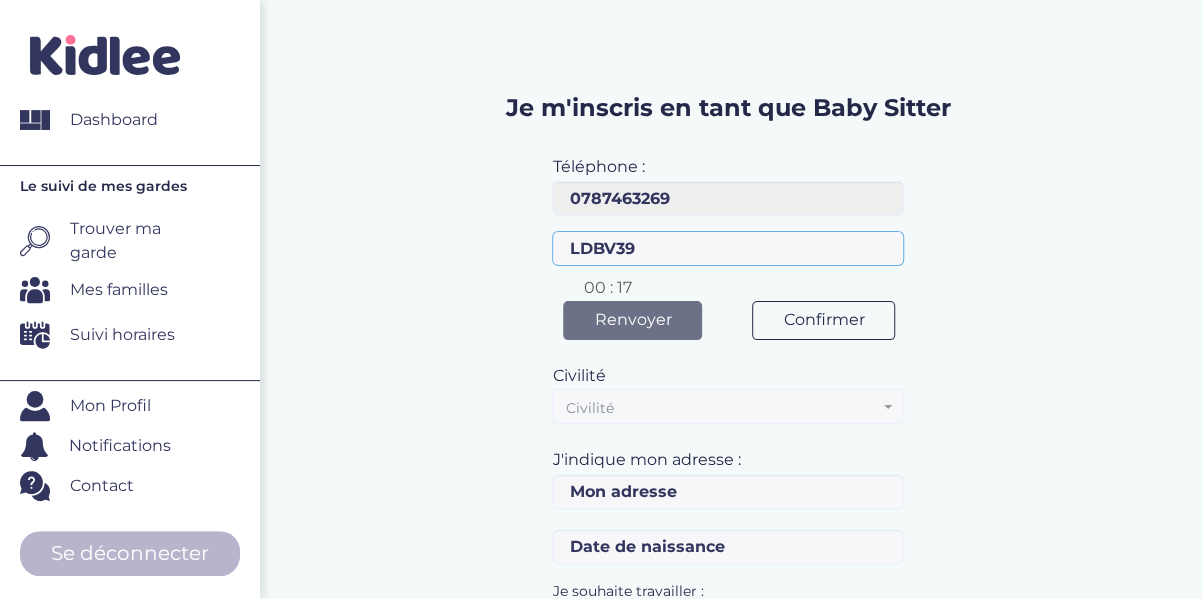 type on "LDBV39" 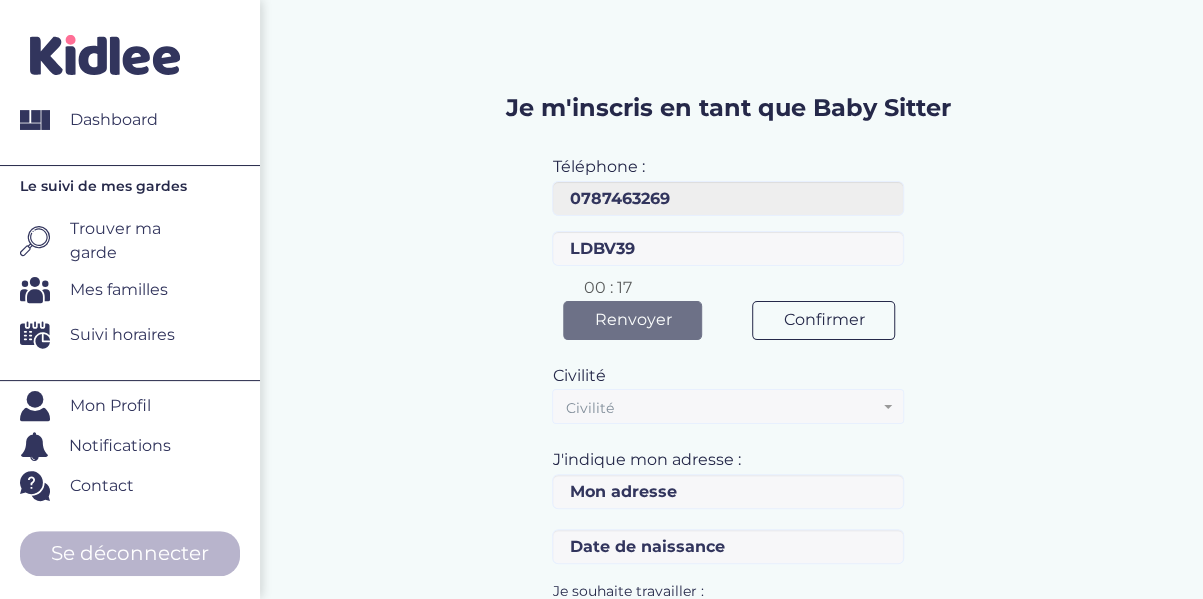 click on "Confirmer" at bounding box center (823, 320) 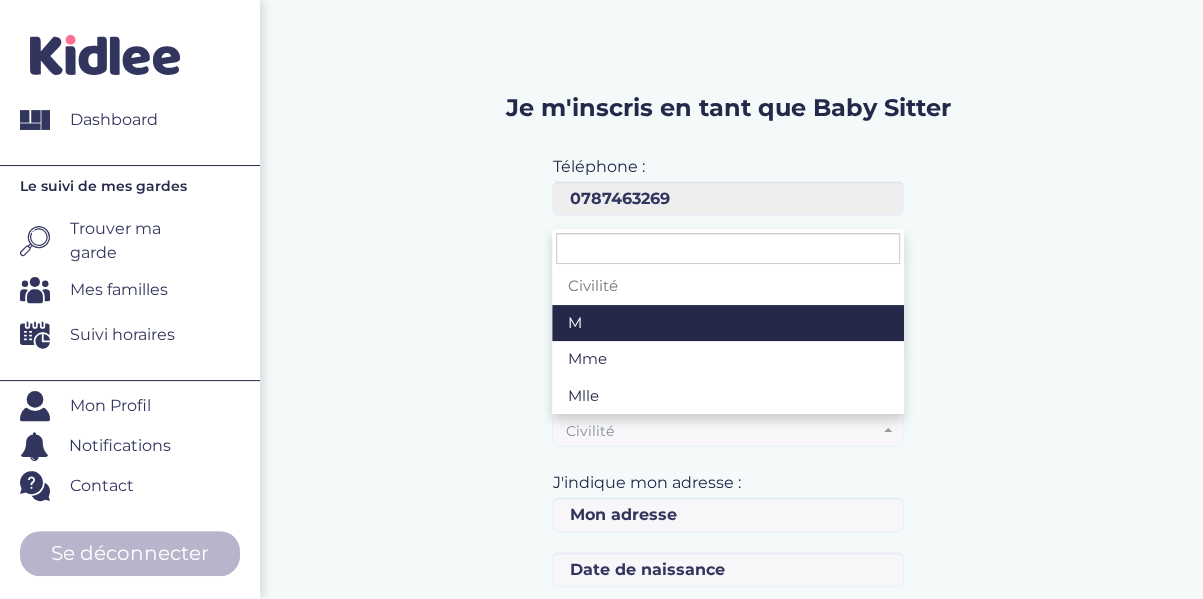 click on "Civilité" at bounding box center [722, 431] 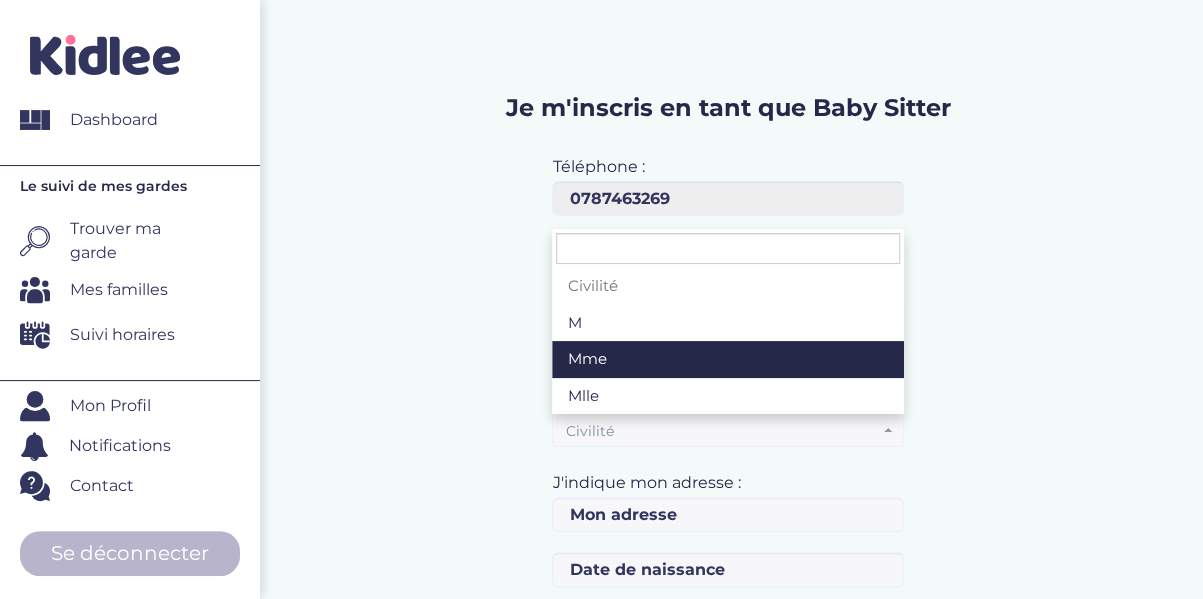 select on "1" 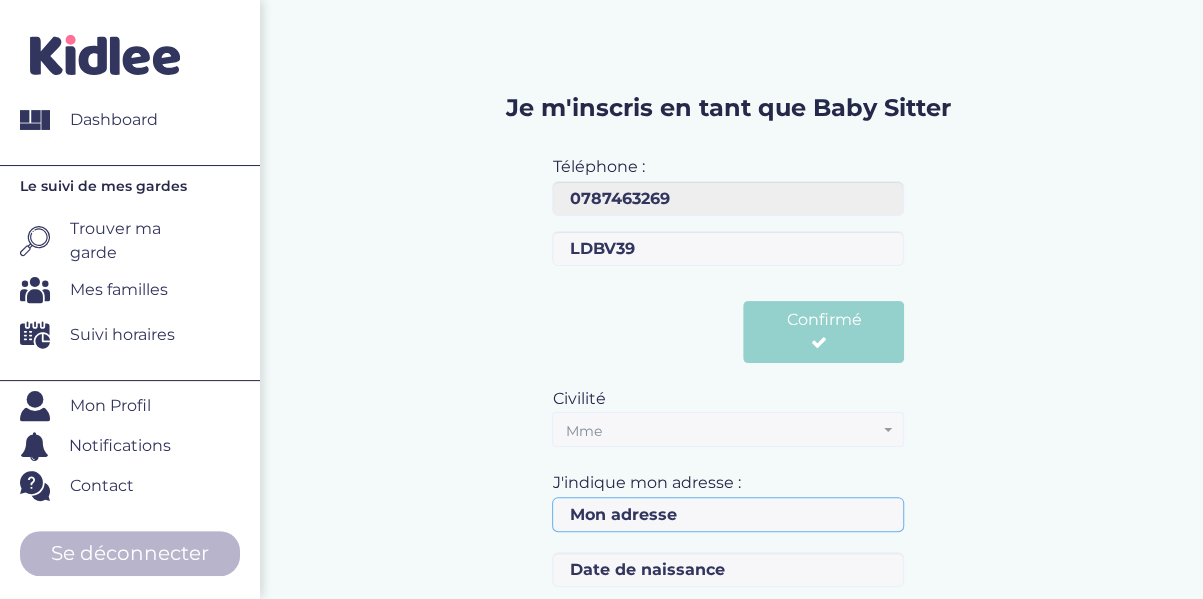 click at bounding box center (728, 514) 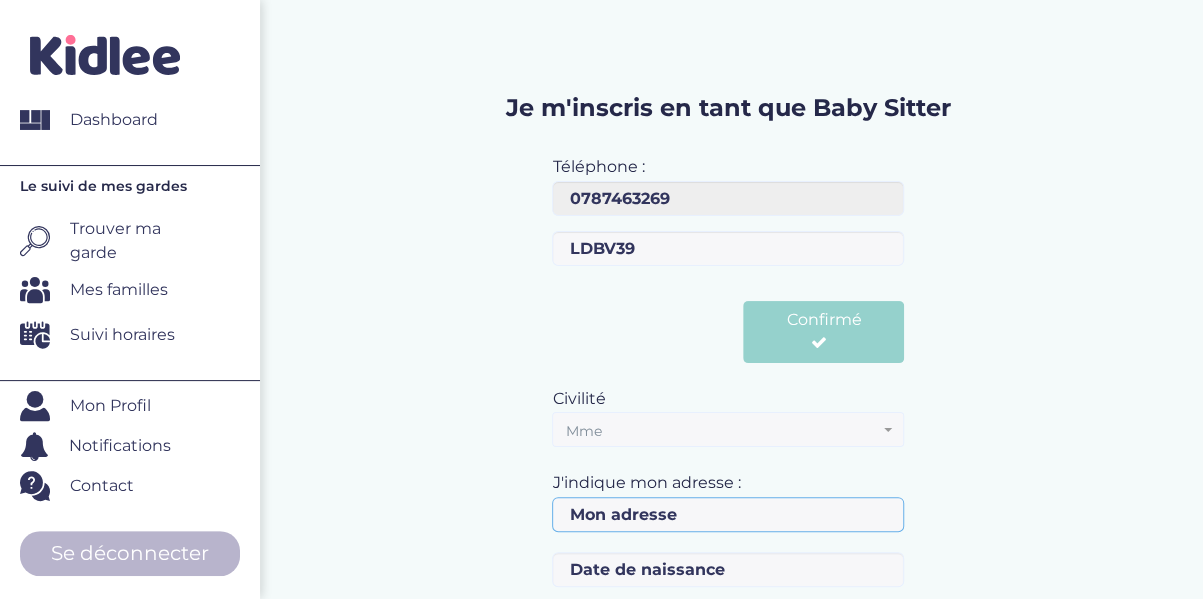 type on "è" 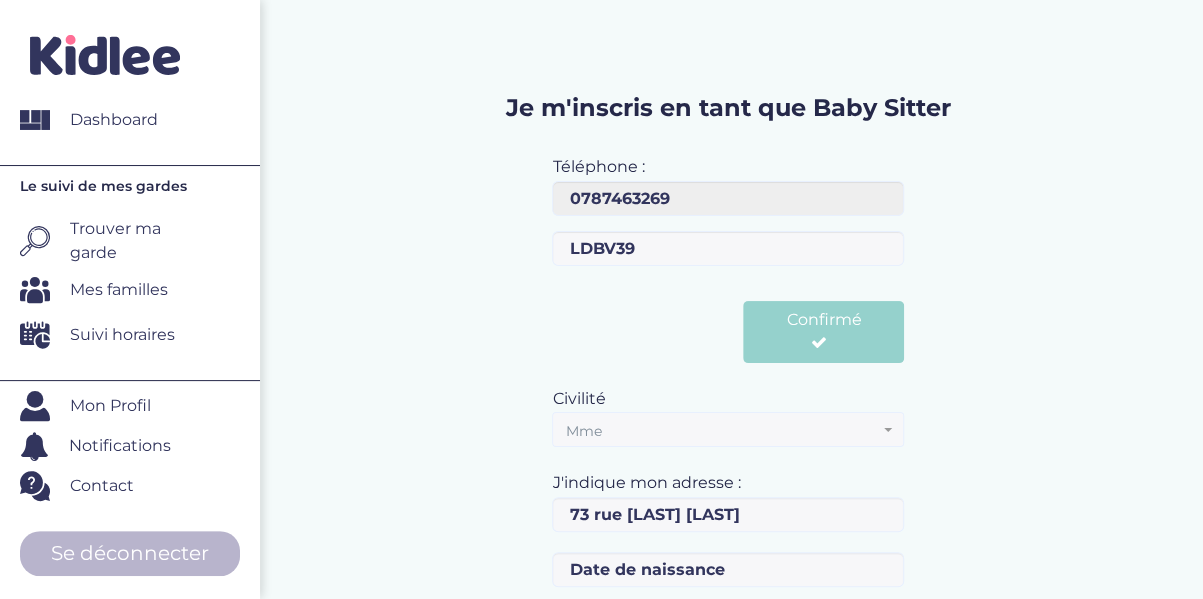 click on "Civilité   Civilité   M   Mme   Mlle Mme" at bounding box center (728, 415) 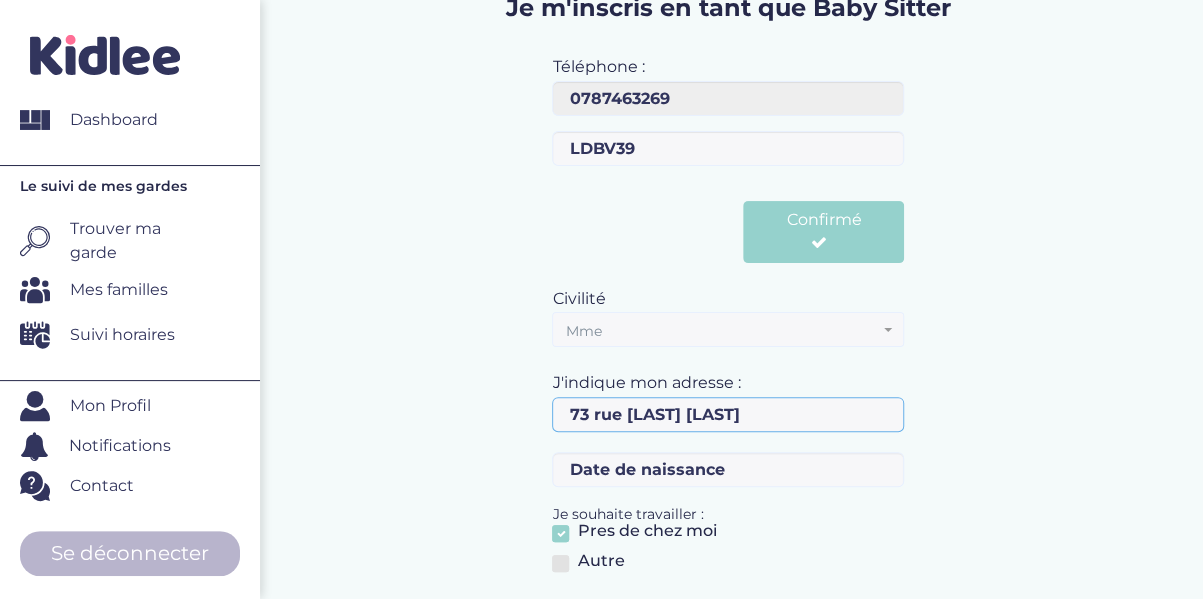 click on "73 rue Georges Clémenceau" at bounding box center (728, 414) 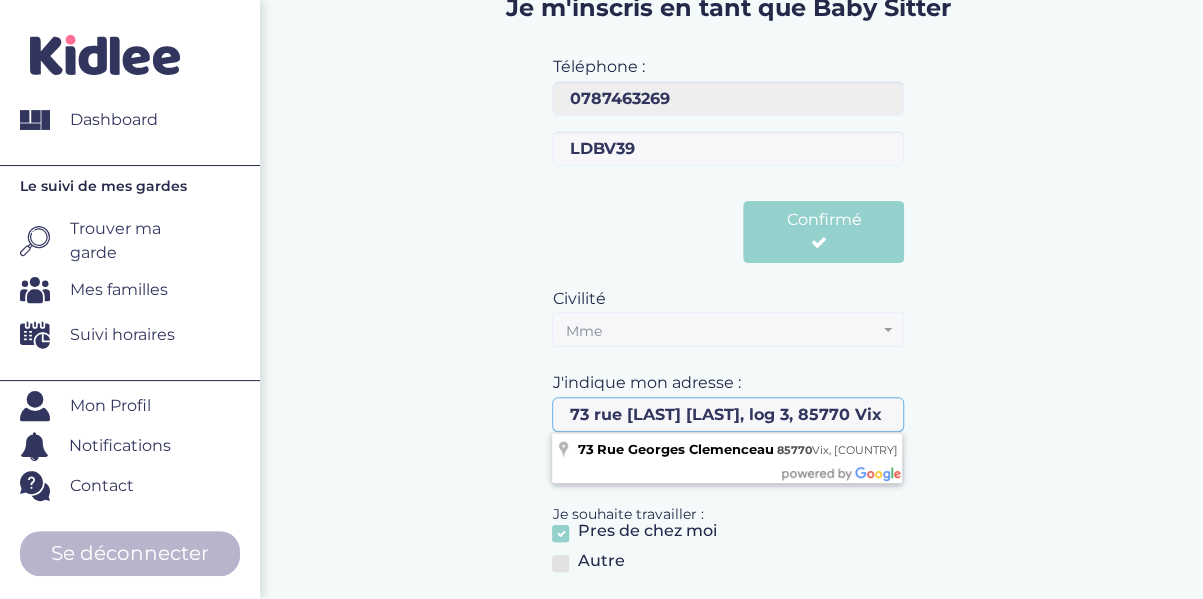 scroll, scrollTop: 0, scrollLeft: 55, axis: horizontal 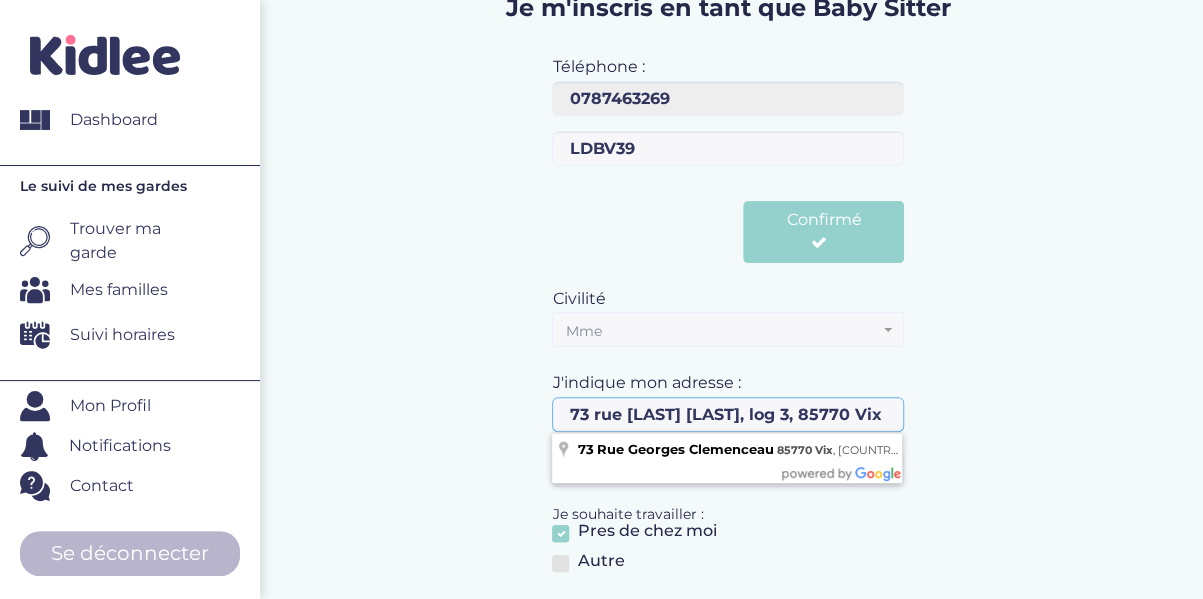 type on "73 rue Georges Clémenceau, log 3, 85770 Vix" 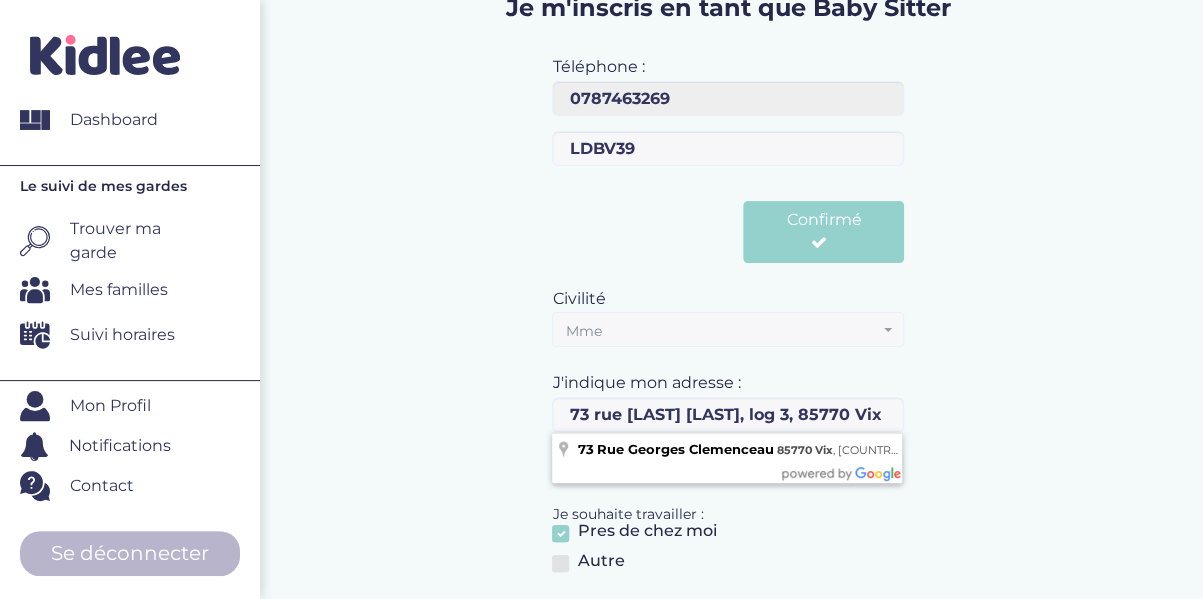 scroll, scrollTop: 0, scrollLeft: 0, axis: both 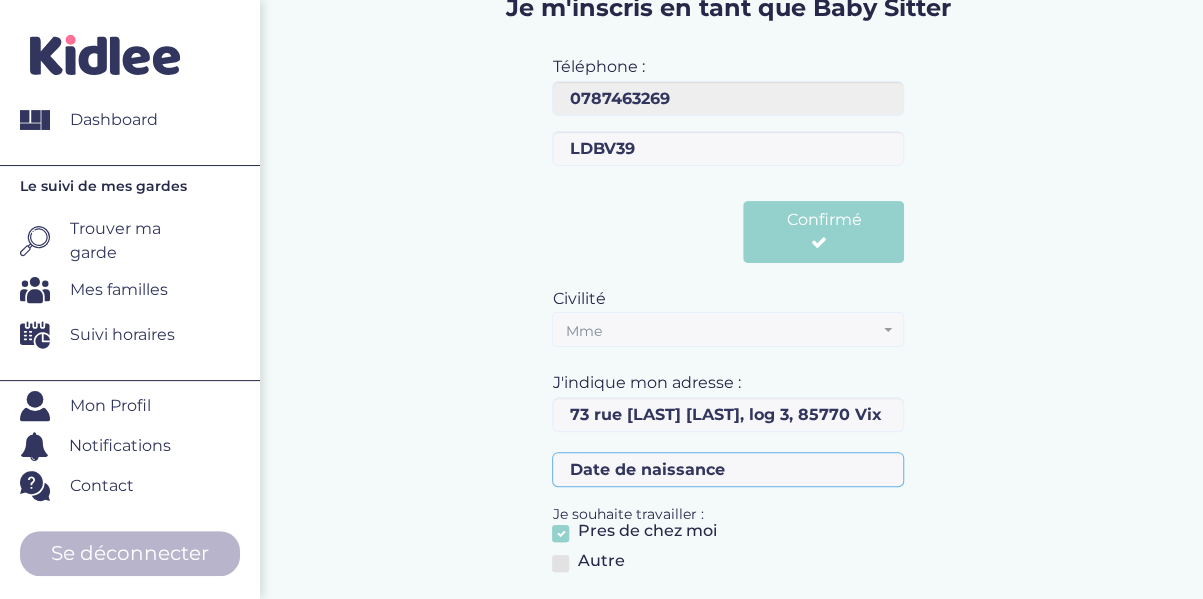 click at bounding box center [728, 469] 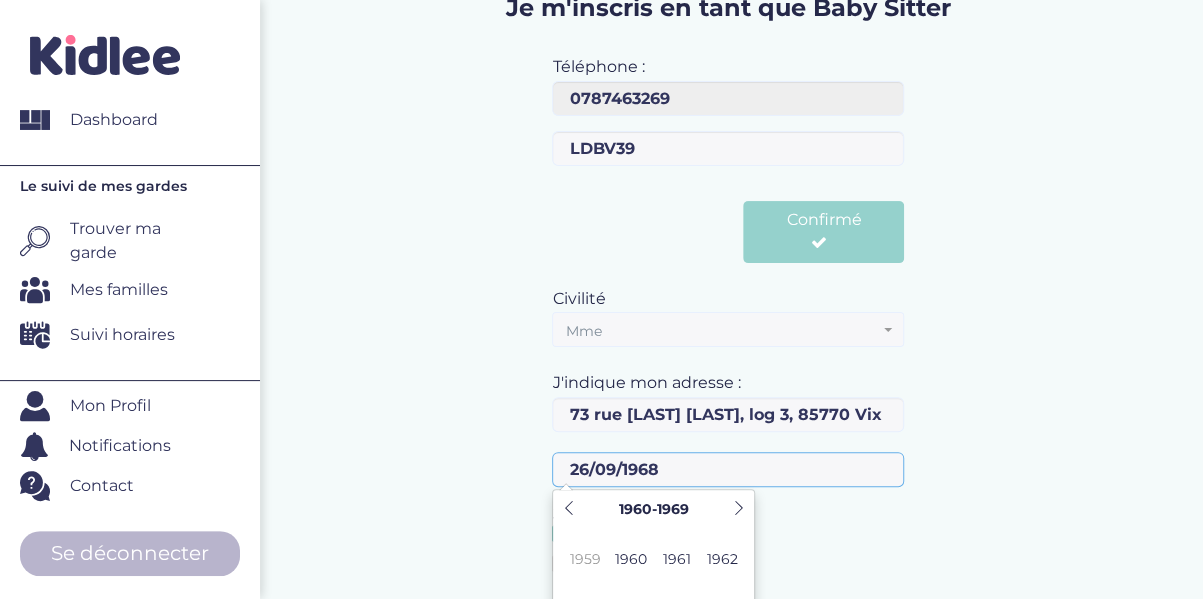 type on "26-09-1968" 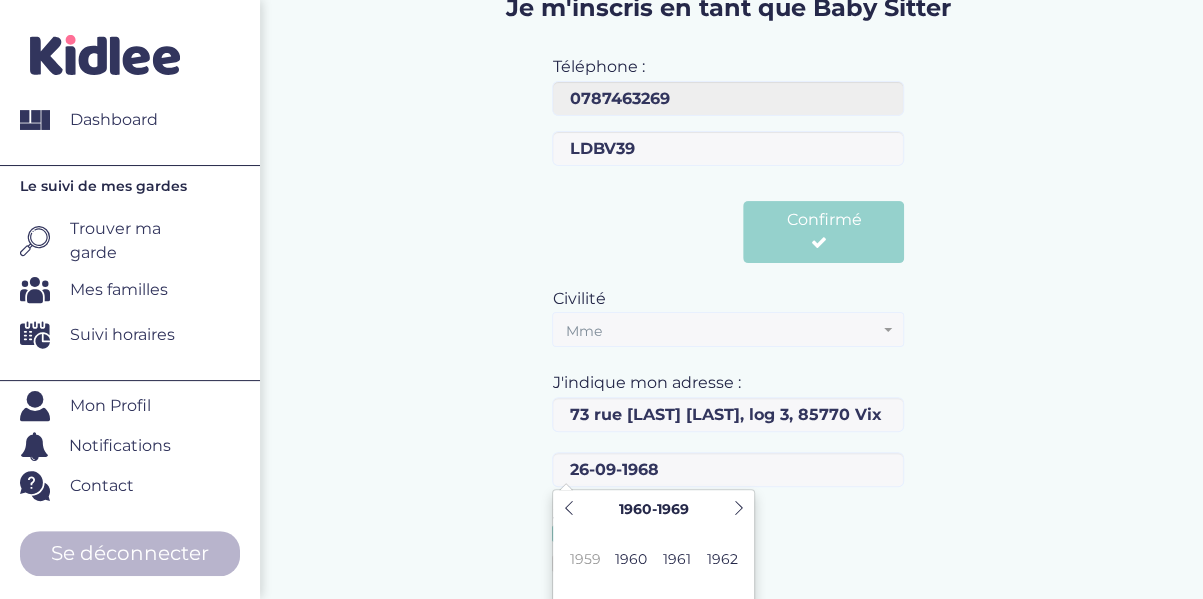 click on "Pres de chez moi" at bounding box center [728, 537] 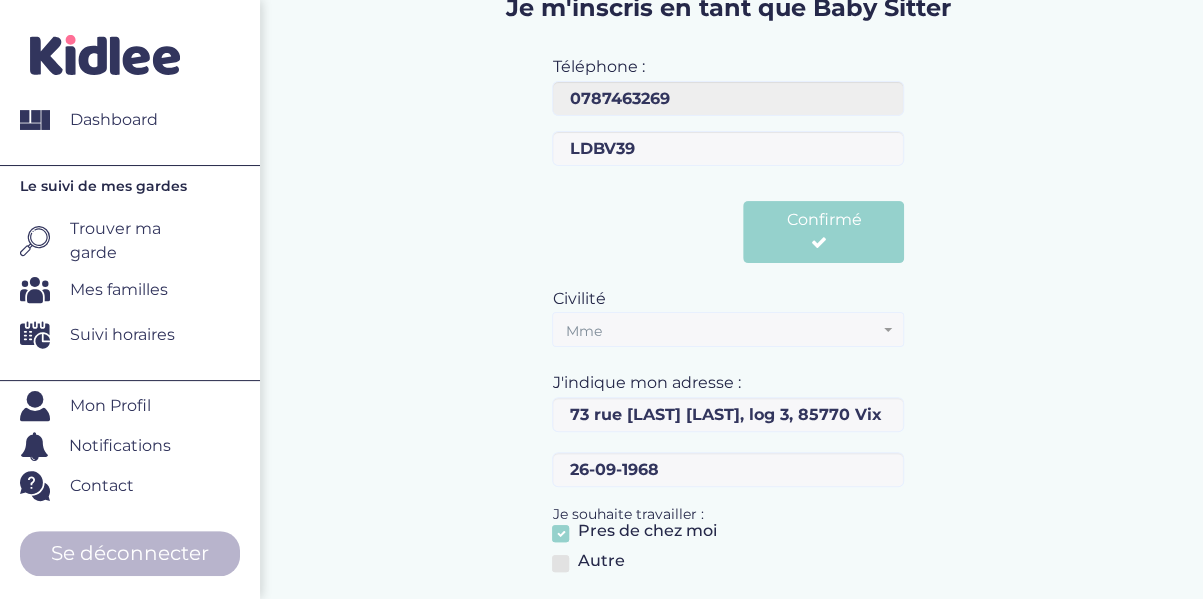 scroll, scrollTop: 200, scrollLeft: 0, axis: vertical 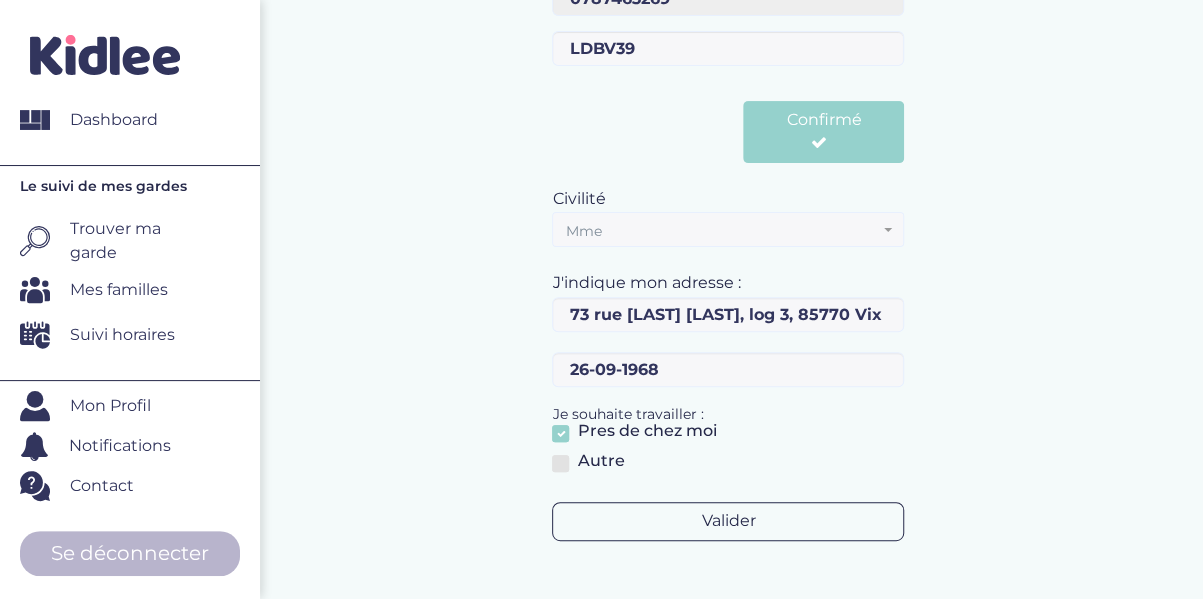 click on "Valider" at bounding box center [728, 521] 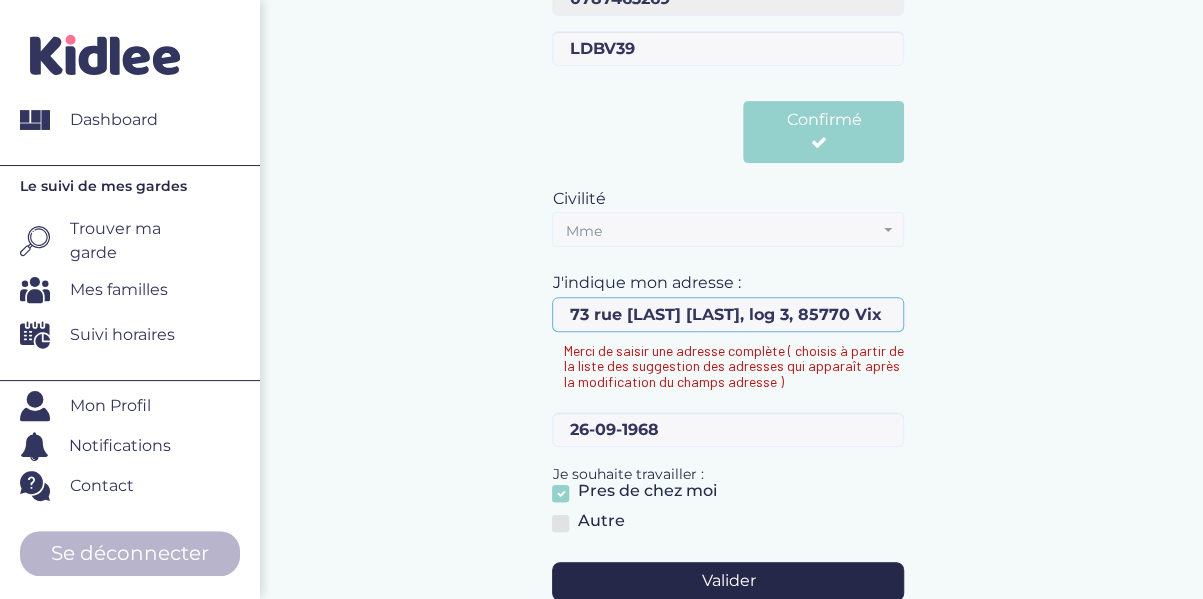 click on "73 rue Georges Clémenceau, log 3, 85770 Vix" at bounding box center [728, 314] 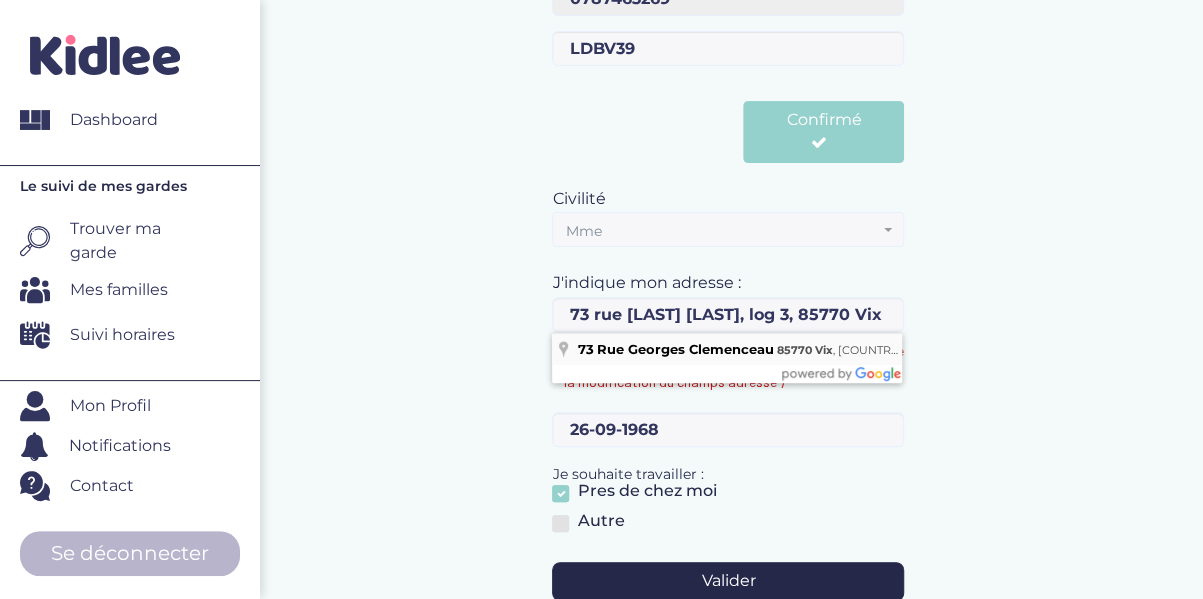 type on "73 Rue Georges Clemenceau, 85770 Vix, France" 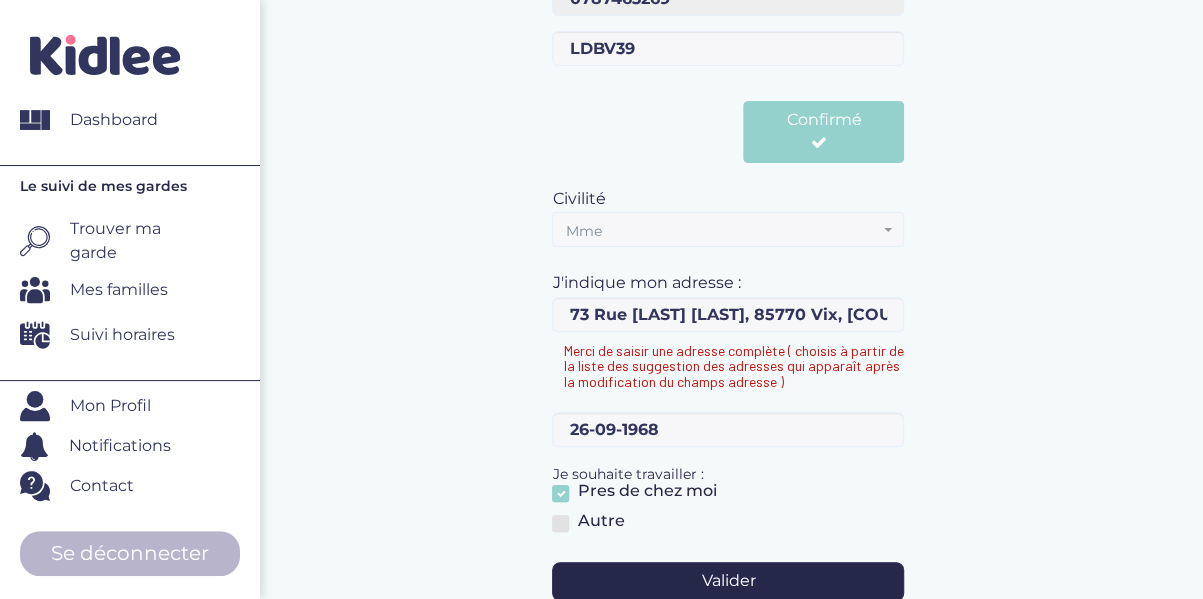 scroll, scrollTop: 300, scrollLeft: 0, axis: vertical 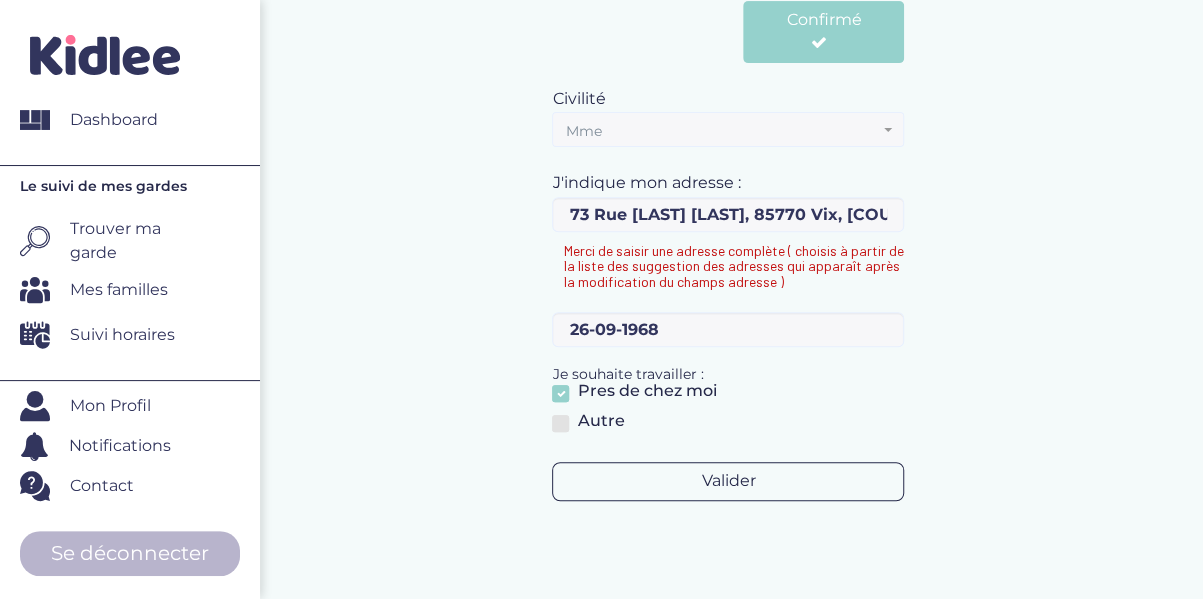 click on "Valider" at bounding box center (728, 481) 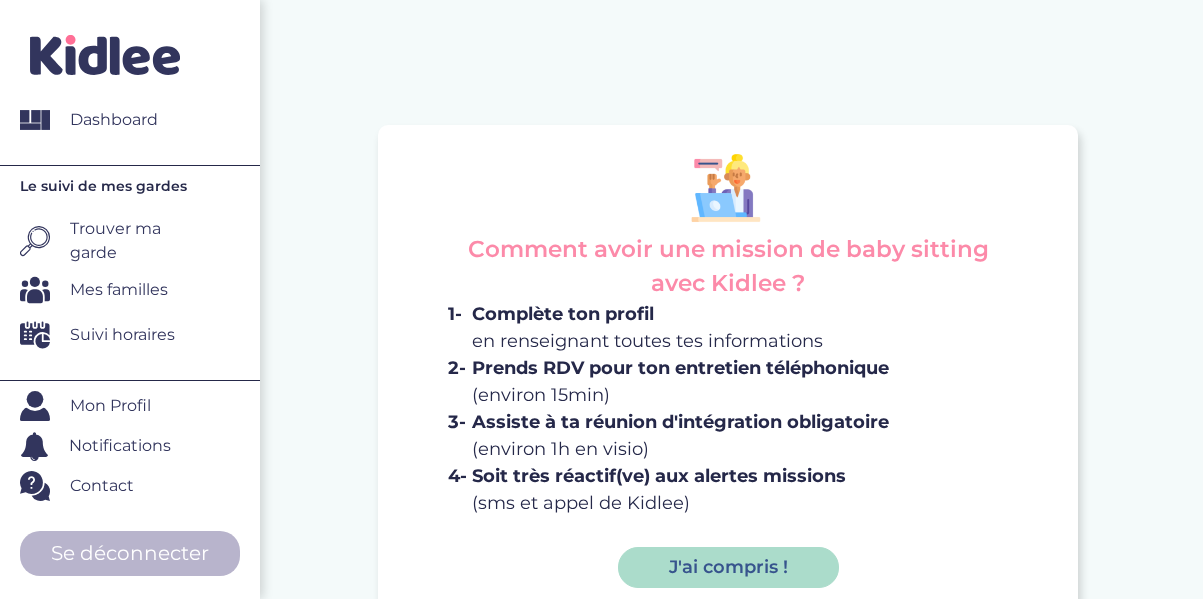 scroll, scrollTop: 0, scrollLeft: 0, axis: both 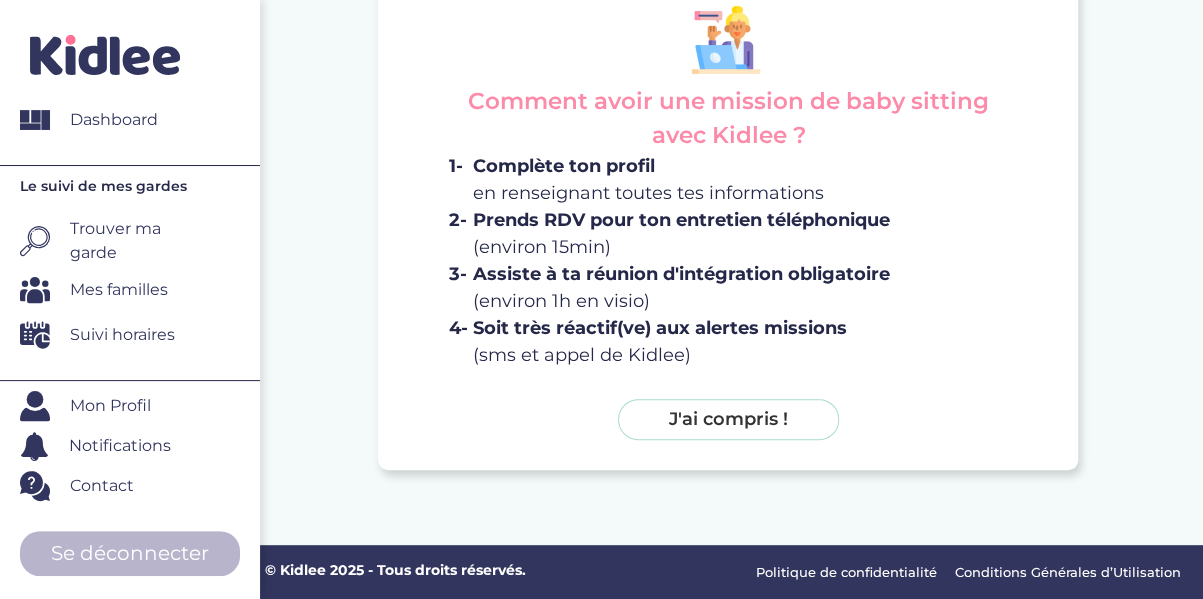 click on "J'ai compris !" at bounding box center (728, 420) 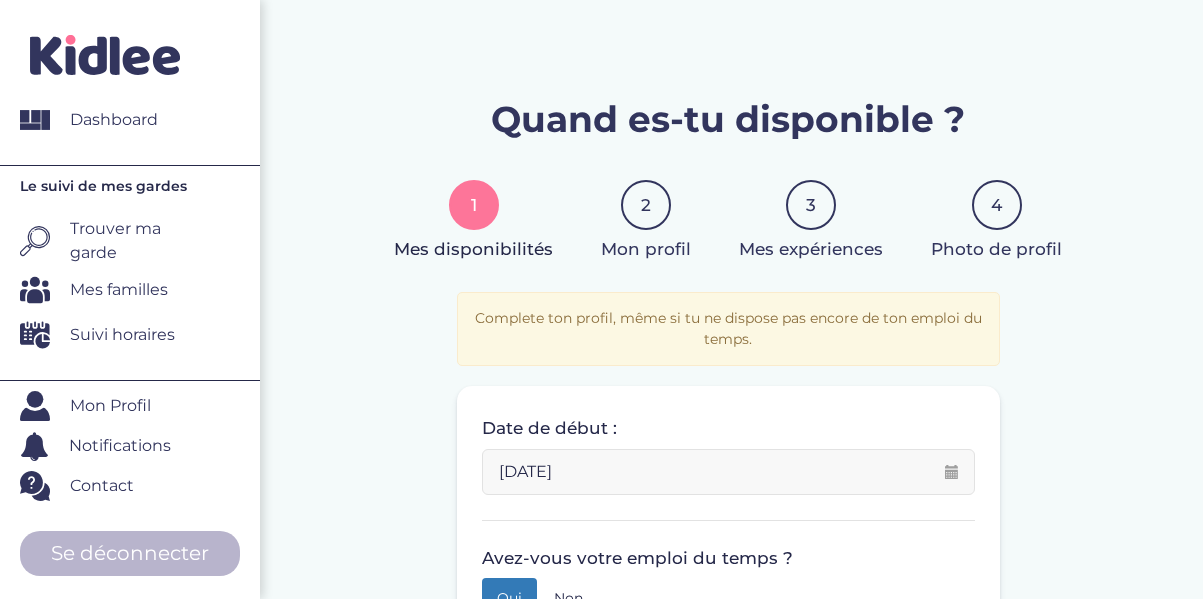 scroll, scrollTop: 0, scrollLeft: 0, axis: both 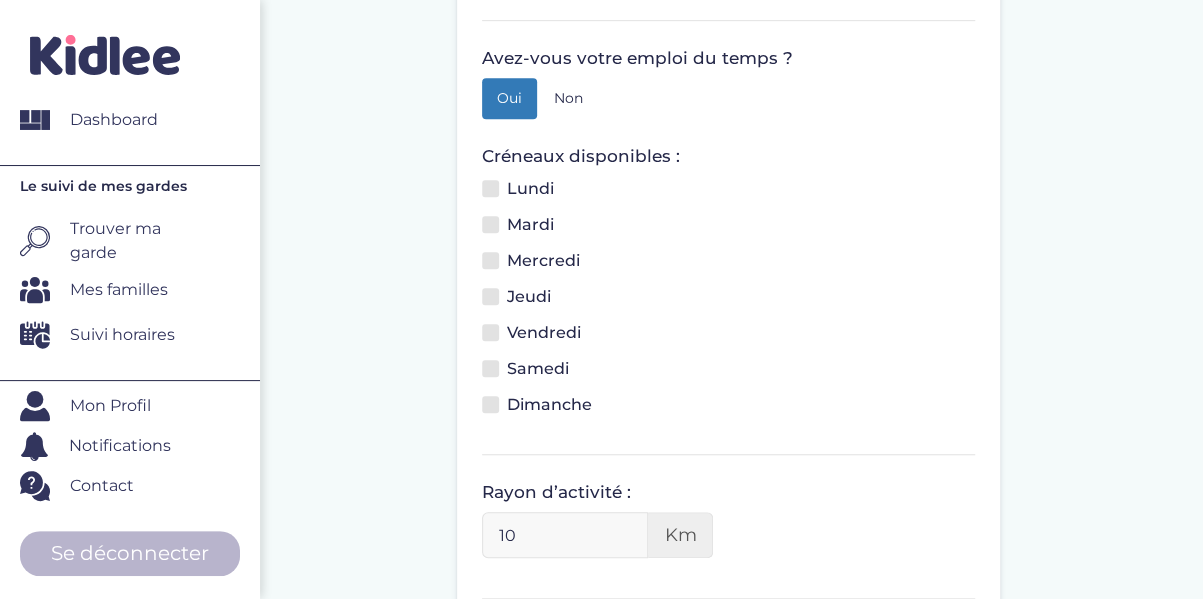 click at bounding box center [490, 188] 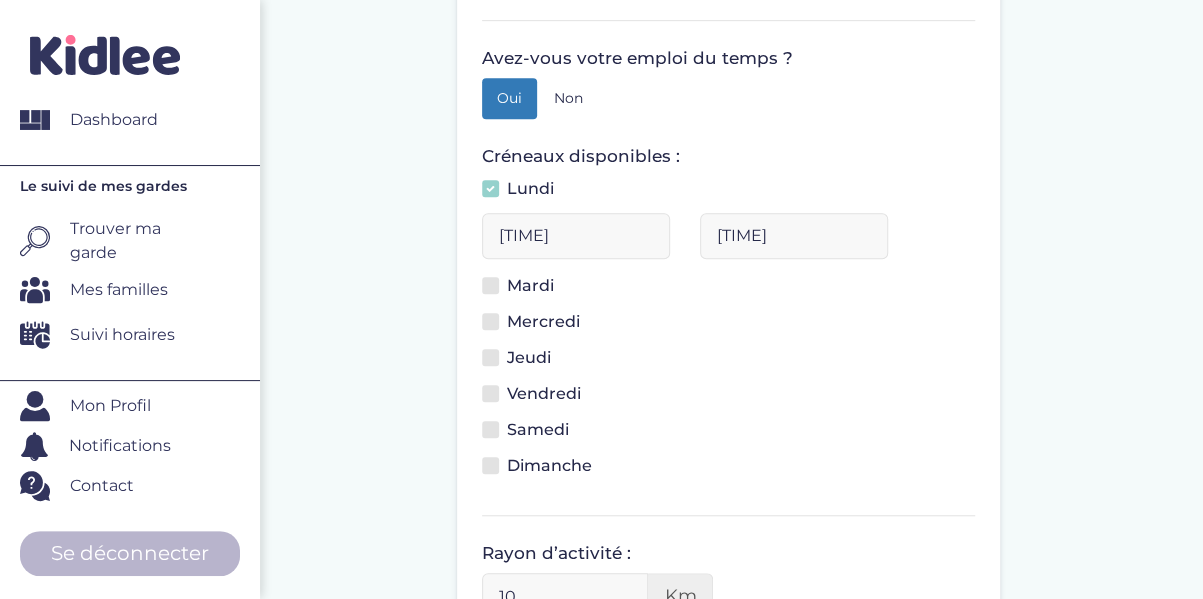 click at bounding box center [490, 285] 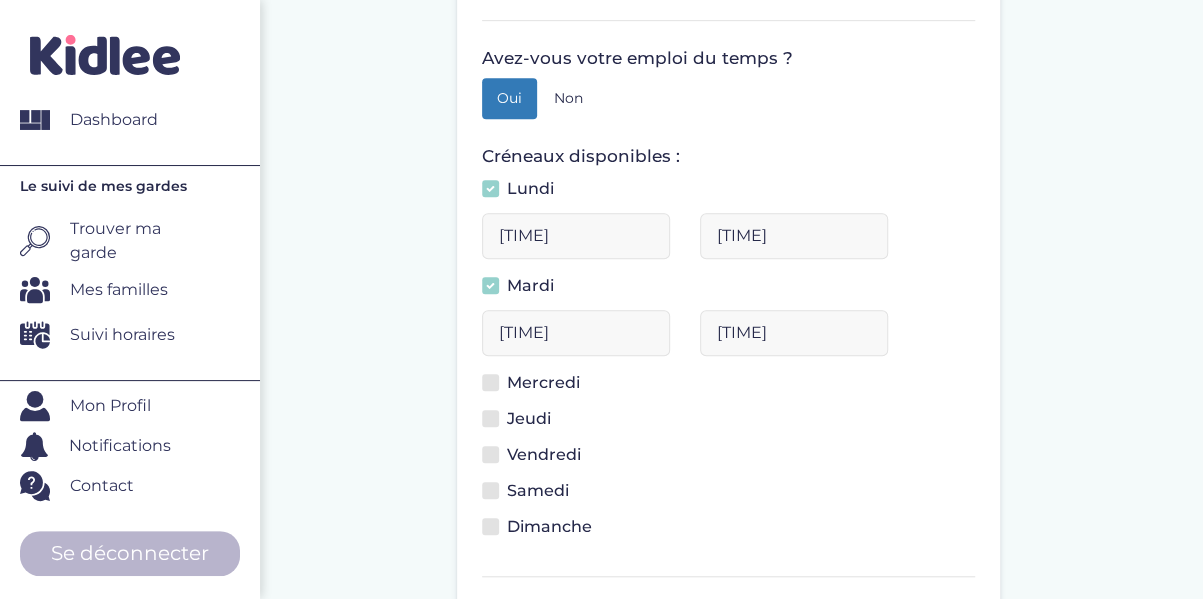 click at bounding box center (490, 418) 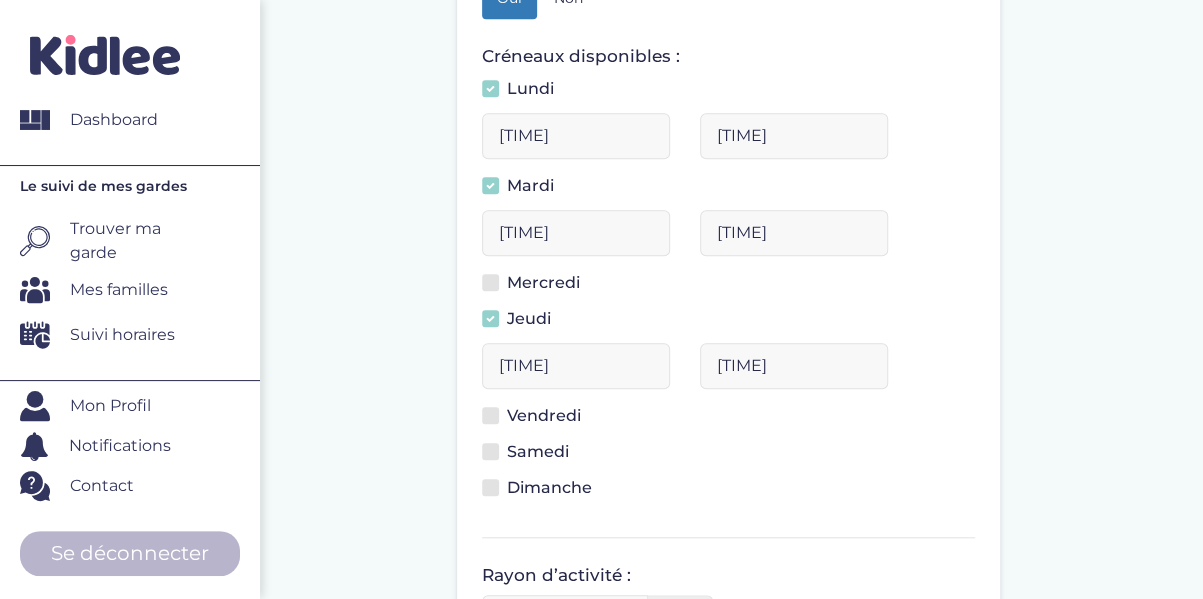 scroll, scrollTop: 700, scrollLeft: 0, axis: vertical 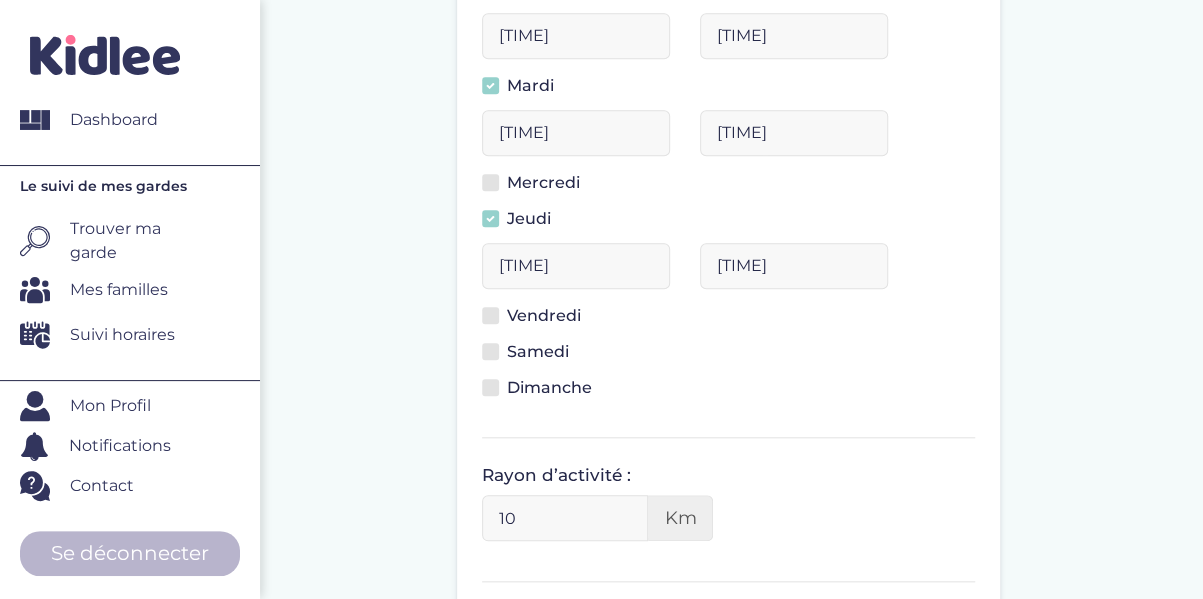 click at bounding box center (490, 351) 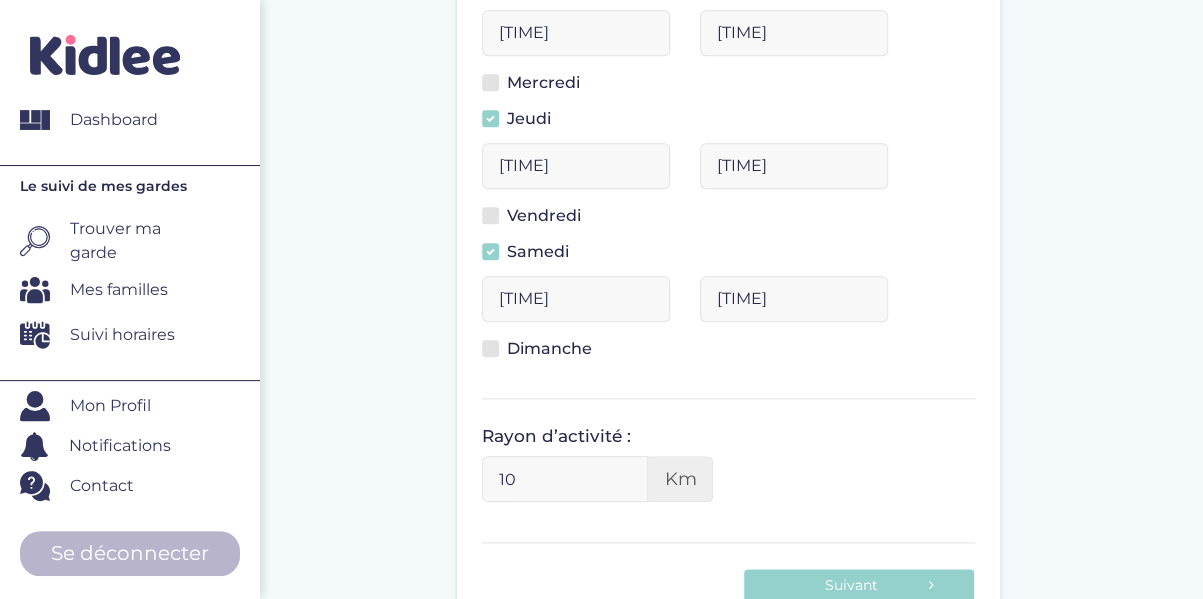 scroll, scrollTop: 900, scrollLeft: 0, axis: vertical 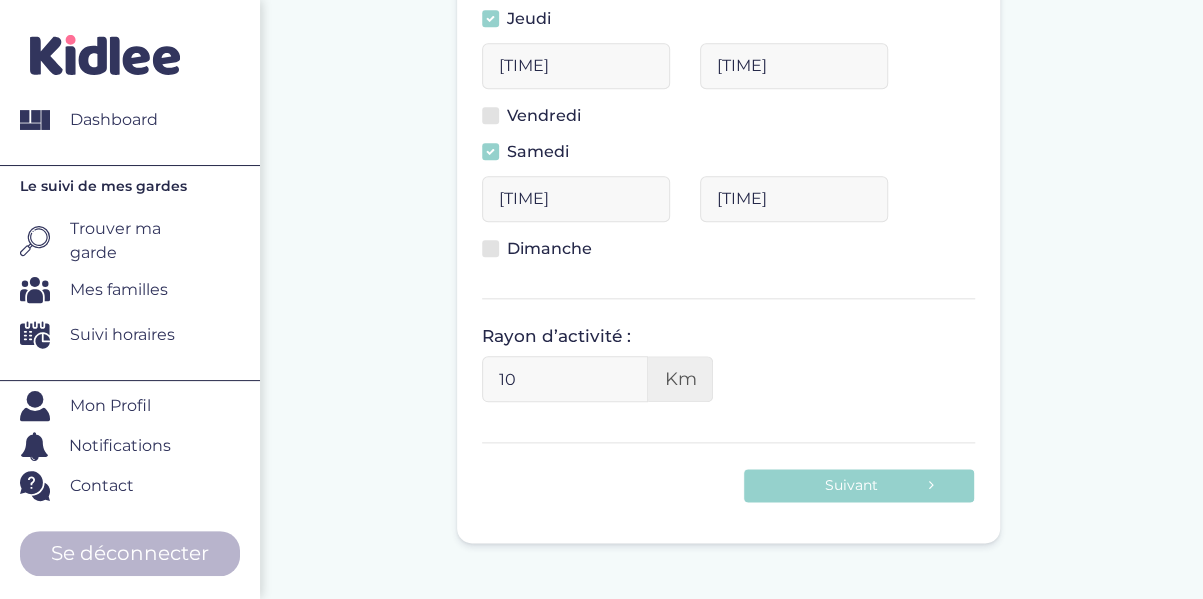 click on "10" at bounding box center (565, 379) 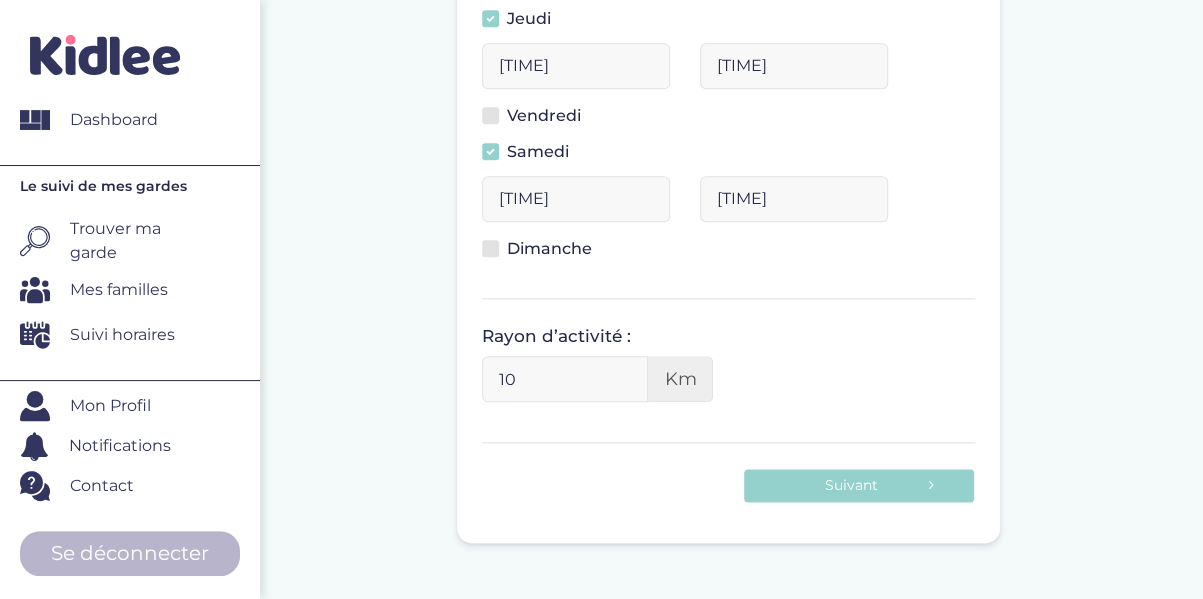 type on "1" 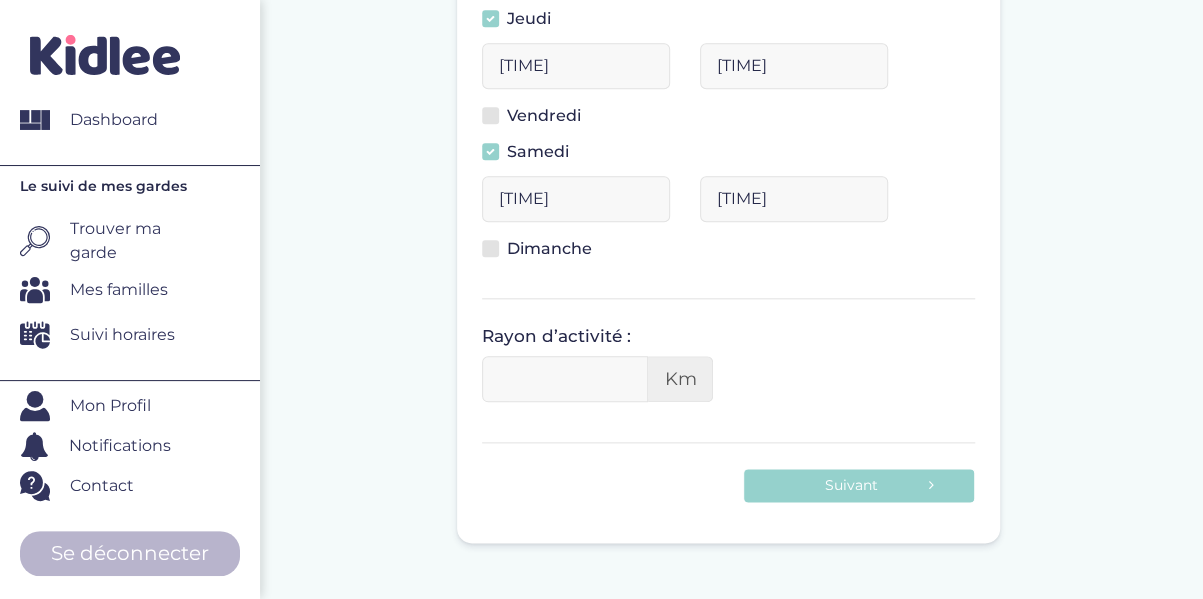 type on "1" 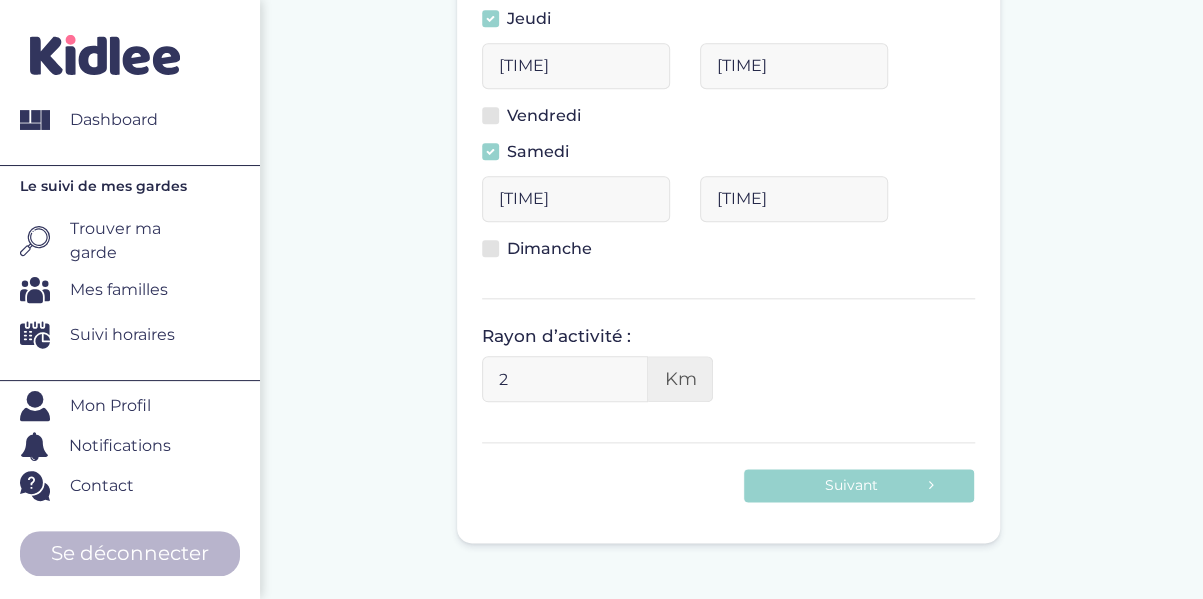 click on "2" at bounding box center [565, 379] 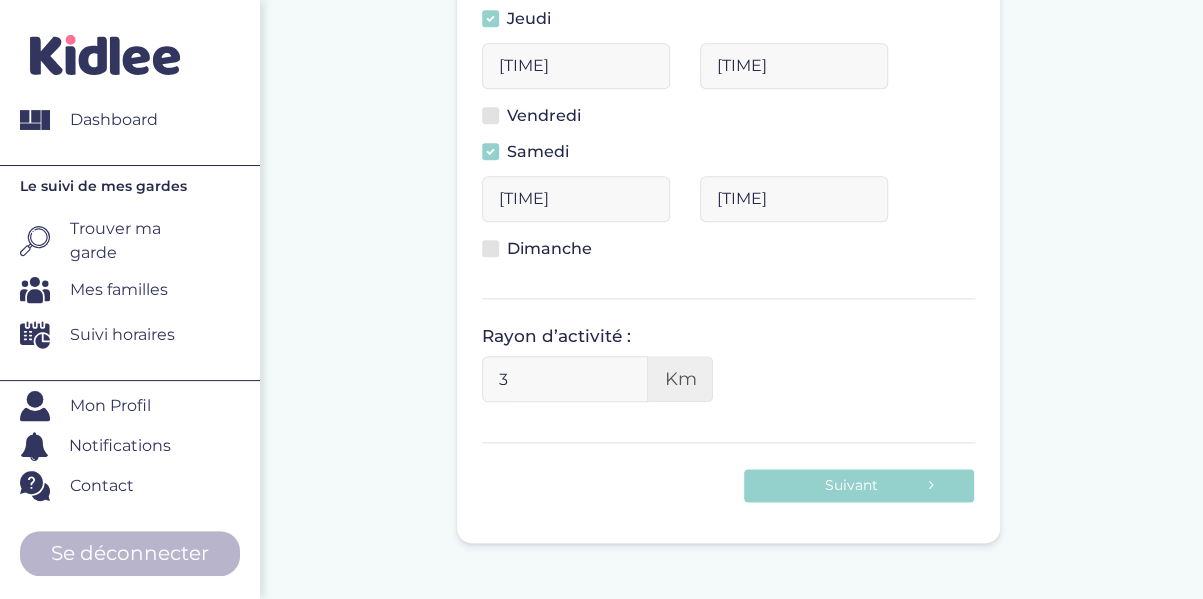 click on "3" at bounding box center (565, 379) 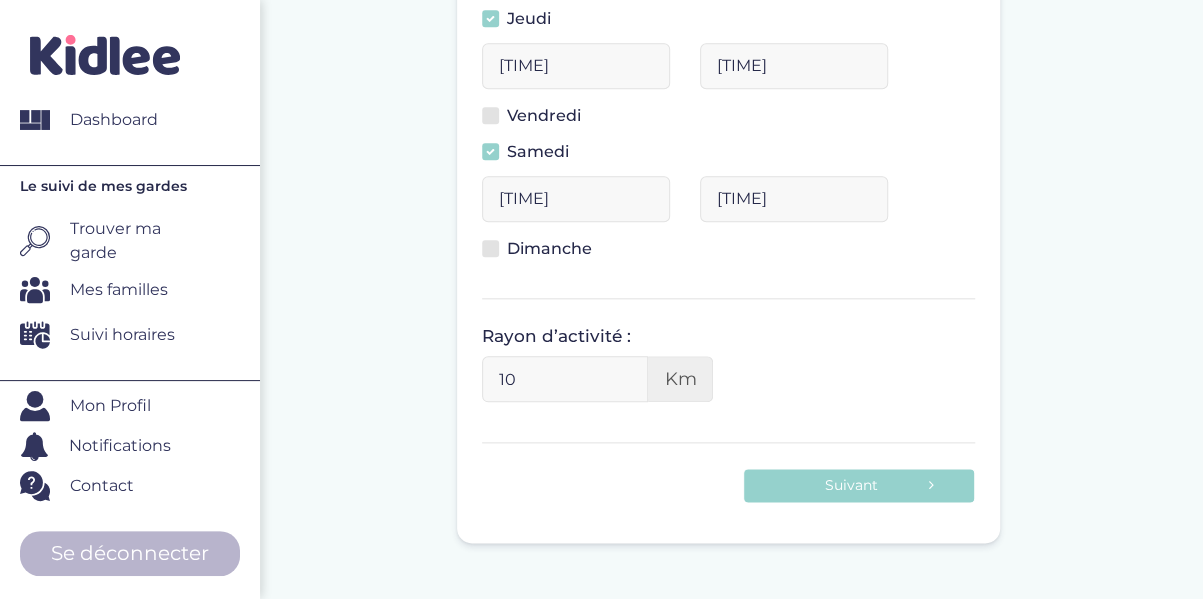 type on "10" 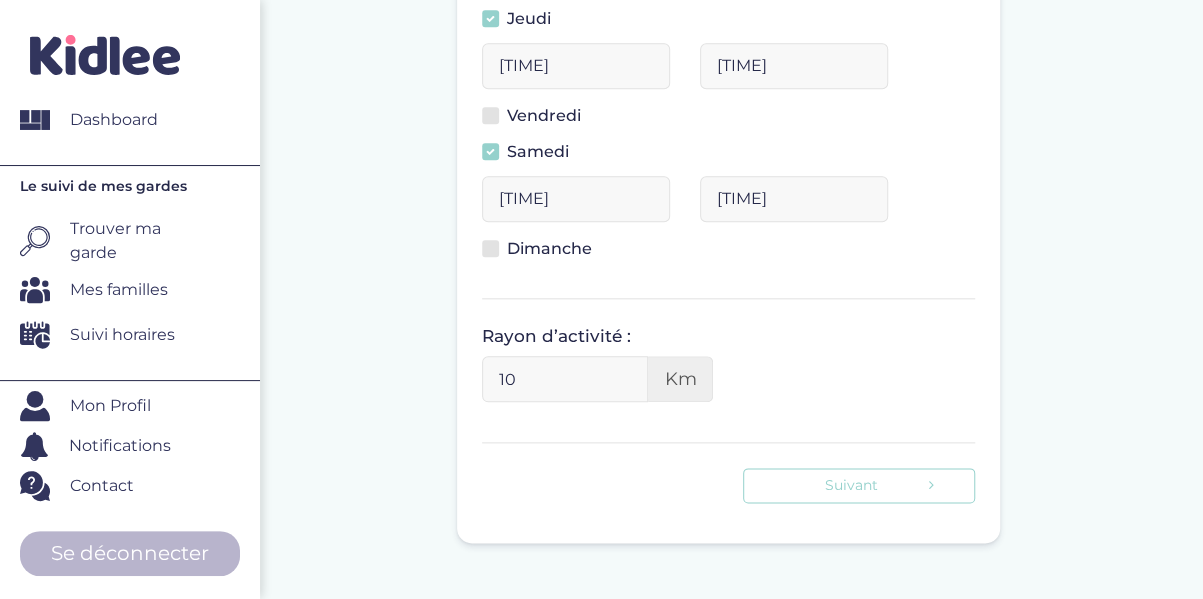 click on "Suivant" at bounding box center [858, 485] 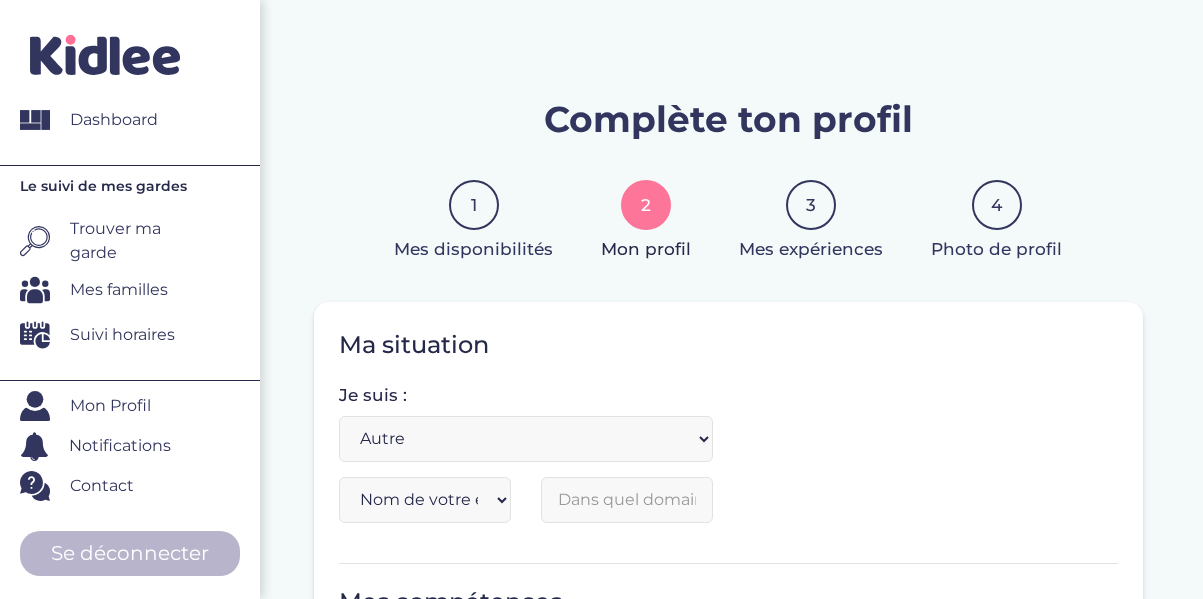 select on "6" 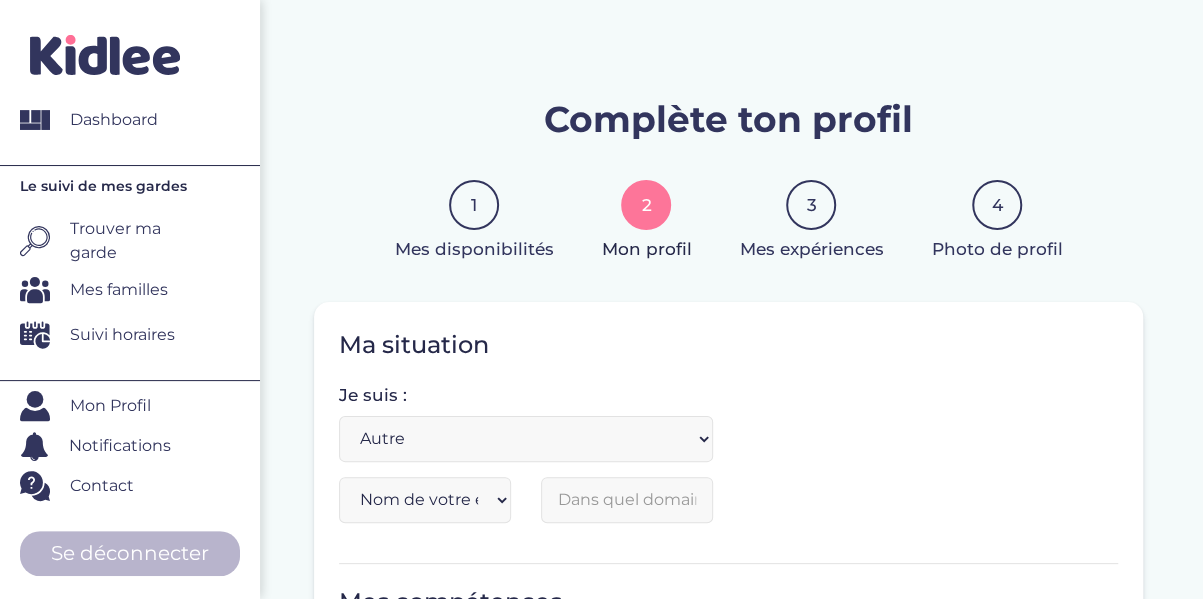 scroll, scrollTop: 0, scrollLeft: 0, axis: both 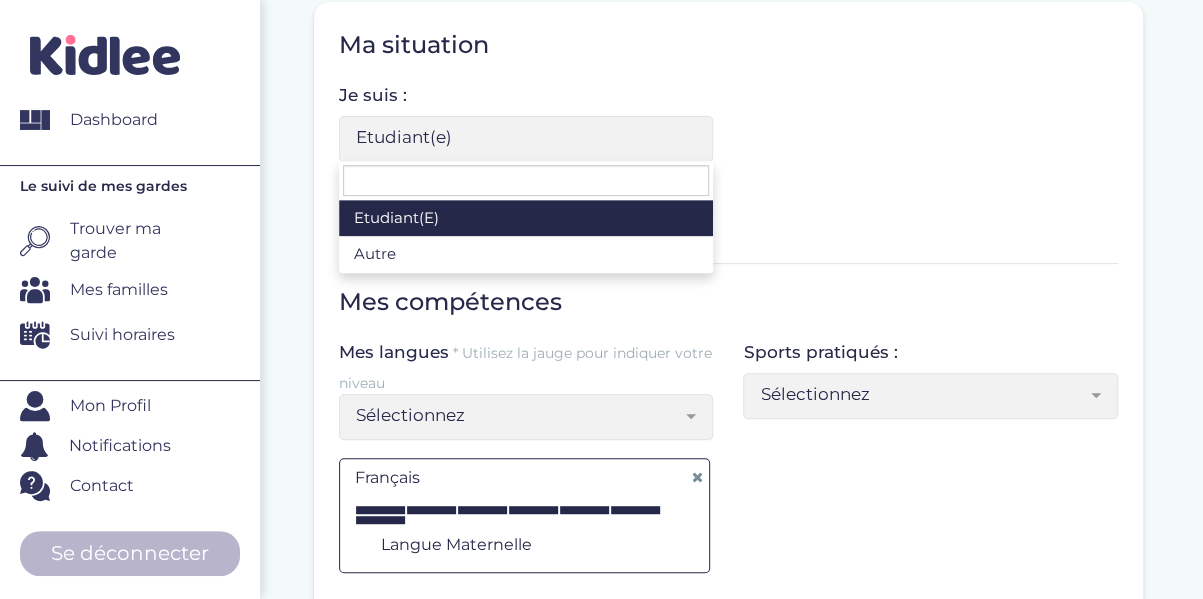 click at bounding box center (0, 0) 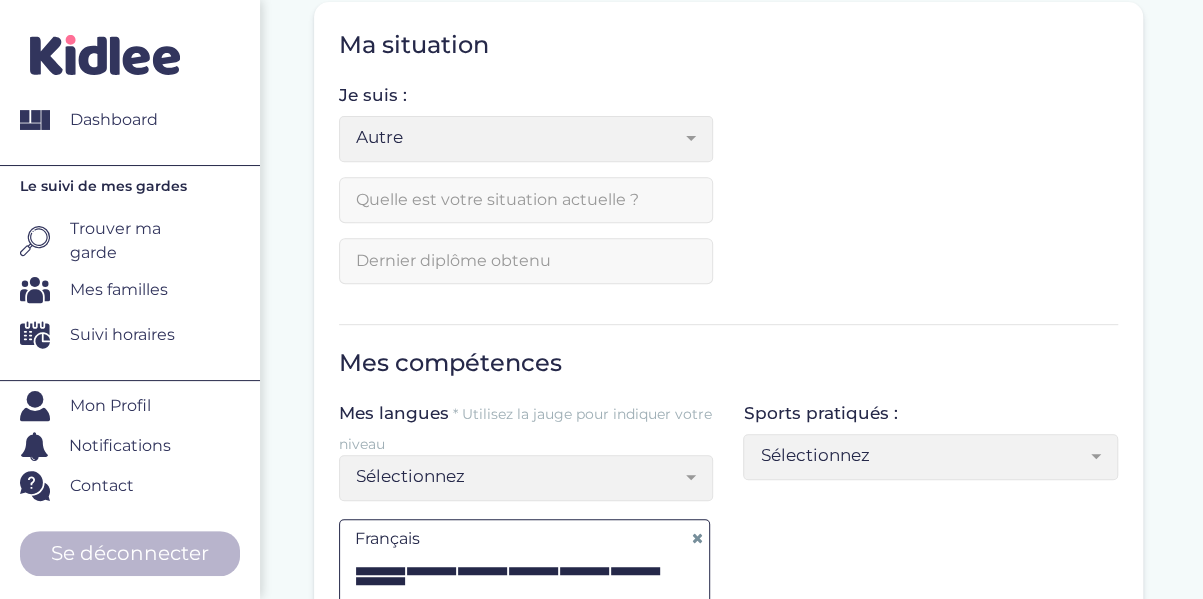 click at bounding box center [526, 200] 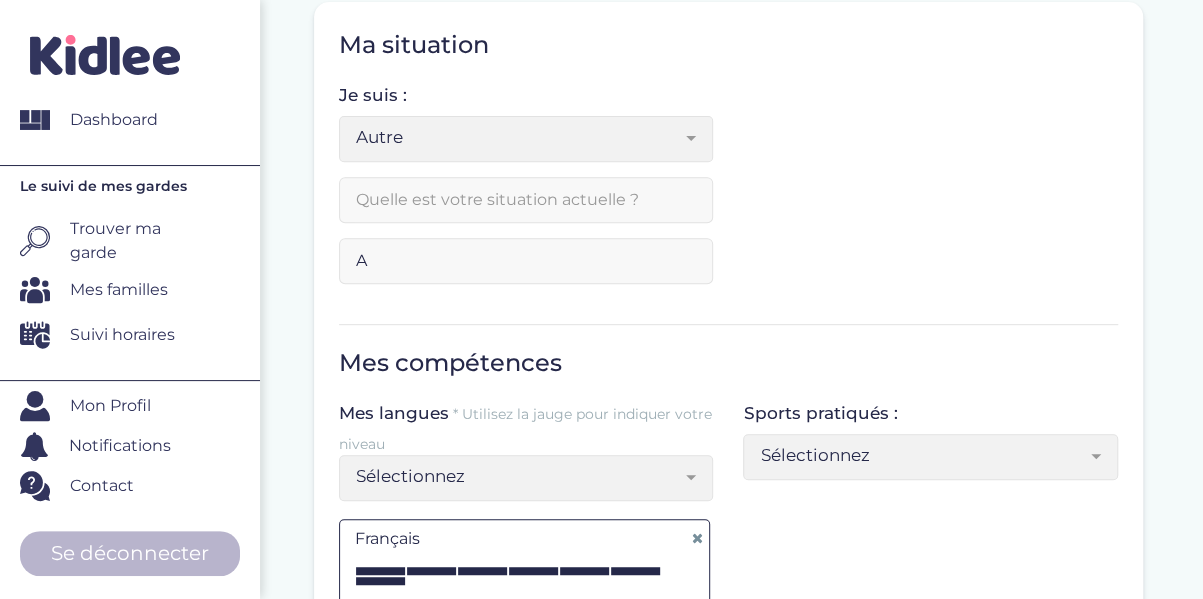 select on "6" 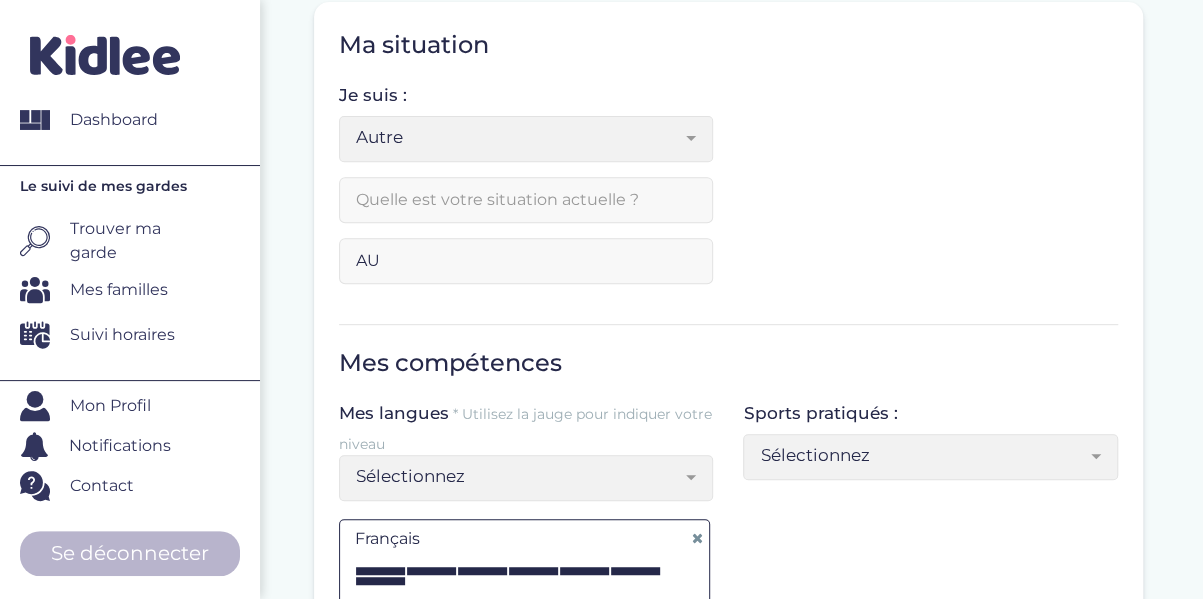 type on "A" 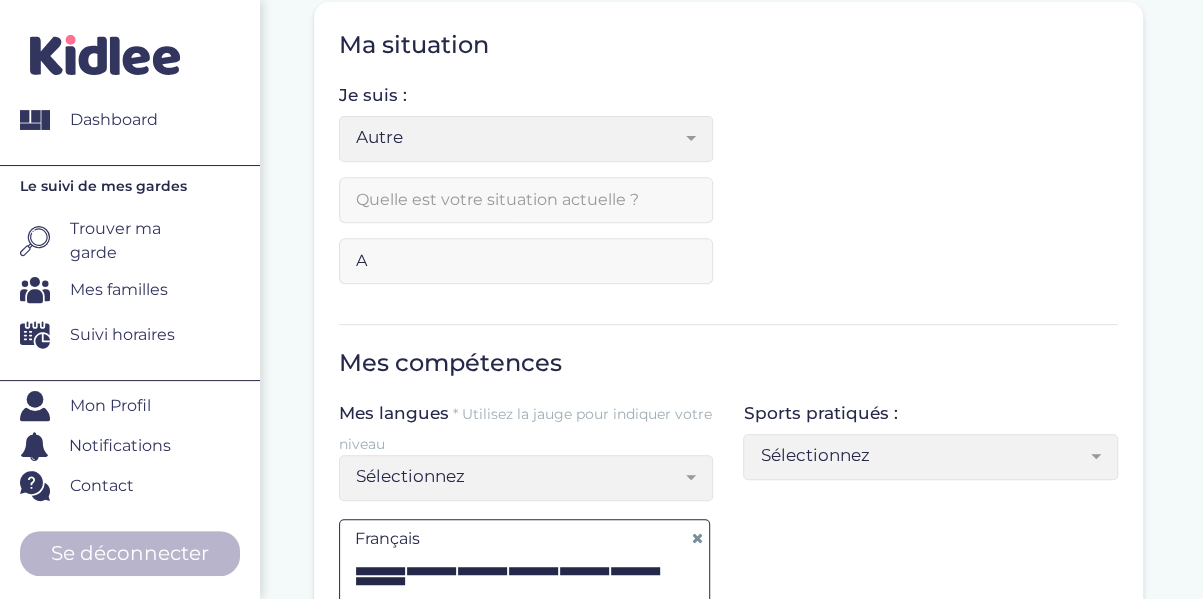 type 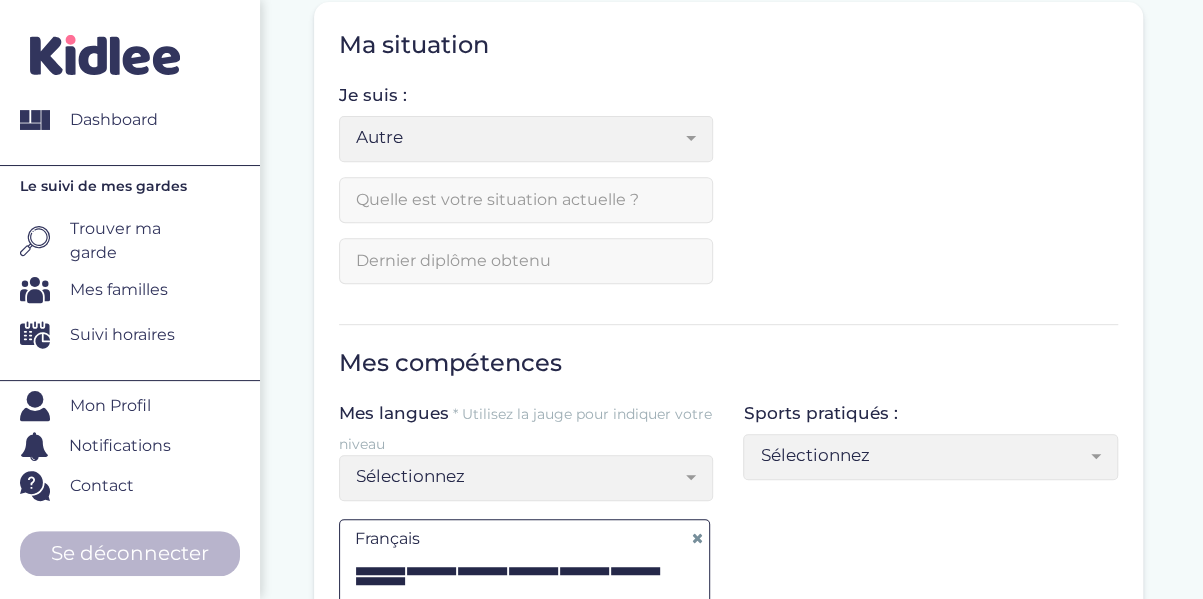 click at bounding box center (526, 200) 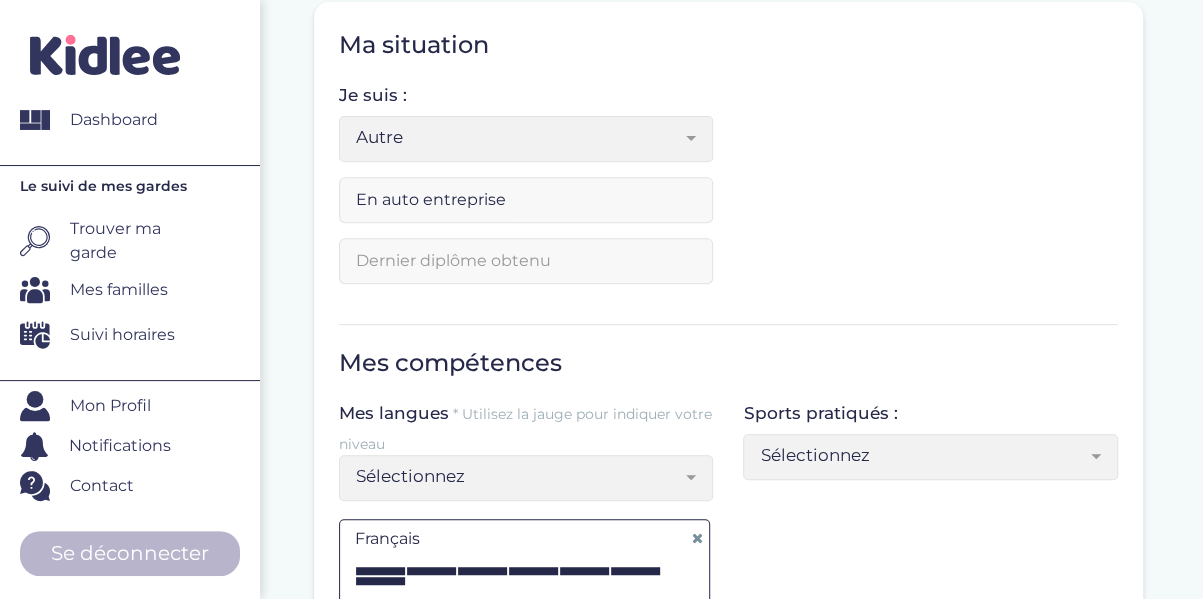 type on "En auto entreprise" 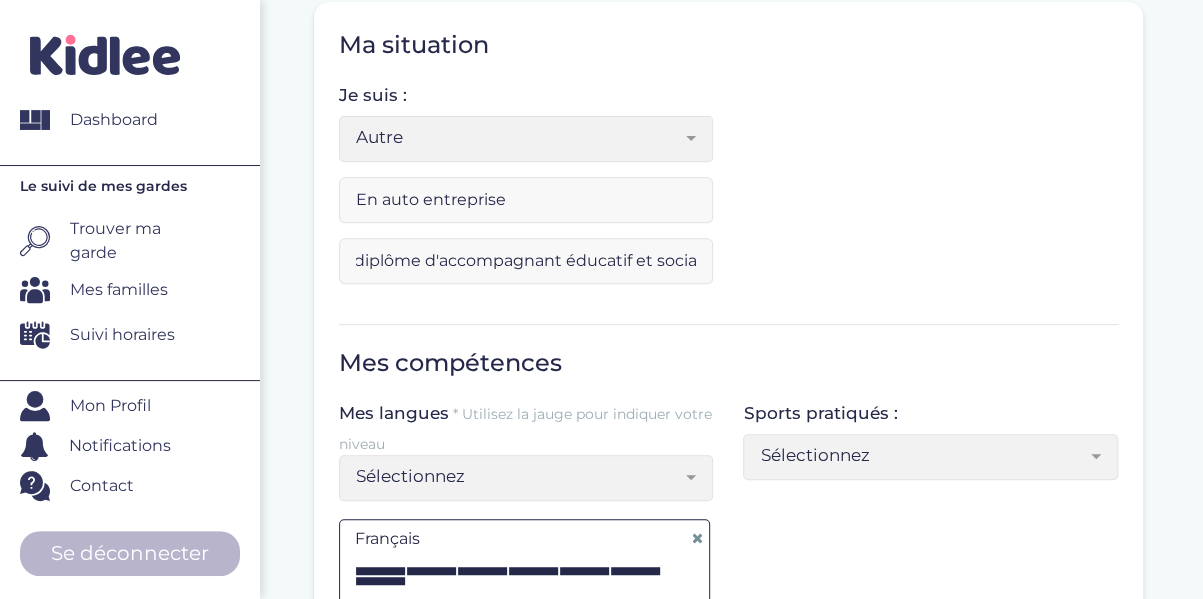scroll, scrollTop: 0, scrollLeft: 6, axis: horizontal 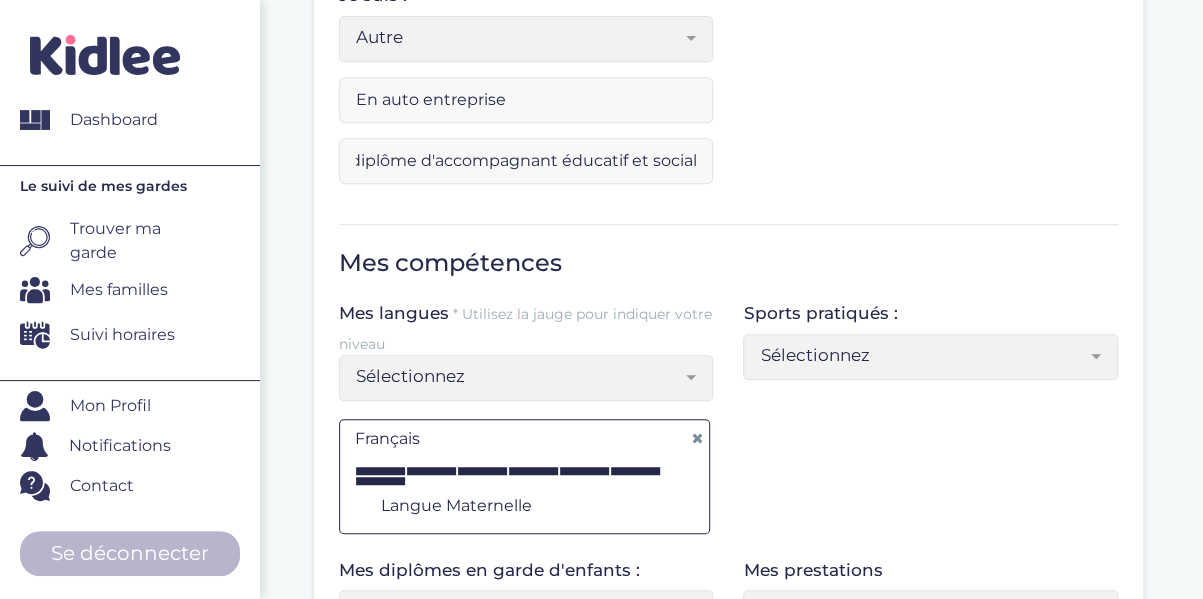 type on "diplôme d'accompagnant éducatif et social" 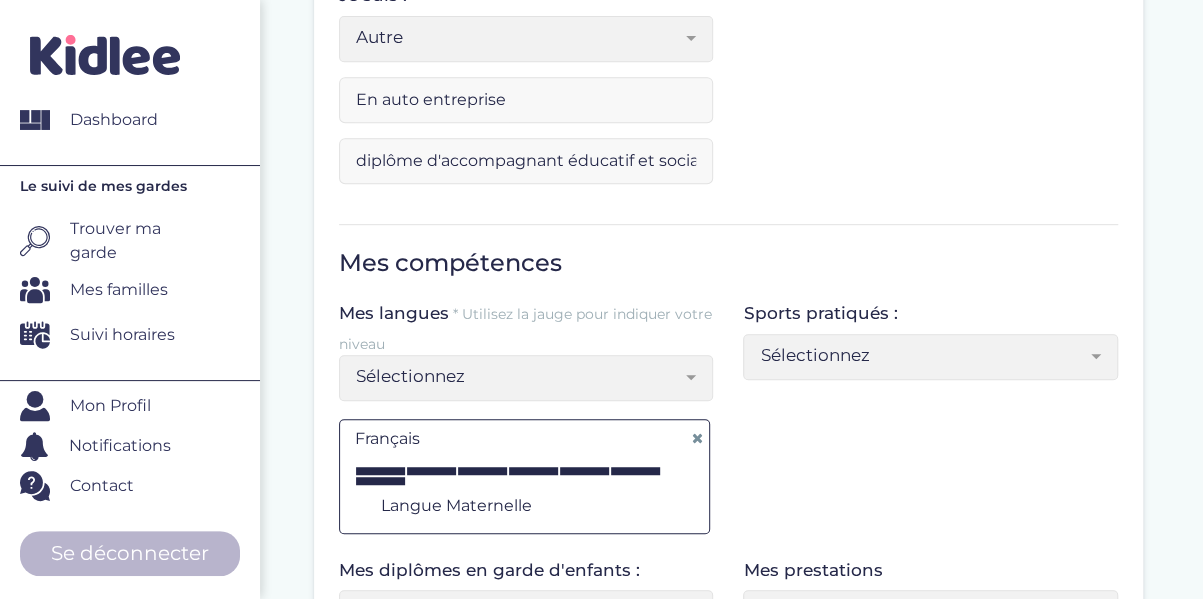 click on "Sélectionnez" at bounding box center [930, 357] 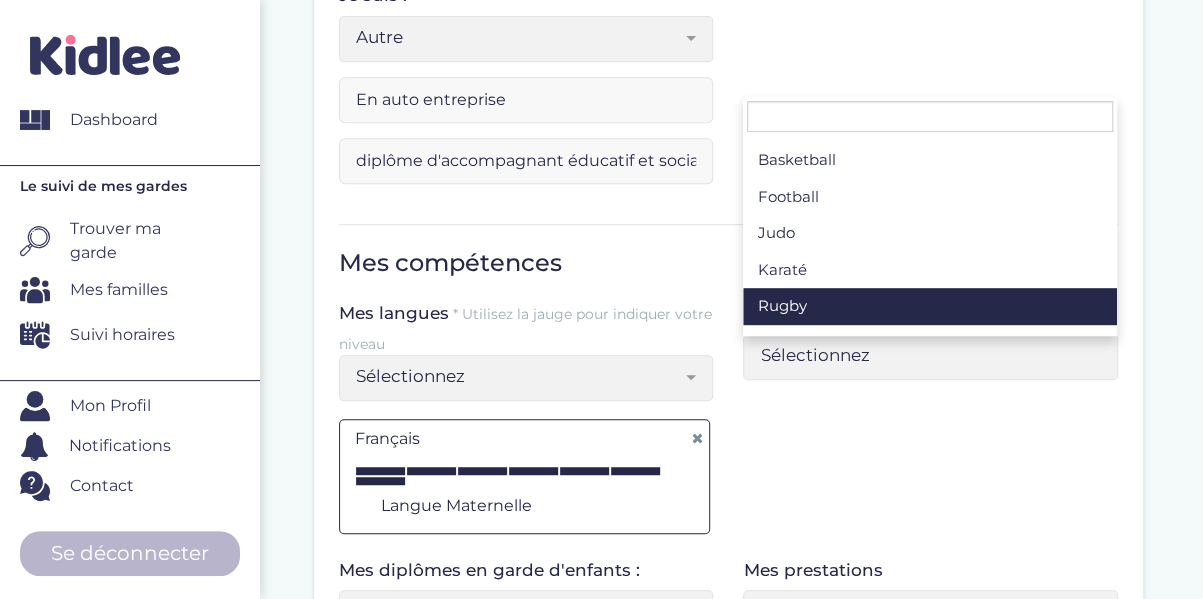 scroll, scrollTop: 76, scrollLeft: 0, axis: vertical 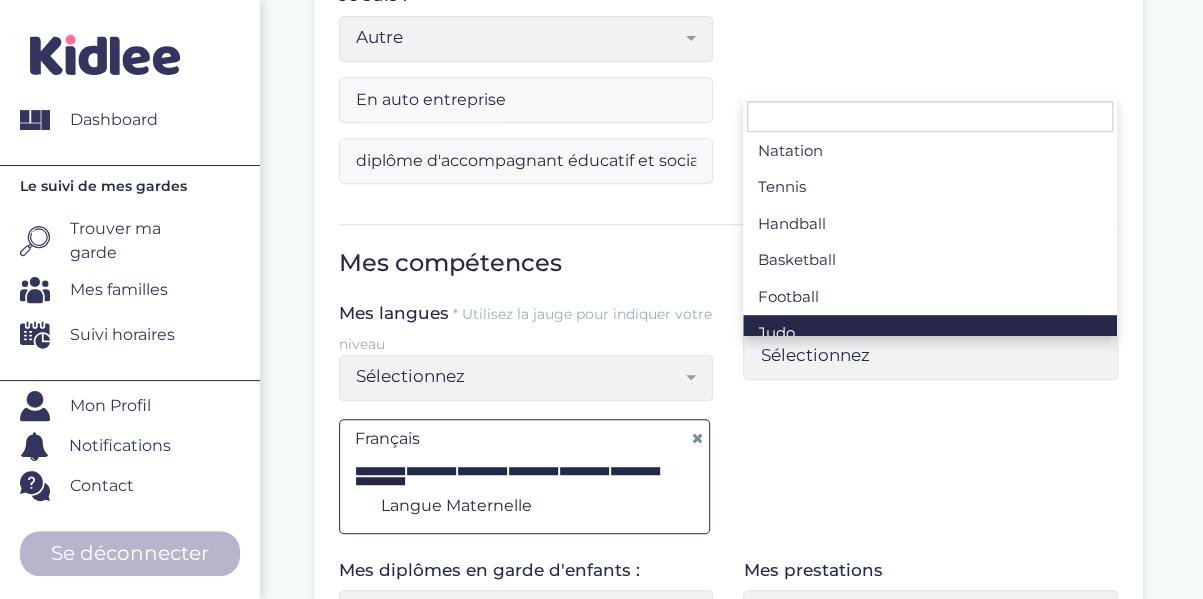 click on "Mes langues   * Utilisez la jauge pour indiquer votre niveau   Sélectionnez   Allemand   Anglais   Arabe   Chinois   Espagnol   Grec   Italien   Japonais   Russe   Portugais   Français   Serbe   Arménien   Néerlandais   Turc   Hindi   Coréen   Ukrainien Sélectionnez
Français
A1   A2   B1   B2   C1   C2   Langue maternelle Langue maternelle       Sports pratiqués :   Sélectionnez   tennis de table   natation   tennis   handball   basketball   football   judo   karaté   rugby   course   Cyclisme   Danse   Gymnastique   Athlétisme   Equitation   Badminton   Fitness   Running   football   Yoga   Boxe   Volleyball    MMA Sélectionnez" at bounding box center (728, 429) 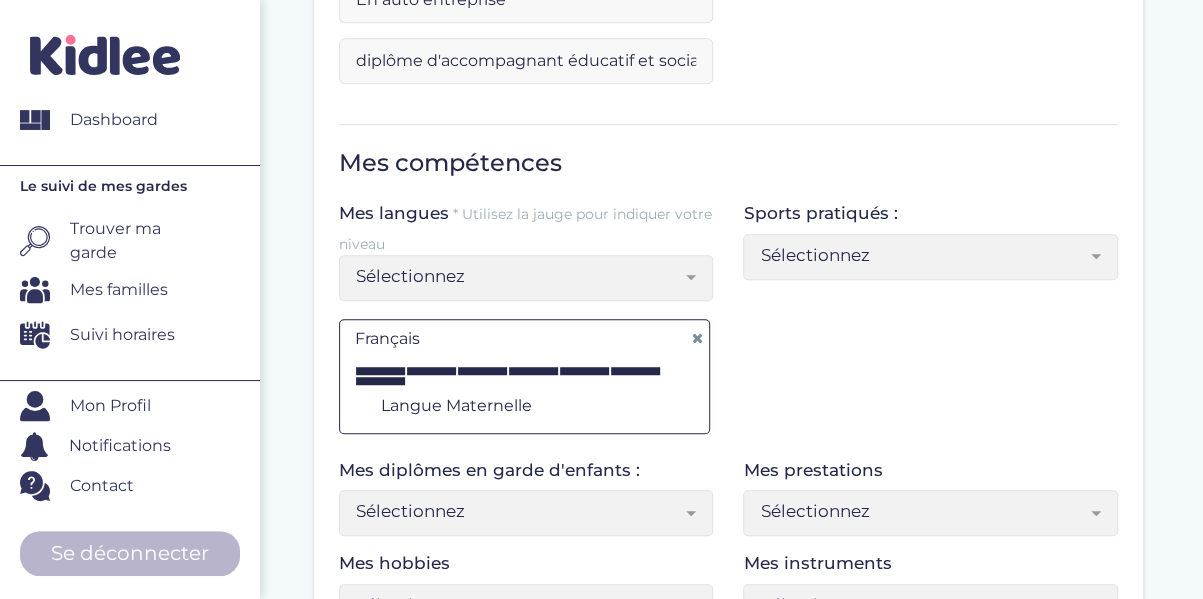 scroll, scrollTop: 600, scrollLeft: 0, axis: vertical 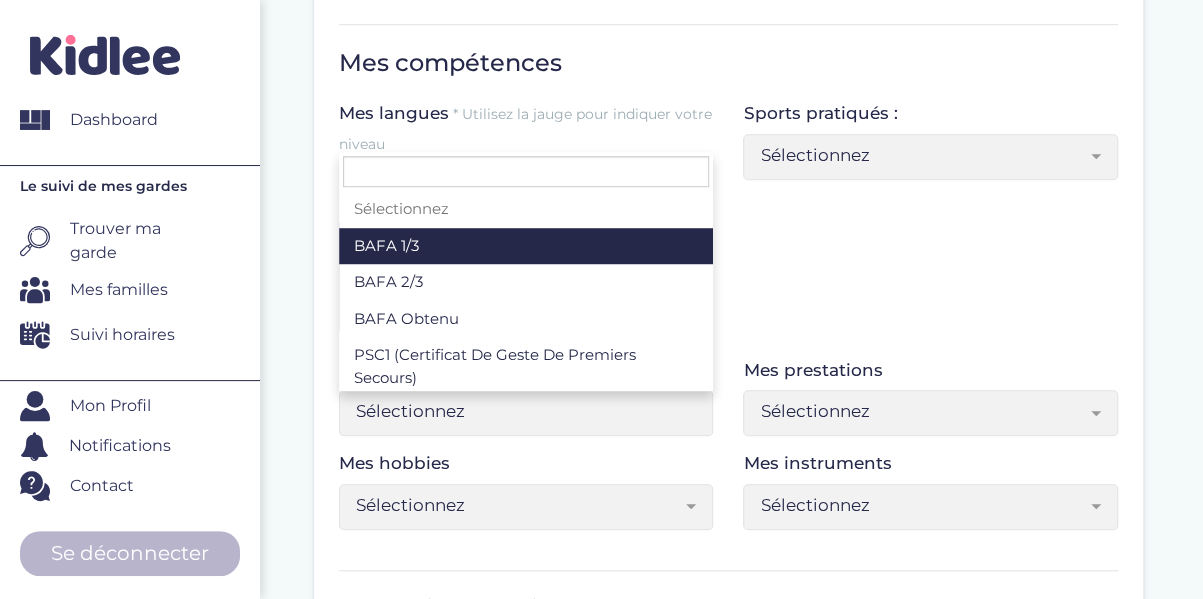 click on "Sélectionnez" at bounding box center [526, 413] 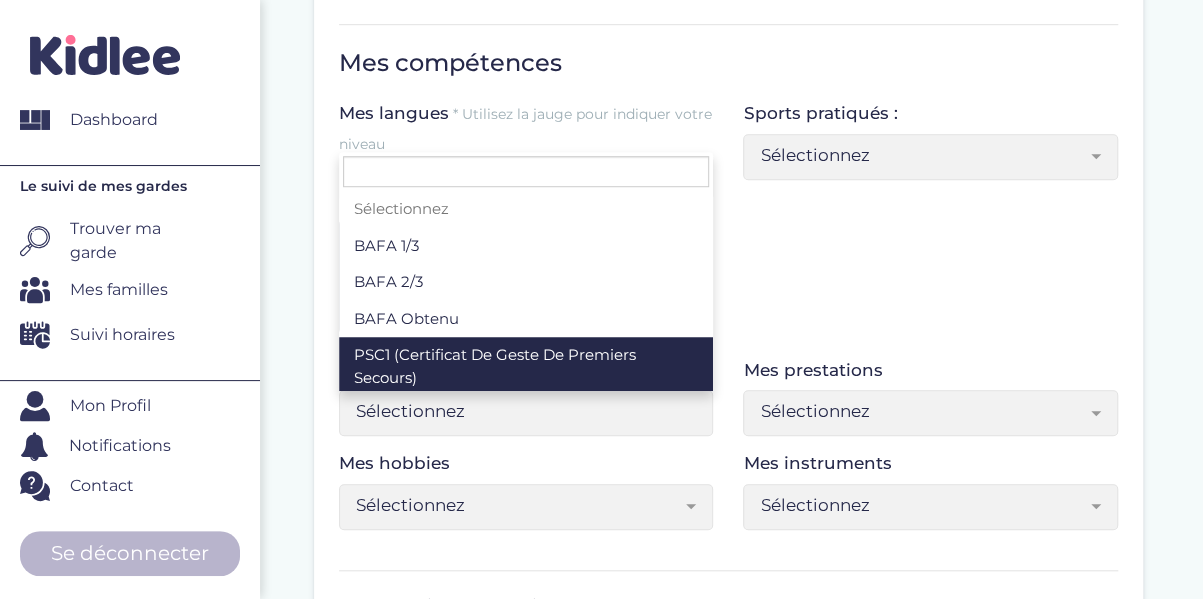 select on "Sélectionnez" 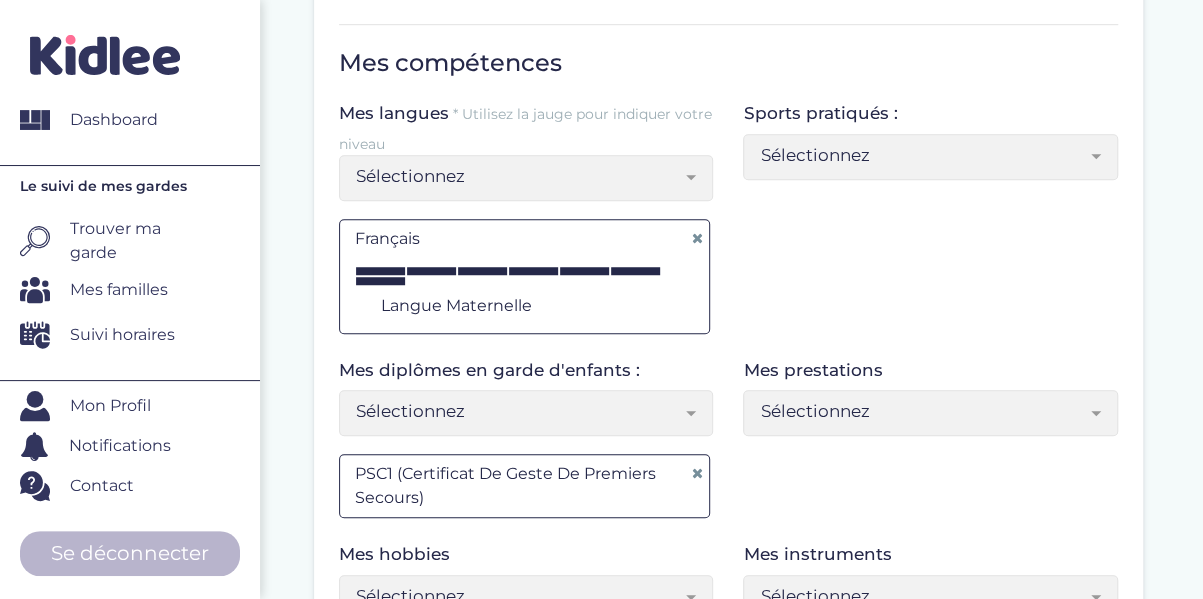 scroll, scrollTop: 700, scrollLeft: 0, axis: vertical 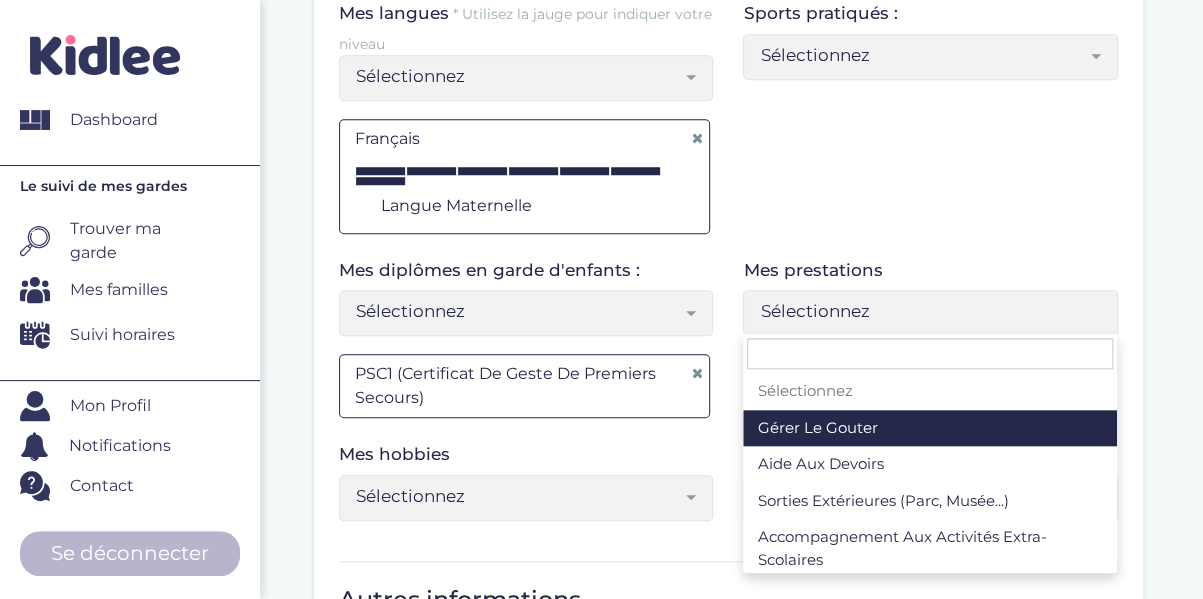 click on "Sélectionnez" at bounding box center [930, 313] 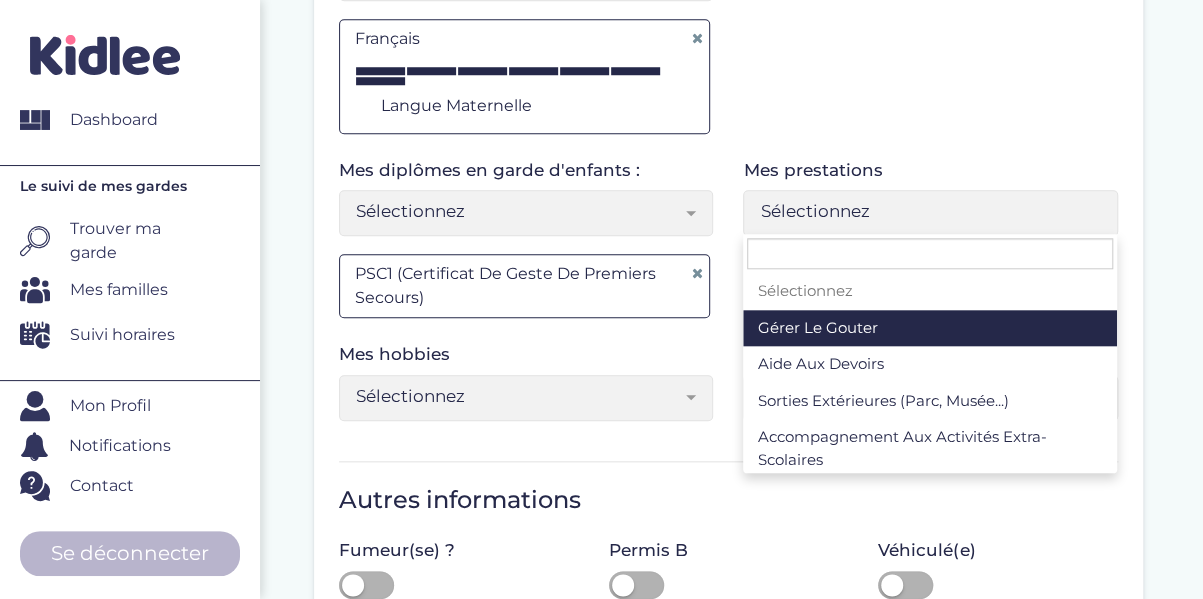 select on "Sélectionnez" 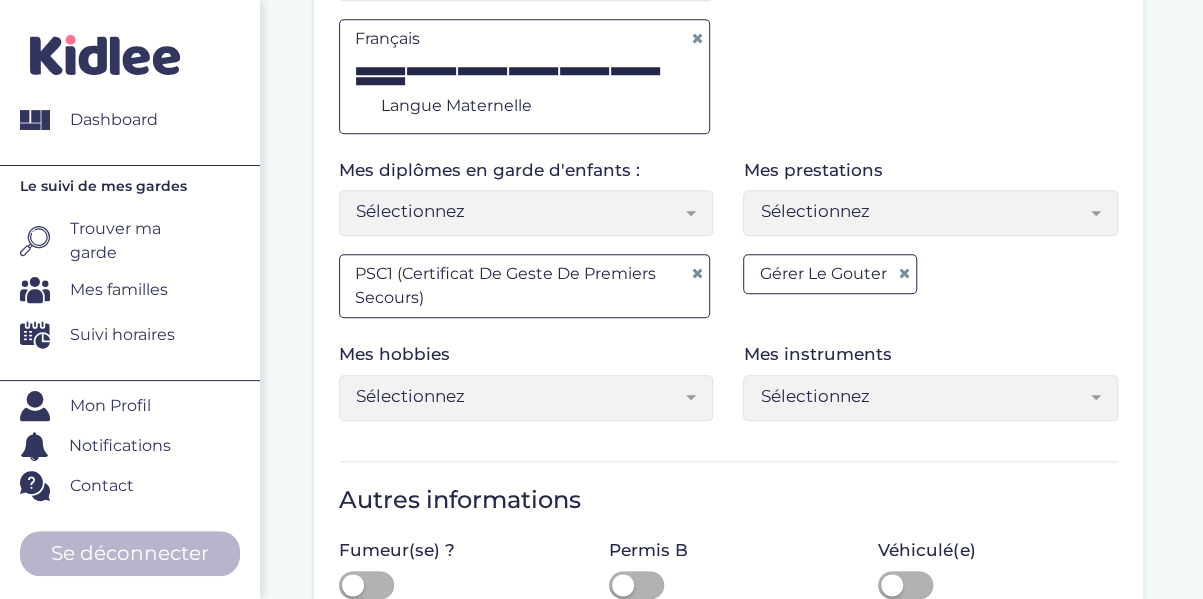 click on "Gérer le gouter" at bounding box center (830, 274) 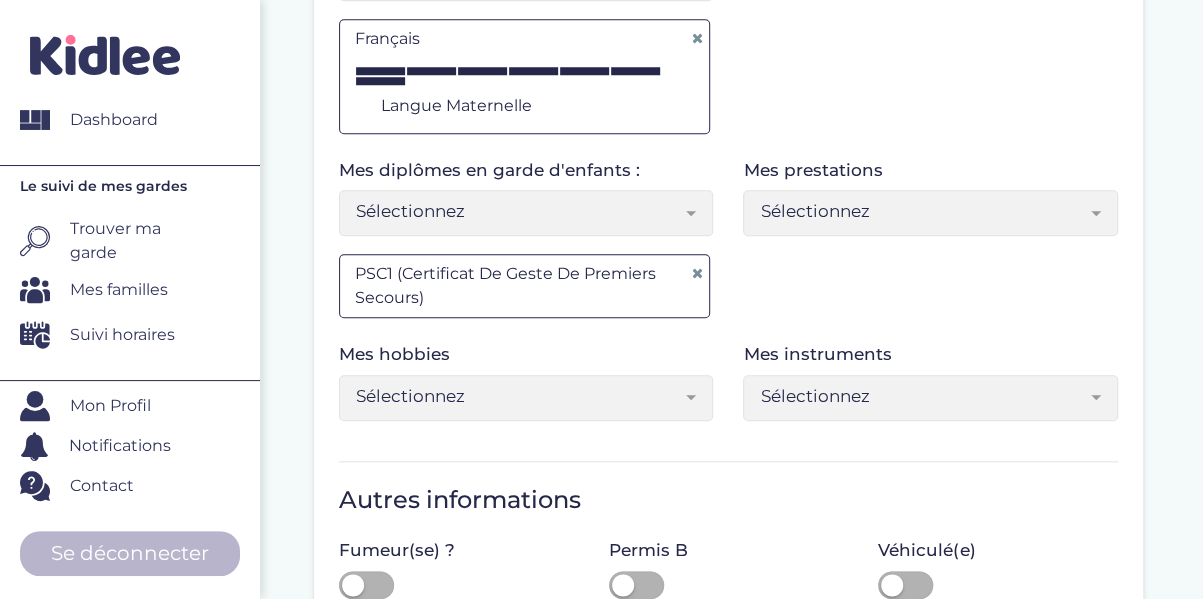 click on "Sélectionnez" at bounding box center (923, 211) 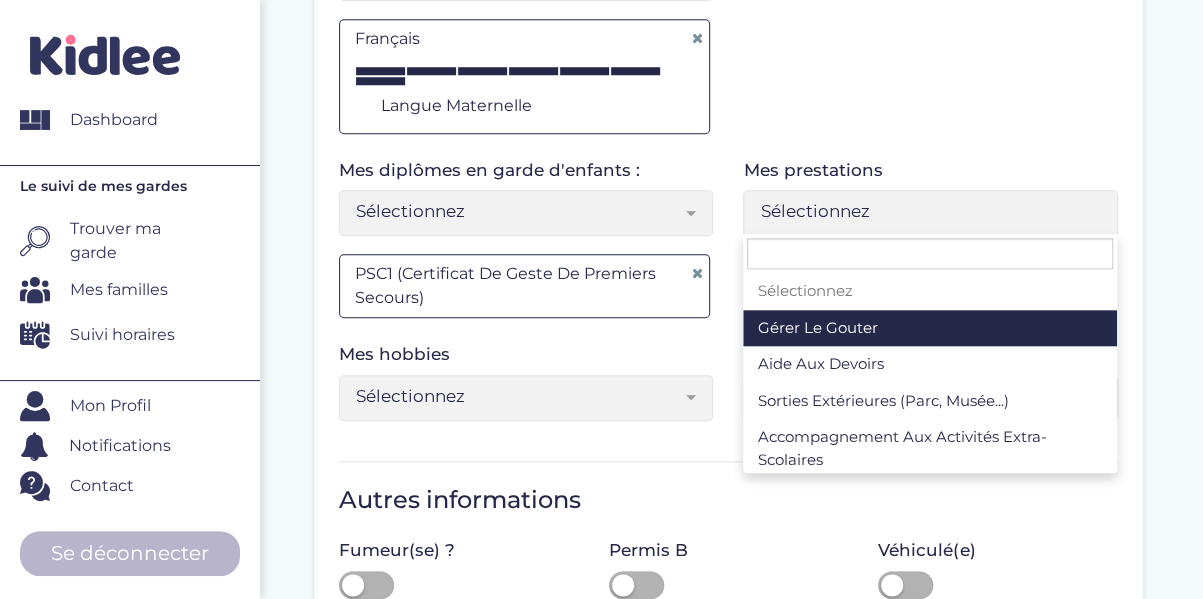 click on "Mes langues   * Utilisez la jauge pour indiquer votre niveau   Sélectionnez   Allemand   Anglais   Arabe   Chinois   Espagnol   Grec   Italien   Japonais   Russe   Portugais   Français   Serbe   Arménien   Néerlandais   Turc   Hindi   Coréen   Ukrainien Sélectionnez
Français
A1   A2   B1   B2   C1   C2   Langue maternelle Langue maternelle       Sports pratiqués :   Sélectionnez   tennis de table   natation   tennis   handball   basketball   football   judo   karaté   rugby   course   Cyclisme   Danse   Gymnastique   Athlétisme   Equitation   Badminton   Fitness   Running   football   Yoga   Boxe   Volleyball    MMA Sélectionnez" at bounding box center (728, 29) 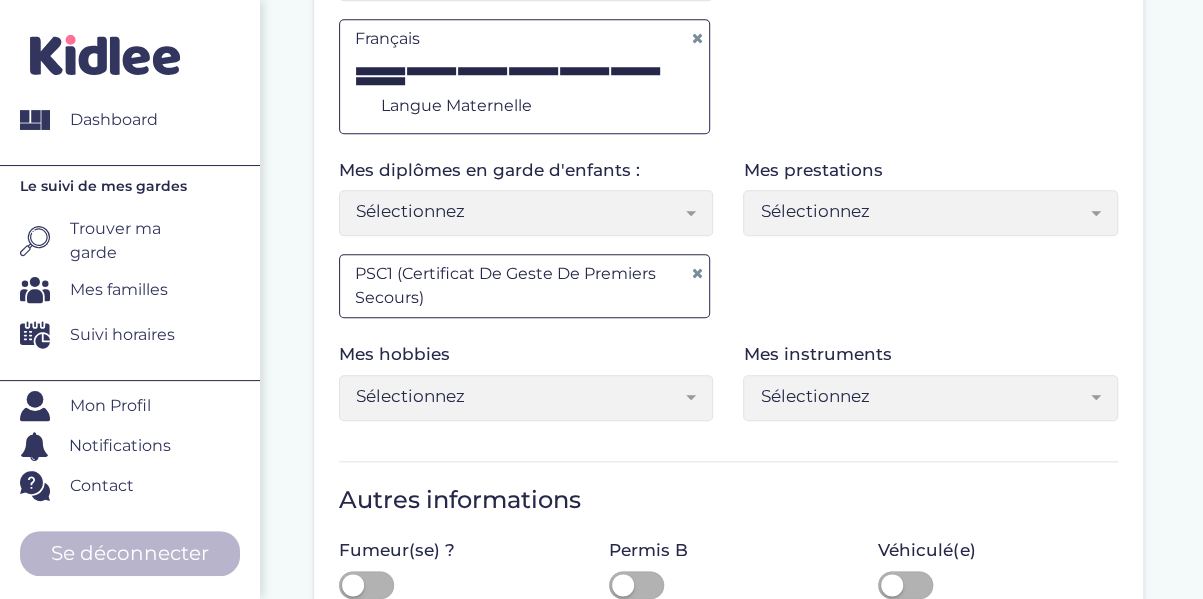 click on "Sélectionnez" at bounding box center (526, 398) 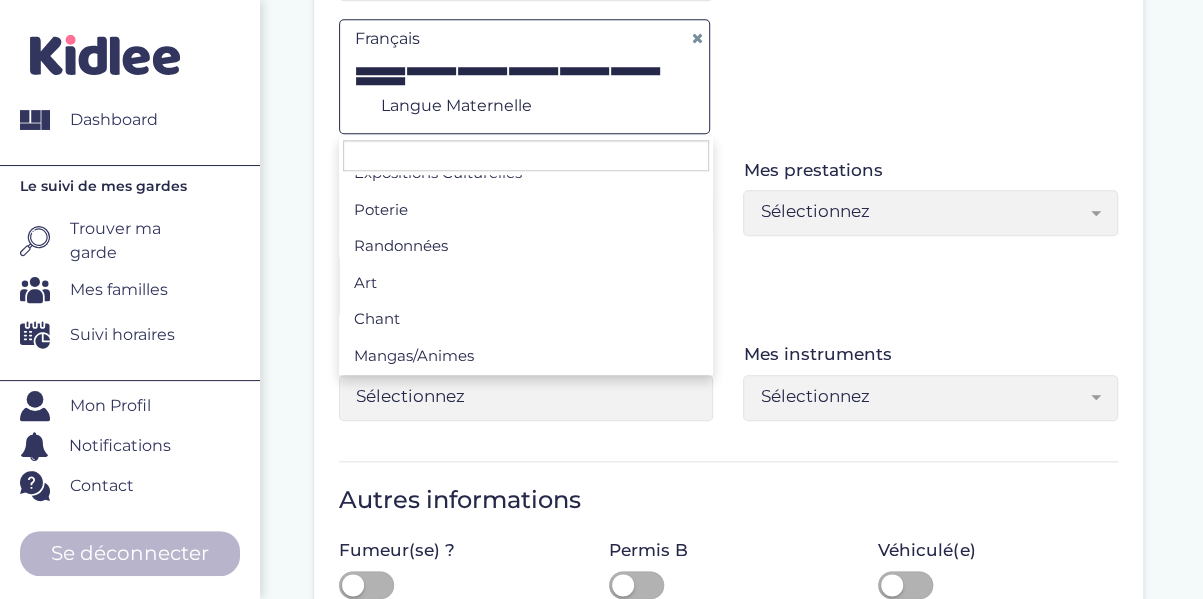 scroll, scrollTop: 248, scrollLeft: 0, axis: vertical 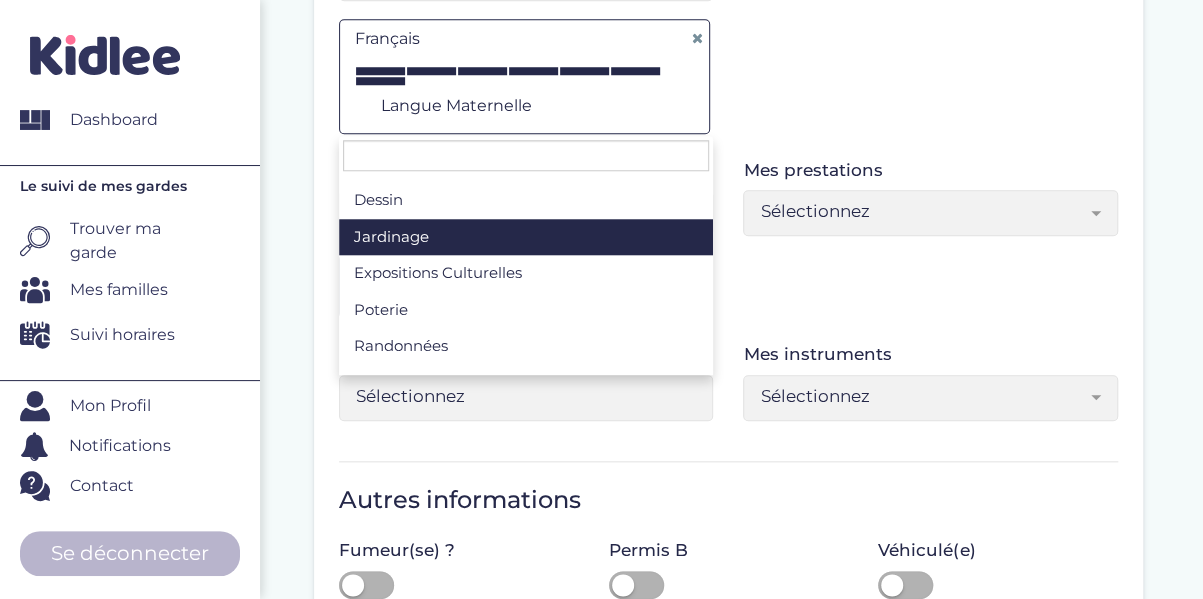 select on "Sélectionnez" 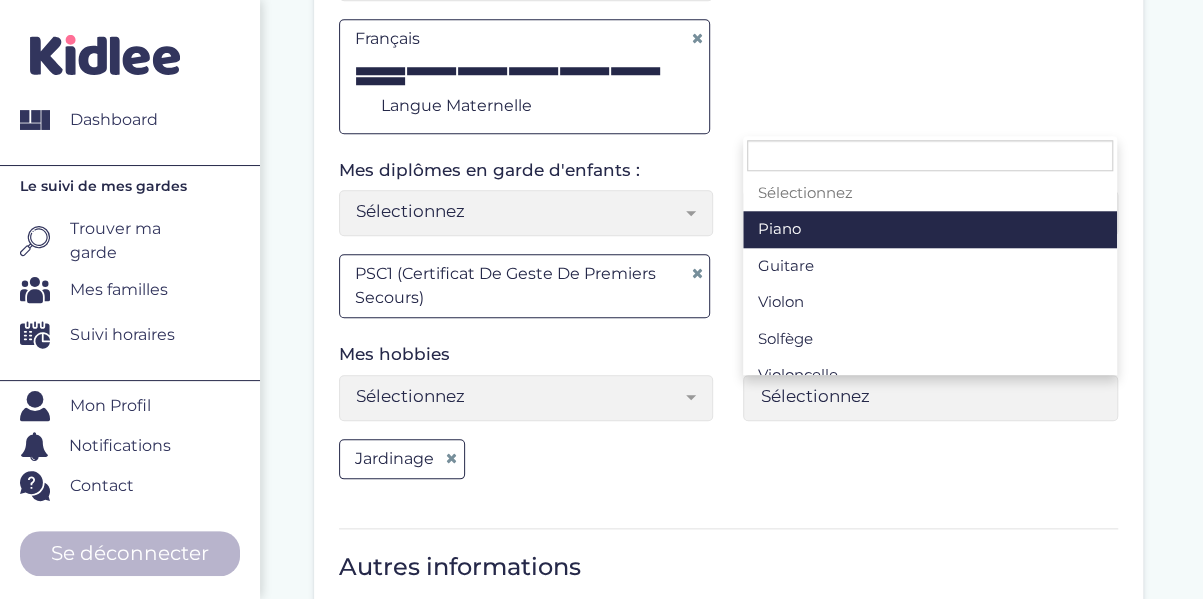 click on "Sélectionnez" at bounding box center [930, 398] 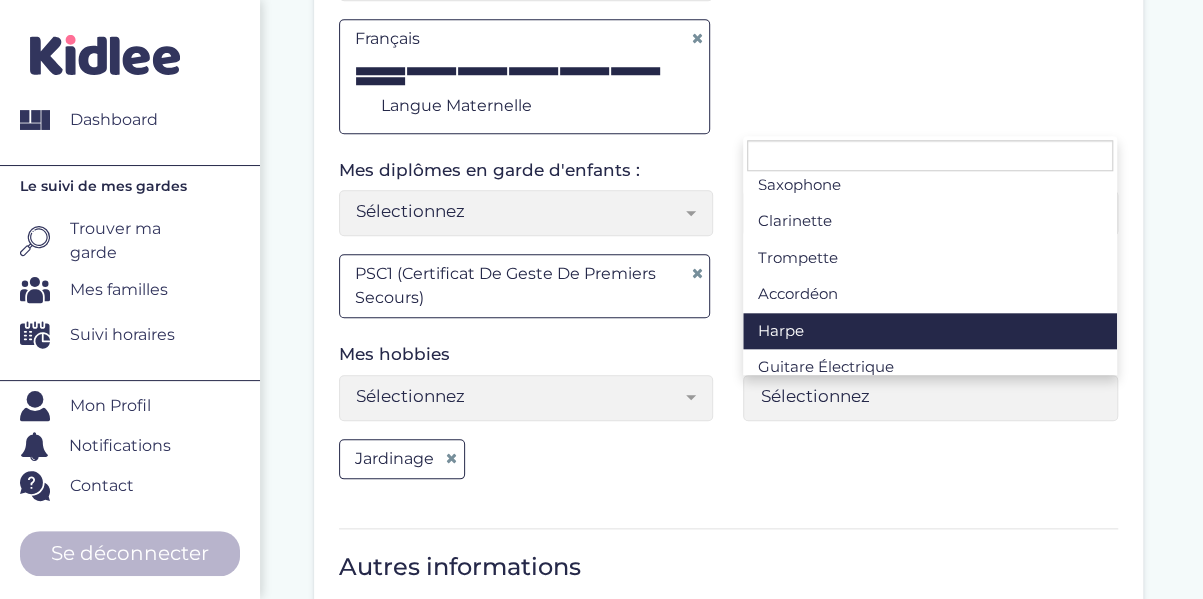 scroll, scrollTop: 384, scrollLeft: 0, axis: vertical 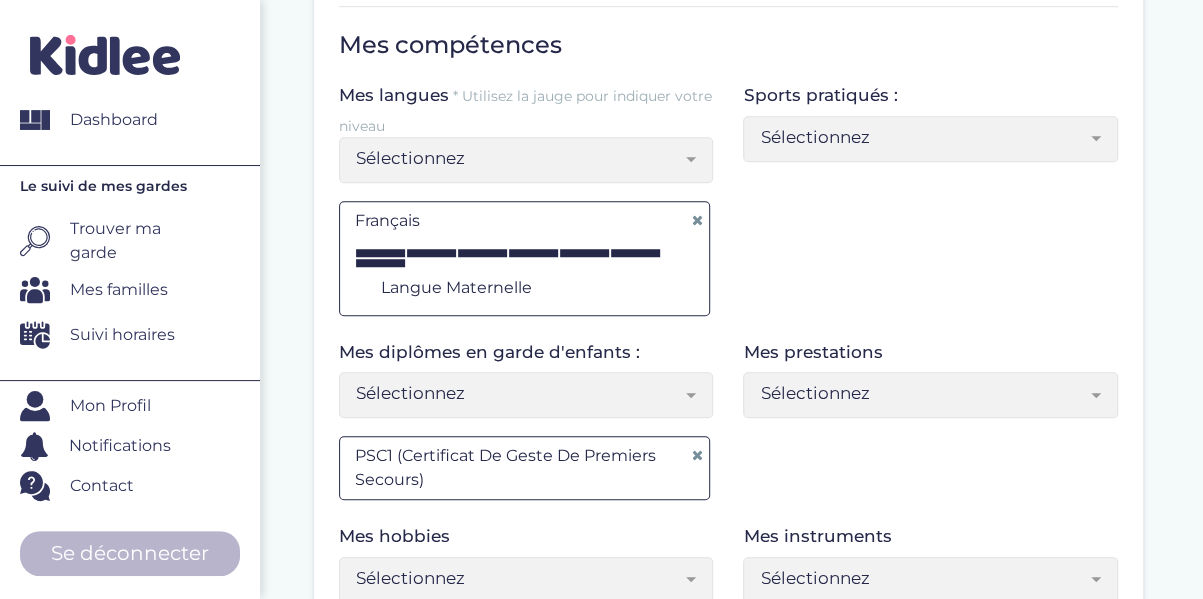 click on "Mes langues   * Utilisez la jauge pour indiquer votre niveau   Sélectionnez   Allemand   Anglais   Arabe   Chinois   Espagnol   Grec   Italien   Japonais   Russe   Portugais   Français   Serbe   Arménien   Néerlandais   Turc   Hindi   Coréen   Ukrainien Sélectionnez
Français
A1   A2   B1   B2   C1   C2   Langue maternelle Langue maternelle       Sports pratiqués :   Sélectionnez   tennis de table   natation   tennis   handball   basketball   football   judo   karaté   rugby   course   Cyclisme   Danse   Gymnastique   Athlétisme   Equitation   Badminton   Fitness   Running   football   Yoga   Boxe   Volleyball    MMA Sélectionnez" at bounding box center [728, 211] 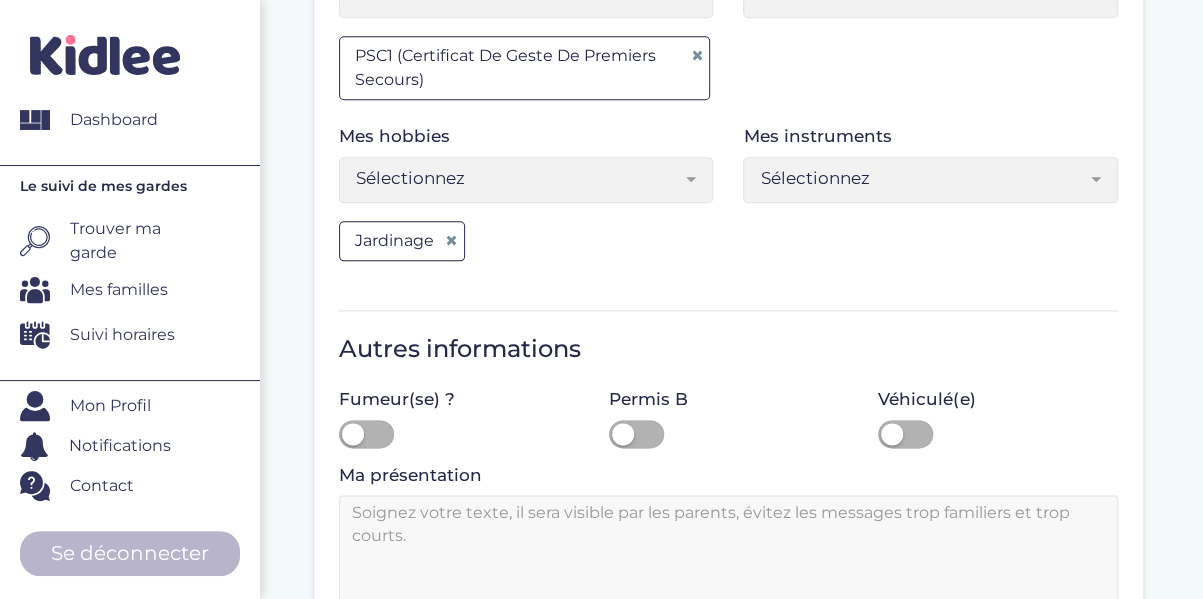 scroll, scrollTop: 1118, scrollLeft: 0, axis: vertical 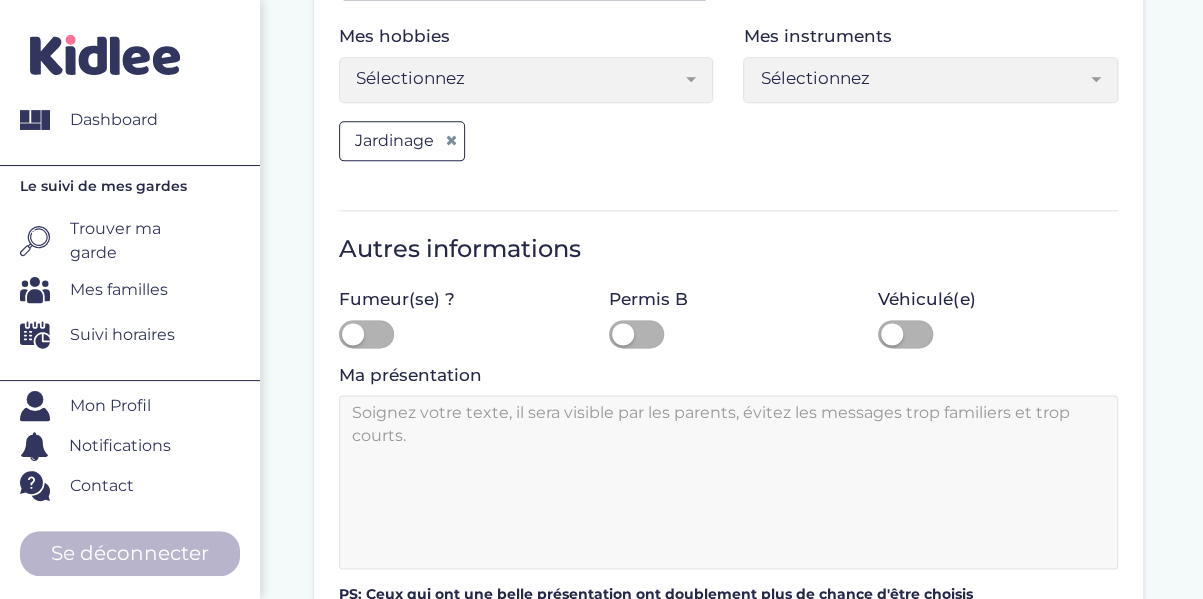 click at bounding box center (623, 334) 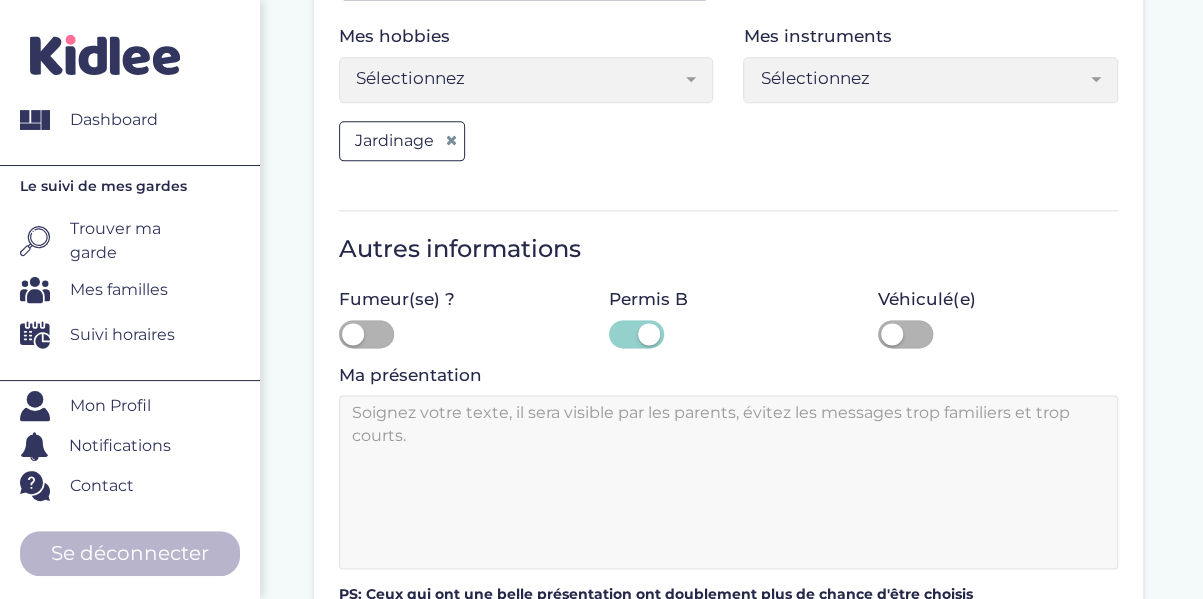 click at bounding box center [892, 334] 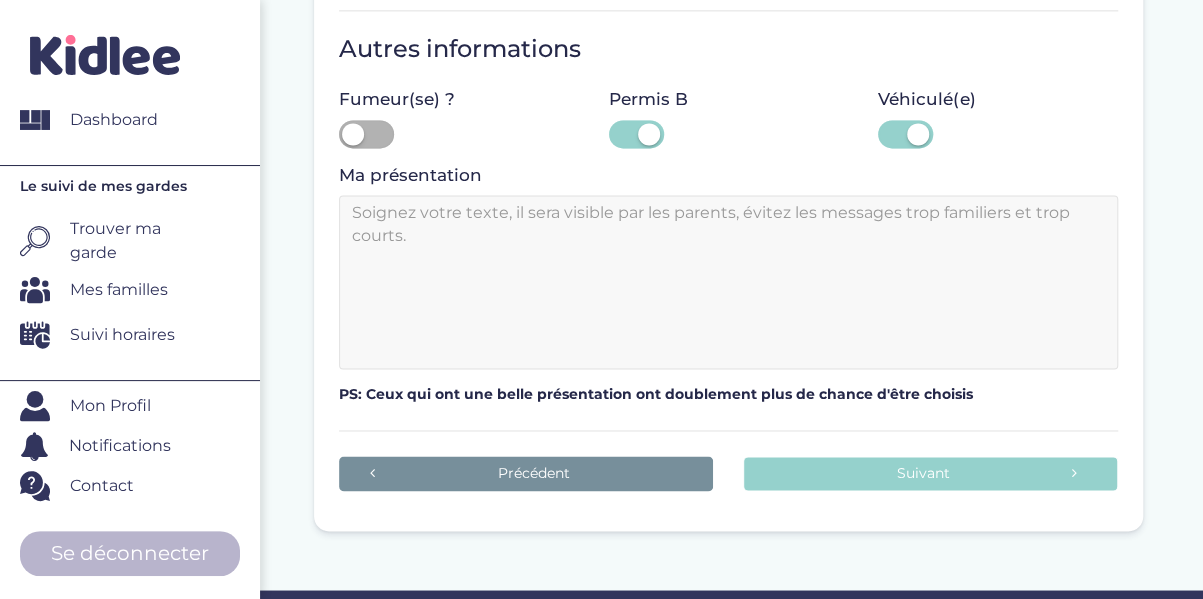 scroll, scrollTop: 1359, scrollLeft: 0, axis: vertical 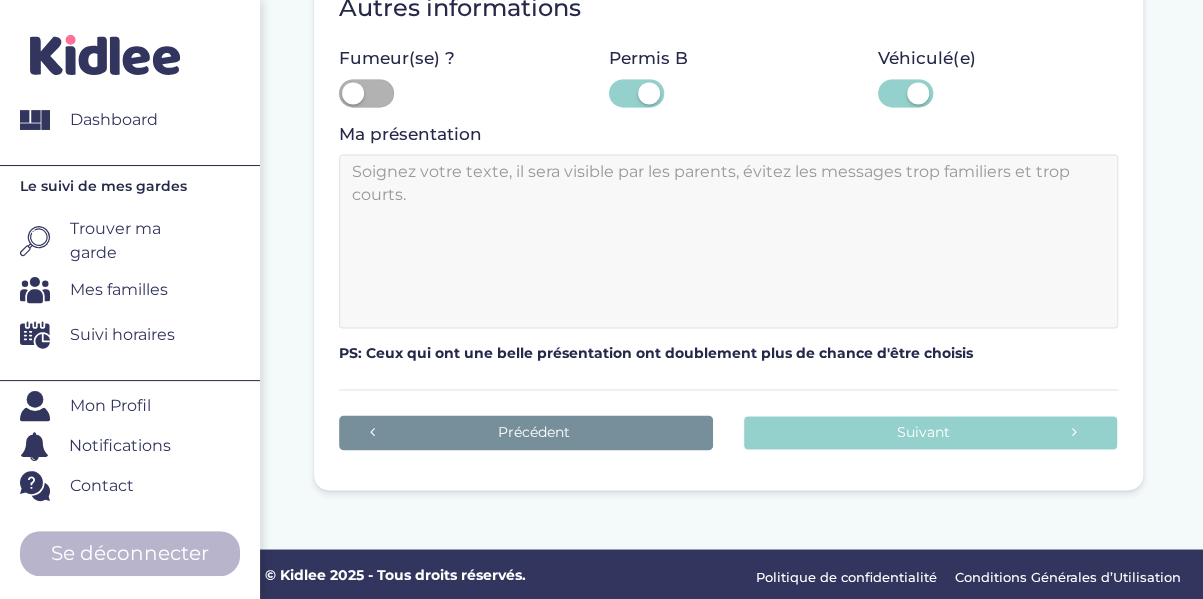 click at bounding box center [728, 241] 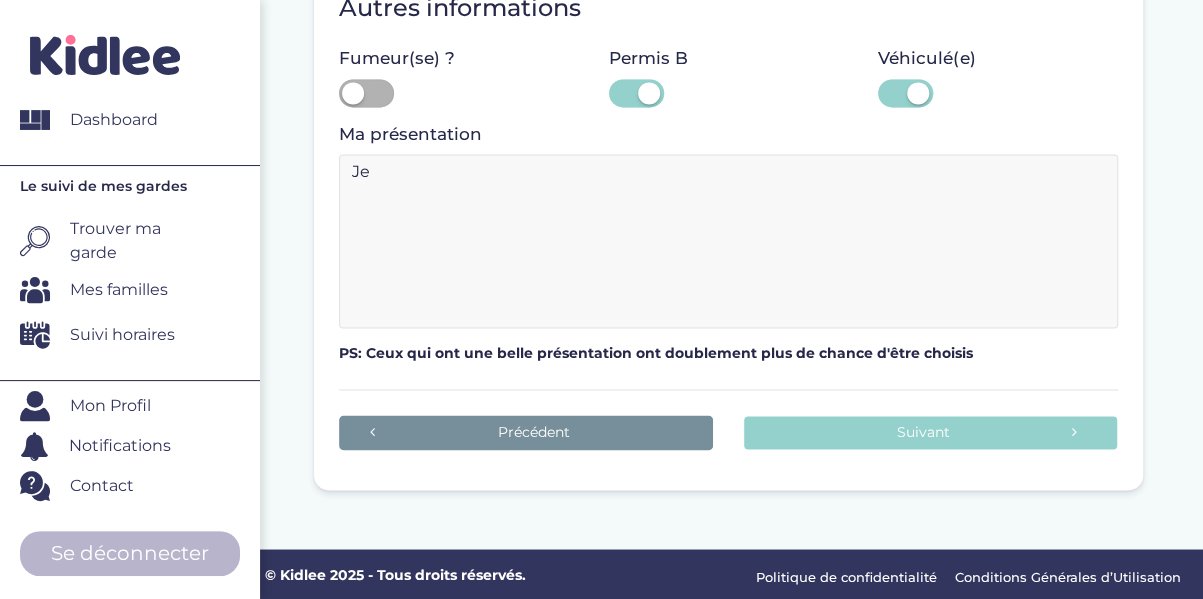 type on "J" 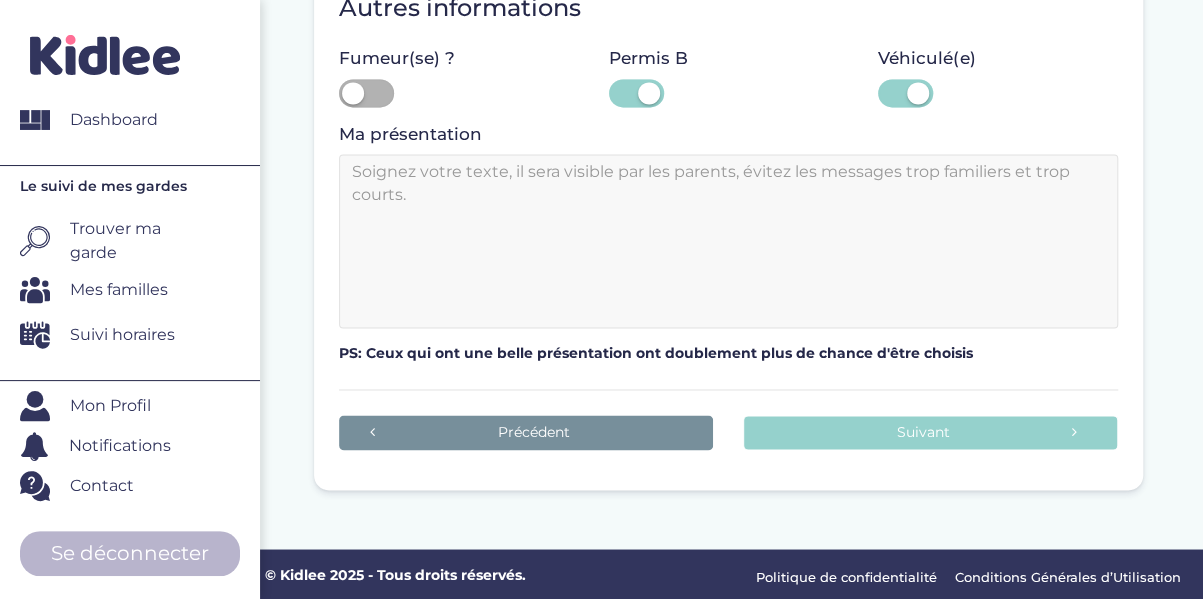 drag, startPoint x: 838, startPoint y: 140, endPoint x: 534, endPoint y: 177, distance: 306.24338 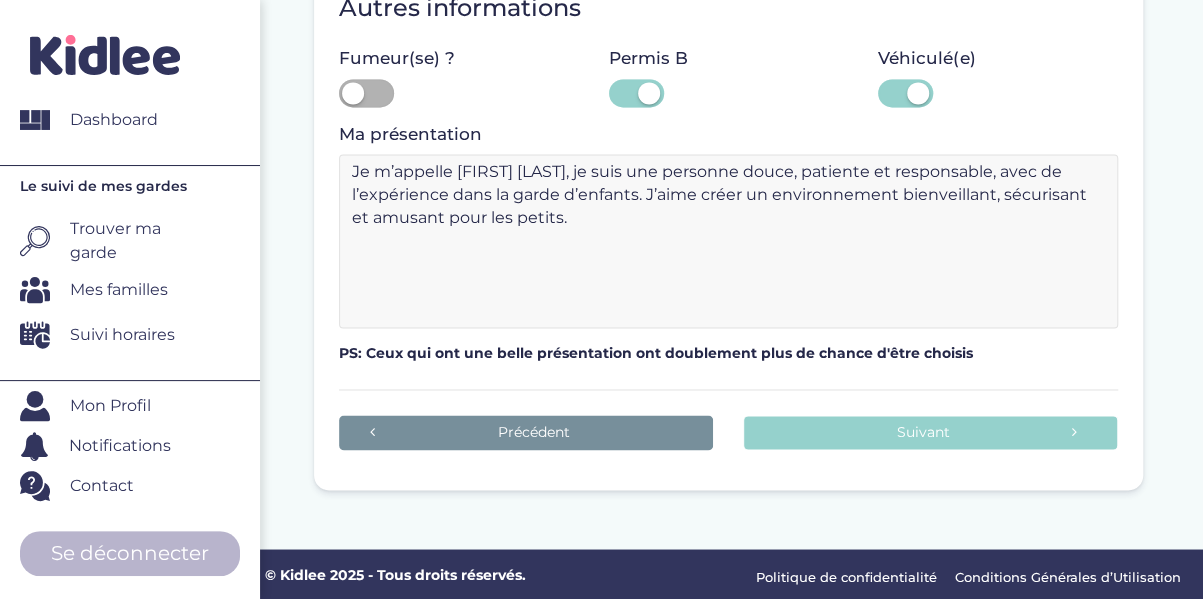 drag, startPoint x: 456, startPoint y: 165, endPoint x: 564, endPoint y: 167, distance: 108.01852 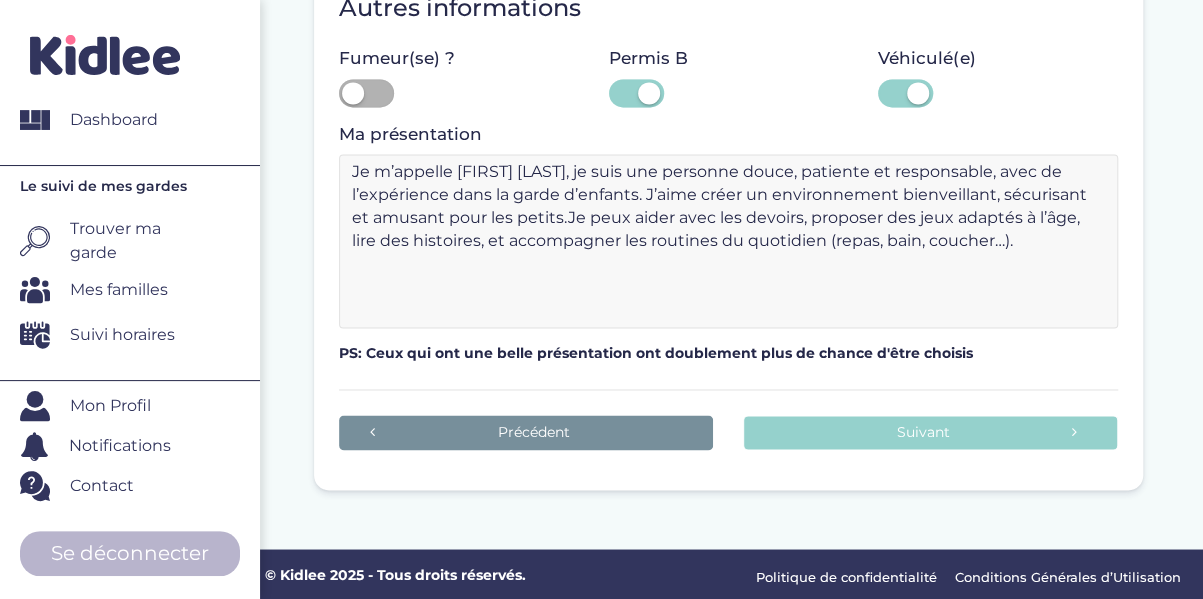 click on "Je m’appelle Armelle FANGUINOVENY, je suis une personne douce, patiente et responsable, avec de l’expérience dans la garde d’enfants. J’aime créer un environnement bienveillant, sécurisant et amusant pour les petits.Je peux aider avec les devoirs, proposer des jeux adaptés à l’âge, lire des histoires, et accompagner les routines du quotidien (repas, bain, coucher…)." at bounding box center [728, 241] 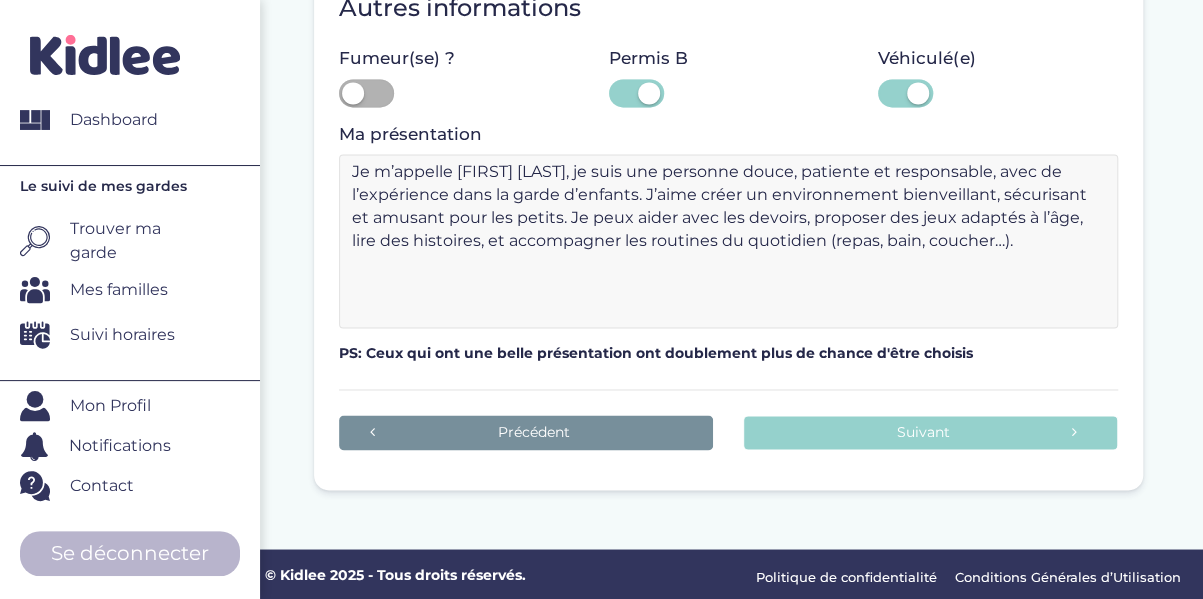 click on "Je m’appelle Armelle FANGUINOVENY, je suis une personne douce, patiente et responsable, avec de l’expérience dans la garde d’enfants. J’aime créer un environnement bienveillant, sécurisant et amusant pour les petits. Je peux aider avec les devoirs, proposer des jeux adaptés à l’âge, lire des histoires, et accompagner les routines du quotidien (repas, bain, coucher…)." at bounding box center [728, 241] 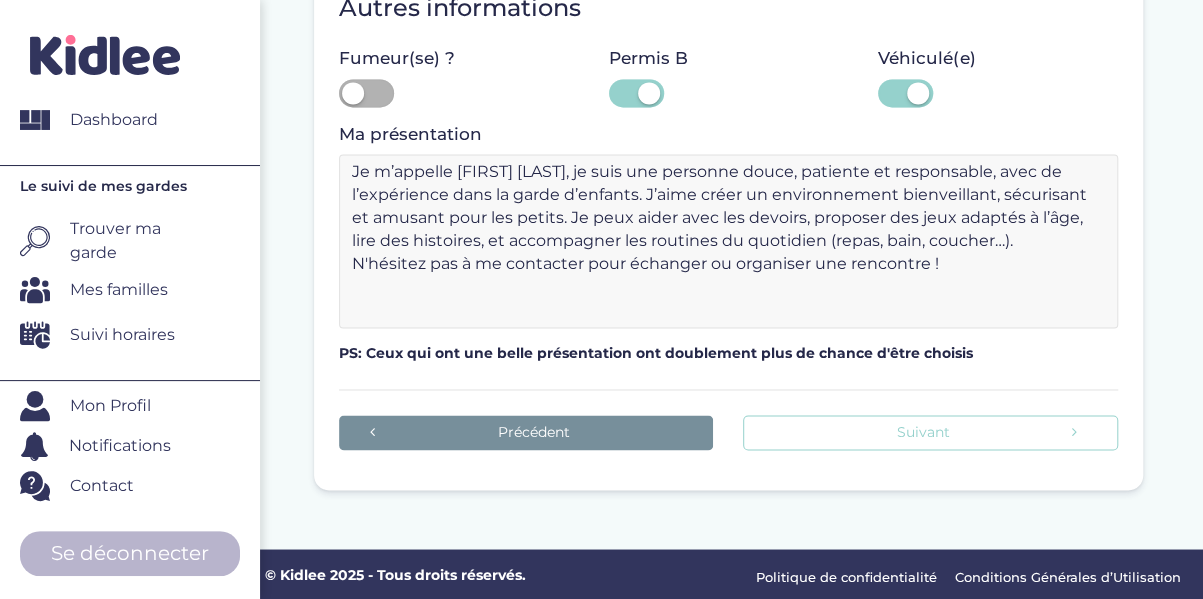 type on "Je m’appelle Armelle FANGUINOVENY, je suis une personne douce, patiente et responsable, avec de l’expérience dans la garde d’enfants. J’aime créer un environnement bienveillant, sécurisant et amusant pour les petits. Je peux aider avec les devoirs, proposer des jeux adaptés à l’âge, lire des histoires, et accompagner les routines du quotidien (repas, bain, coucher…).
N'hésitez pas à me contacter pour échanger ou organiser une rencontre !" 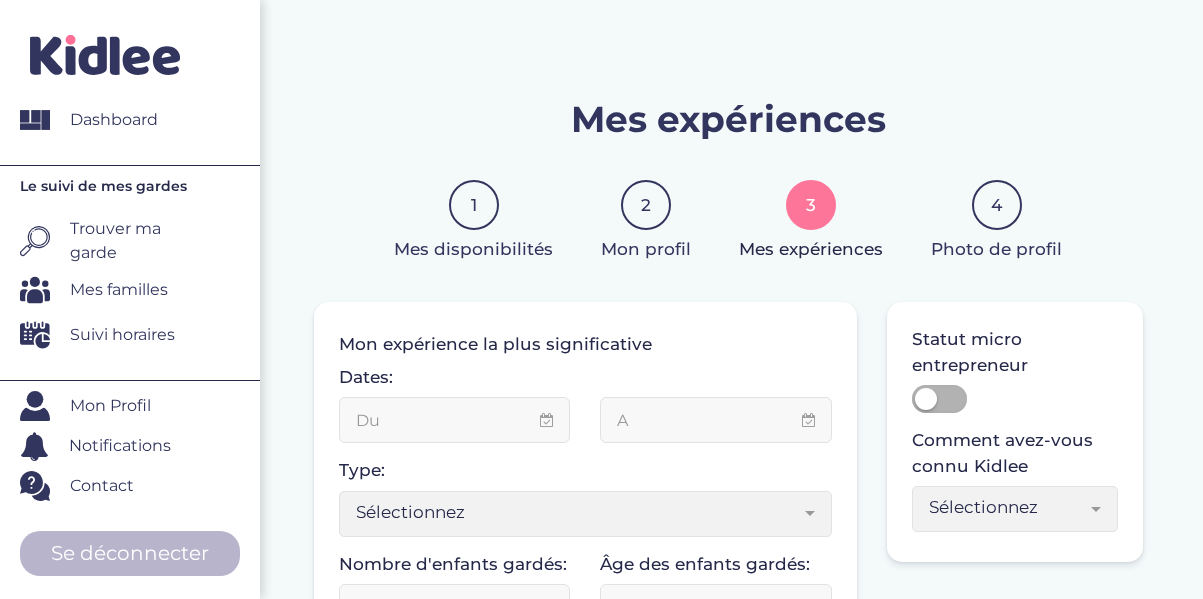 scroll, scrollTop: 0, scrollLeft: 0, axis: both 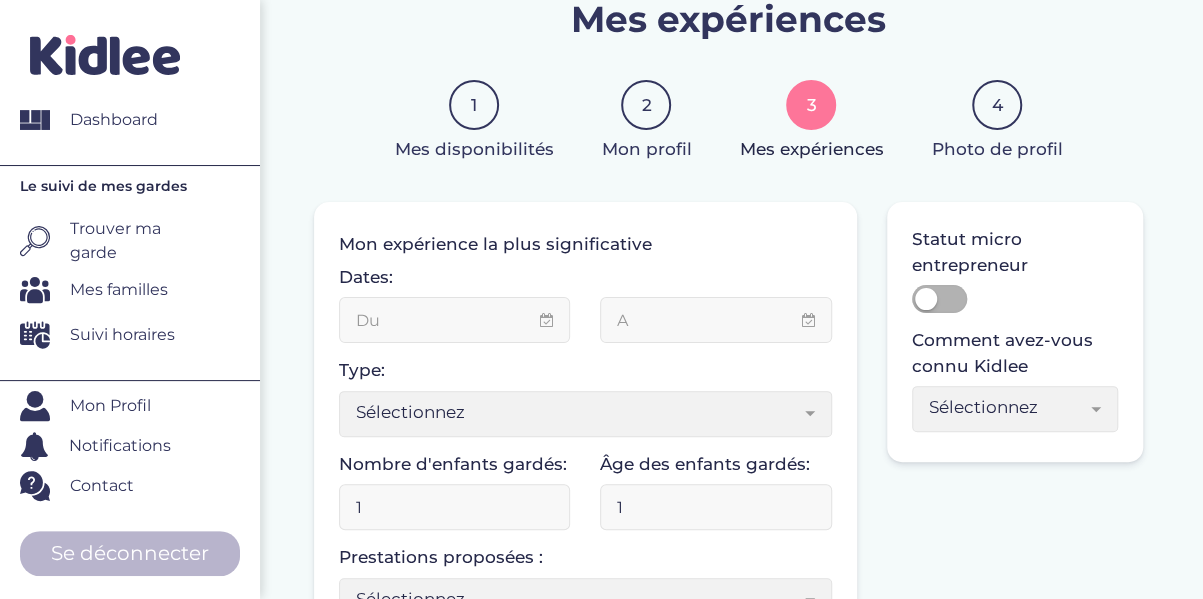 type on "[DATE]" 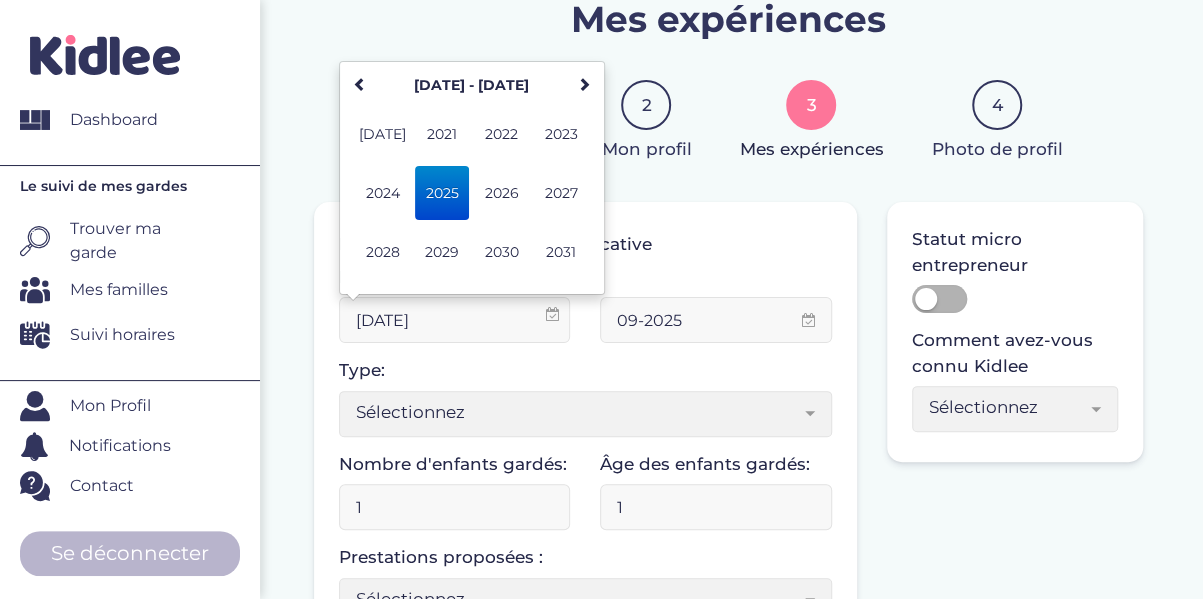 click on "[DATE]" at bounding box center (454, 320) 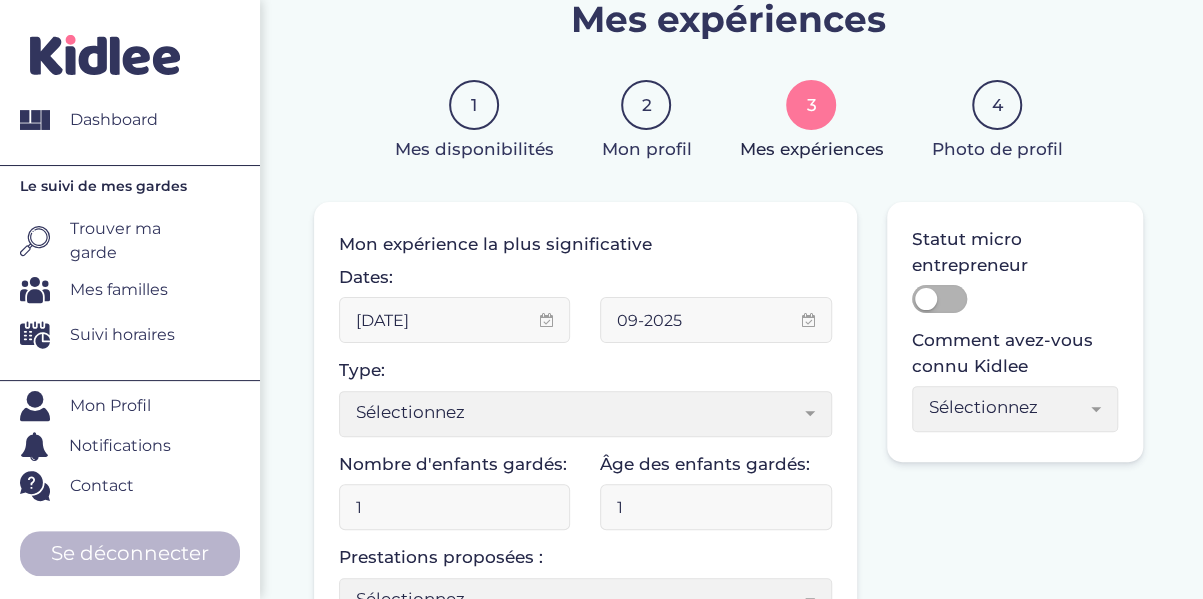 click on "Dates:   [DATE]     [DATE]     Type:   Sélectionnez   Sorties d’école   Baby-sitting le soir   Baby-sitting le week-end   Centre de loisirs   Colonies de vacances   Cercle familial   Crèche   Enseignement   Association   Vacances familiales   Auxiliaire de vie scolaire   Fille au pair   Autre Sélectionnez   Nombre d'enfants gardés:   1   Âge des enfants gardés:   1   1   1   1   Sélectionnez   3-6 ans   6-9 ans   +9 ans Sélectionnez     Prestations proposées :   Sélectionnez   Gérer le gouter   Aide aux devoirs   Sorties extérieures (parc, musée...)   Accompagnement aux activités extra-scolaires   Activités manuelles (dessin, peinture...)   Activités sportives   Jeux d'éveil   Jeux de société   Initiation aux langues   Lecture d'histoires   Gérer le bain   Préparation du dîner   Dîner   Gérer le coucher Sélectionnez" at bounding box center (585, 452) 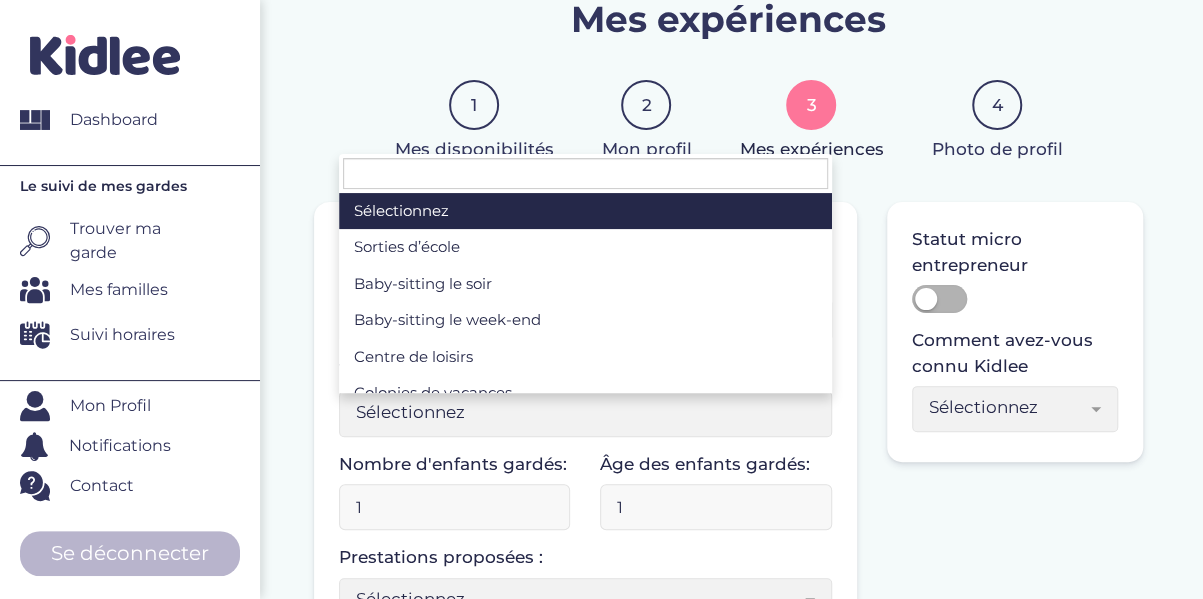 click on "Sélectionnez" at bounding box center [578, 412] 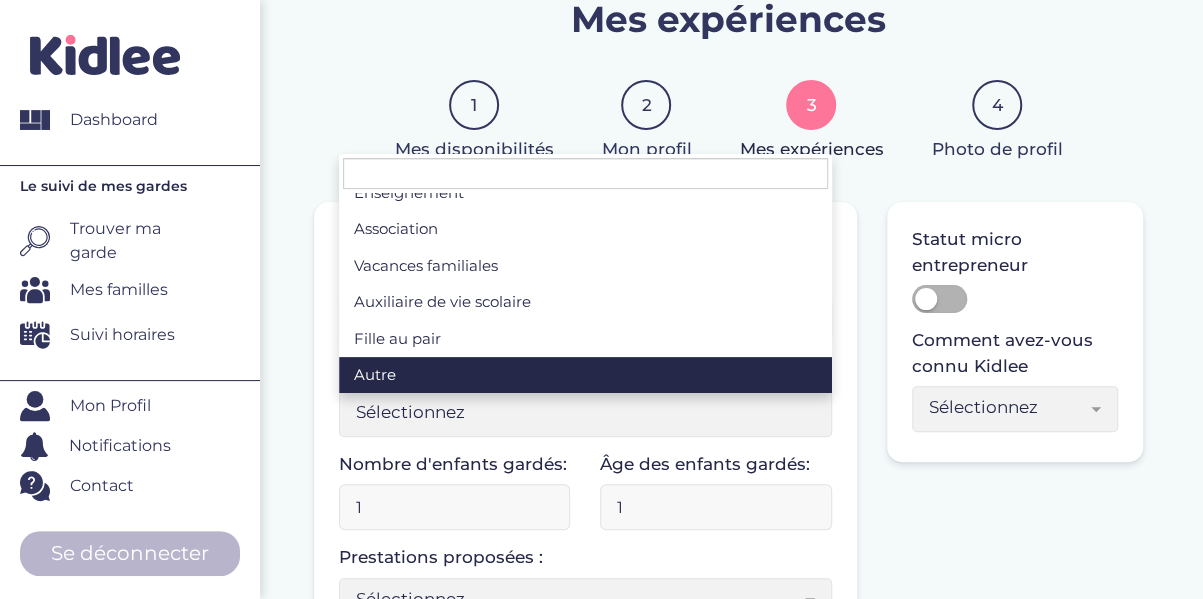 scroll, scrollTop: 210, scrollLeft: 0, axis: vertical 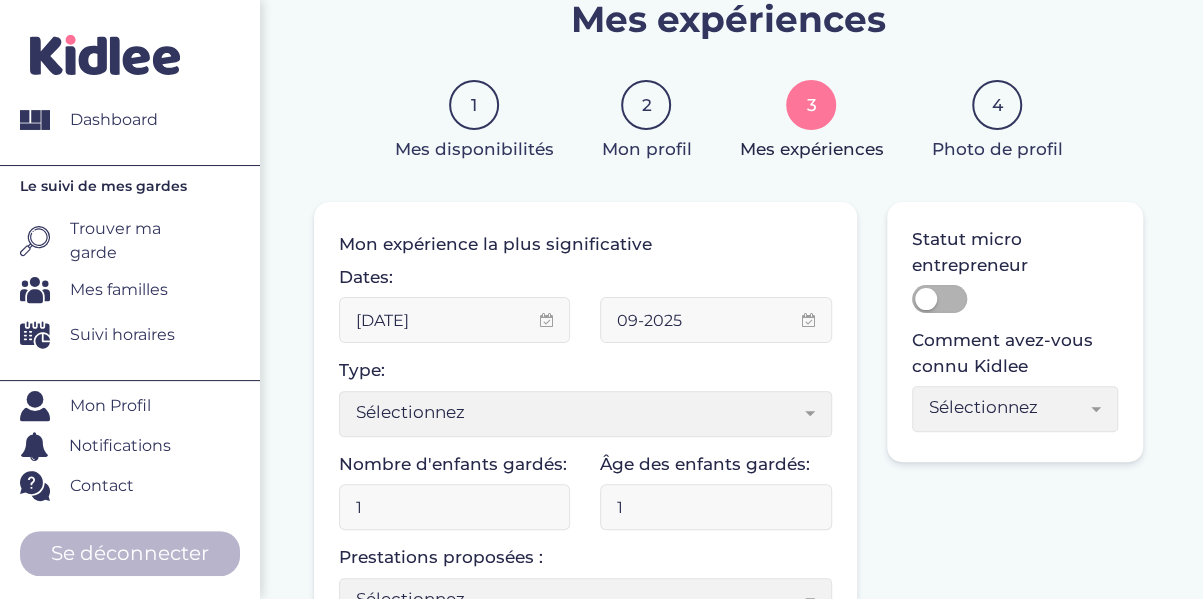 click on "Je fais de la garde d’enfants depuis :
1   Mon expérience la plus significative   Dates:   [DATE]     [DATE]     Type:   Sélectionnez   Sorties d’école   Baby-sitting le soir   Baby-sitting le week-end   Centre de loisirs   Colonies de vacances   Cercle familial   Crèche   Enseignement   Association   Vacances familiales   Auxiliaire de vie scolaire   Fille au pair   Autre Sélectionnez   Nombre d'enfants gardés:   1   Âge des enfants gardés:   1   1   1   1   Sélectionnez   3-6 ans   6-9 ans   +9 ans Sélectionnez     Prestations proposées :   Sélectionnez   Gérer le gouter   Aide aux devoirs   Sorties extérieures (parc, musée...)   Accompagnement aux activités extra-scolaires   Activités manuelles (dessin, peinture...)   Activités sportives   Jeux d'éveil   Jeux de société   Initiation aux langues   Lecture d'histoires   Gérer le bain   Préparation du dîner   Dîner   Gérer le coucher" at bounding box center (728, 791) 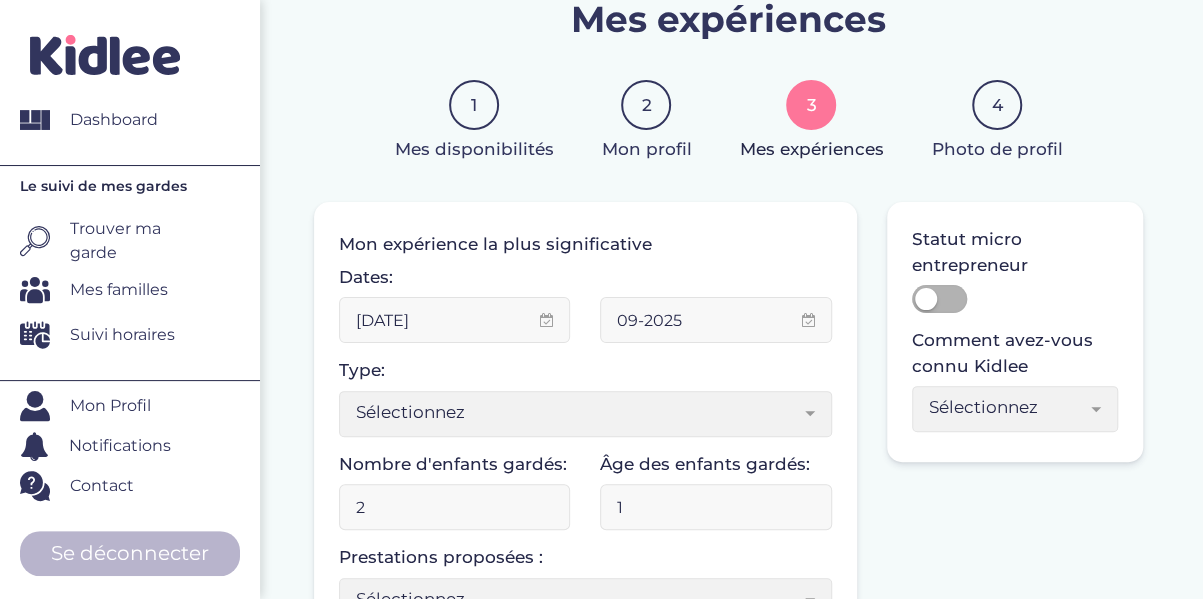 type on "2" 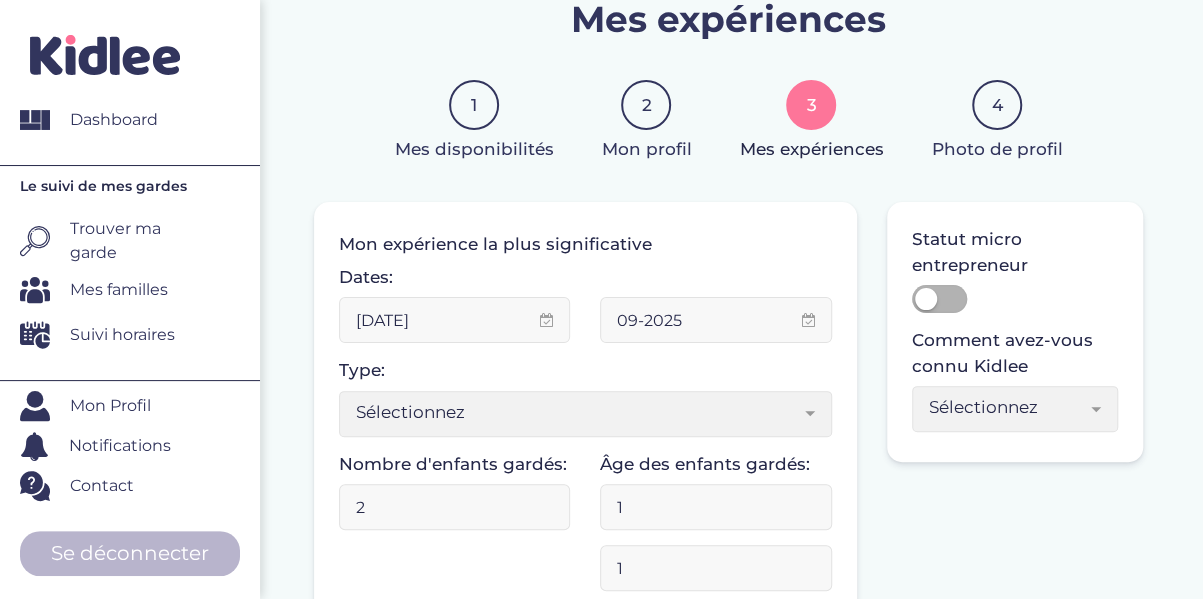 click on "1" at bounding box center (715, 507) 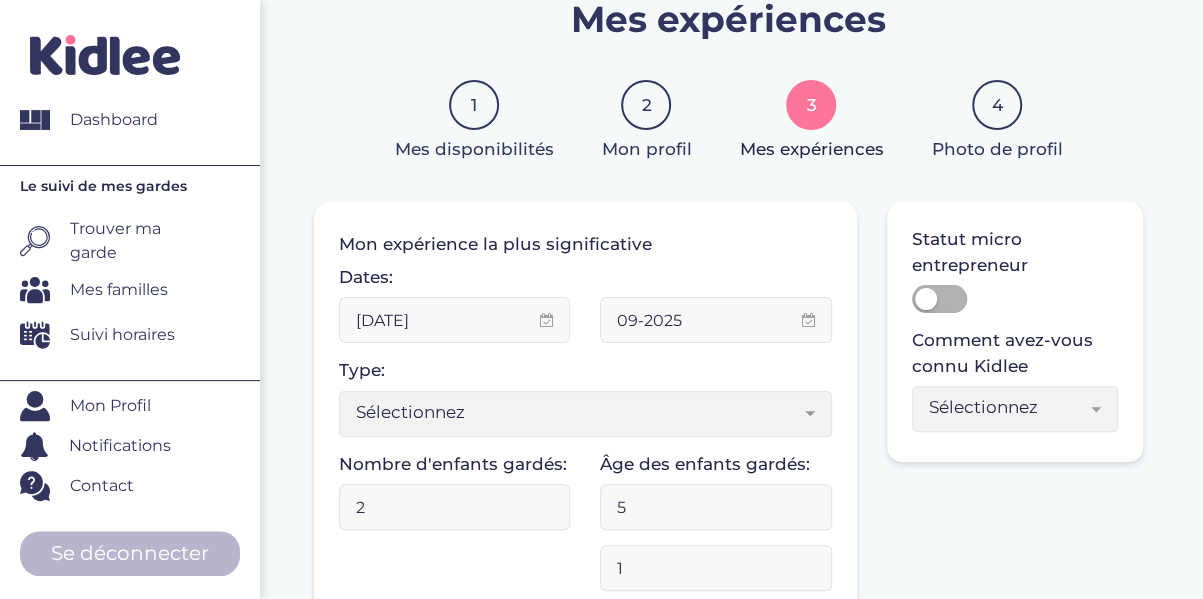 scroll, scrollTop: 200, scrollLeft: 0, axis: vertical 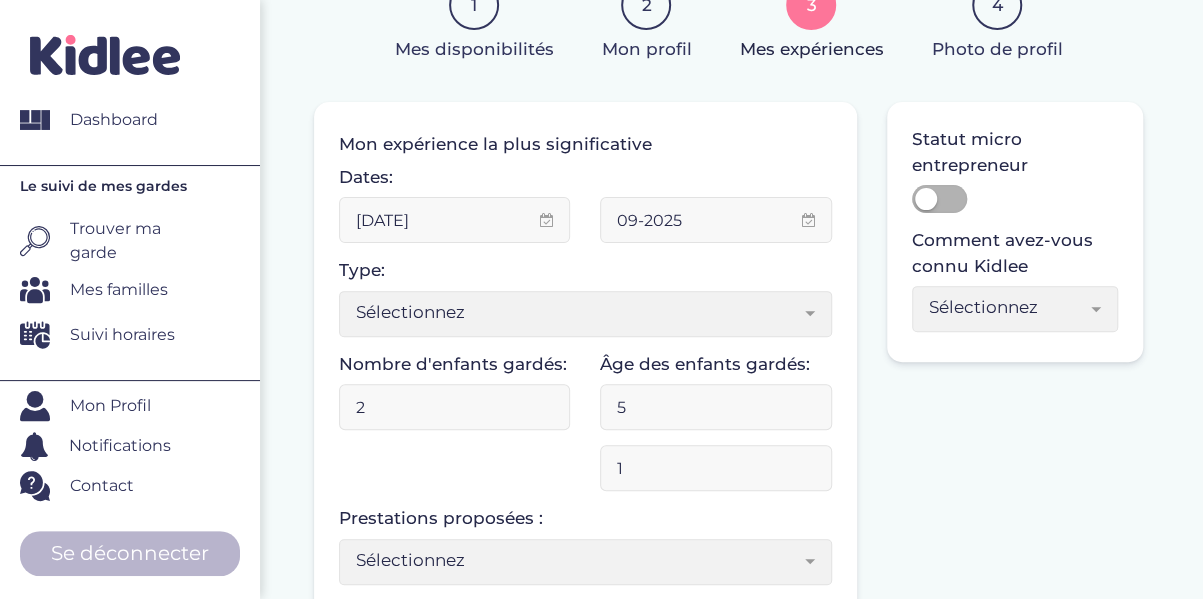 type on "5" 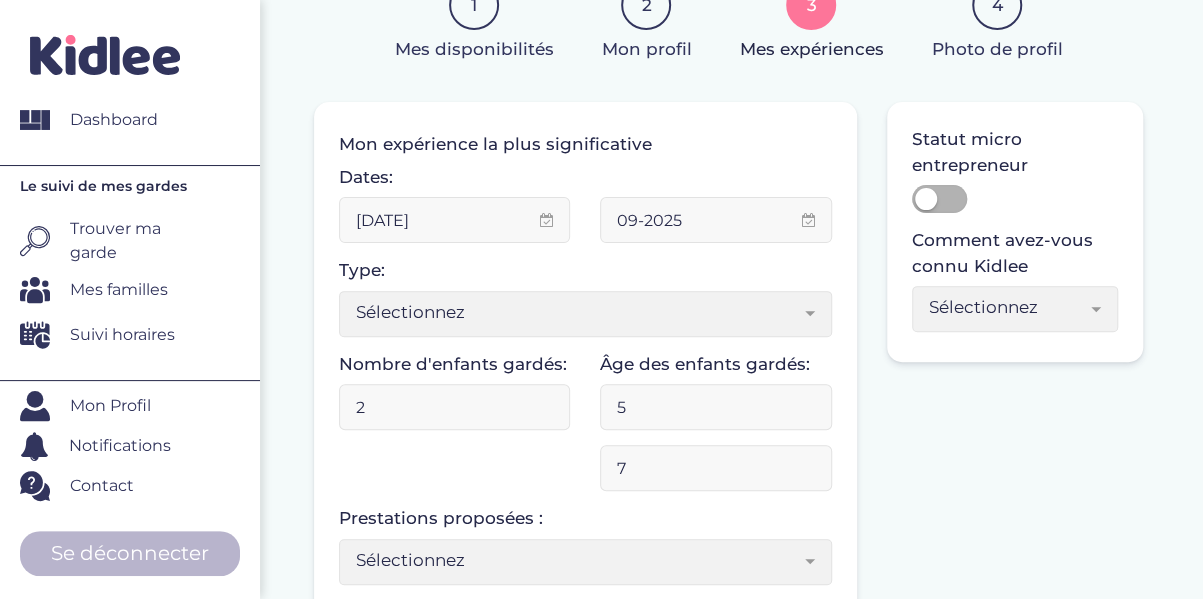 click on "7" at bounding box center [715, 468] 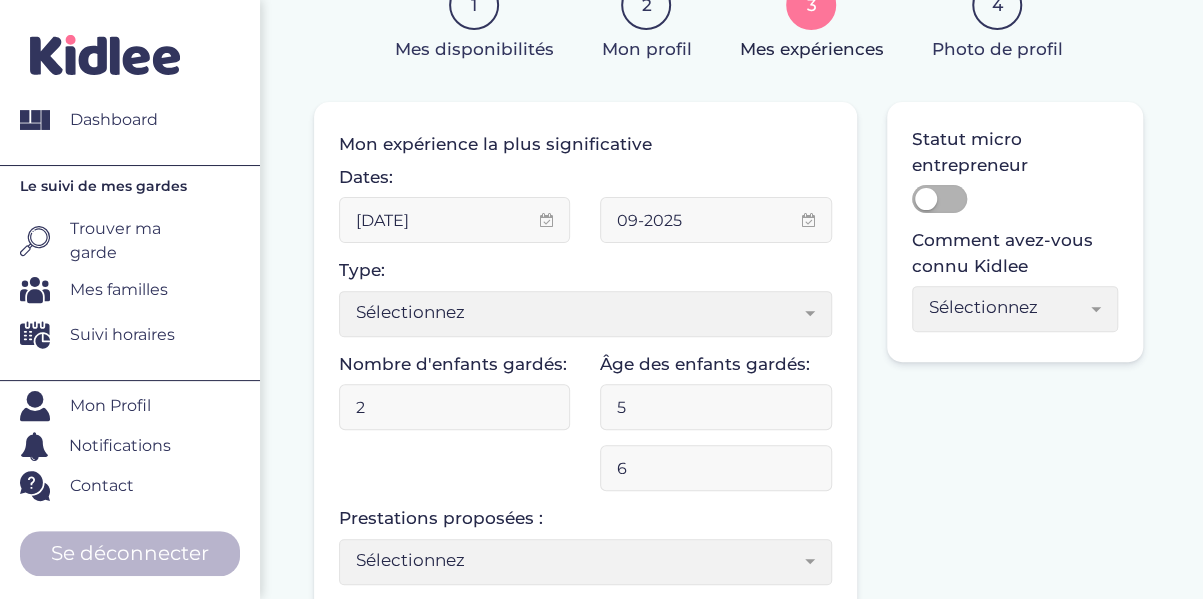 click on "6" at bounding box center [715, 468] 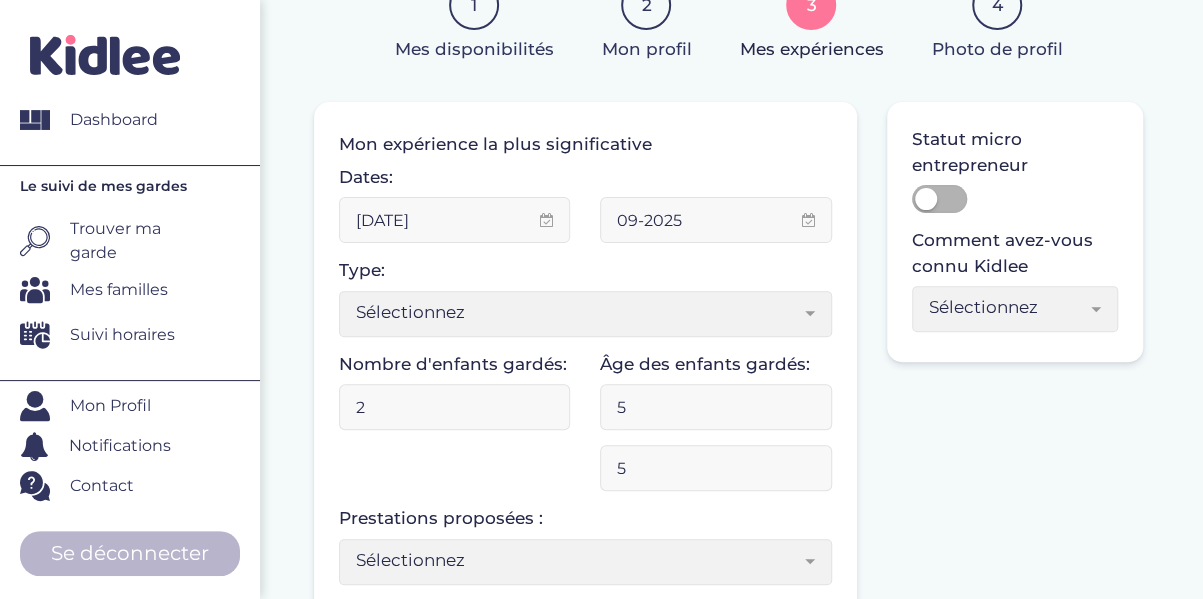 click on "5" at bounding box center (715, 468) 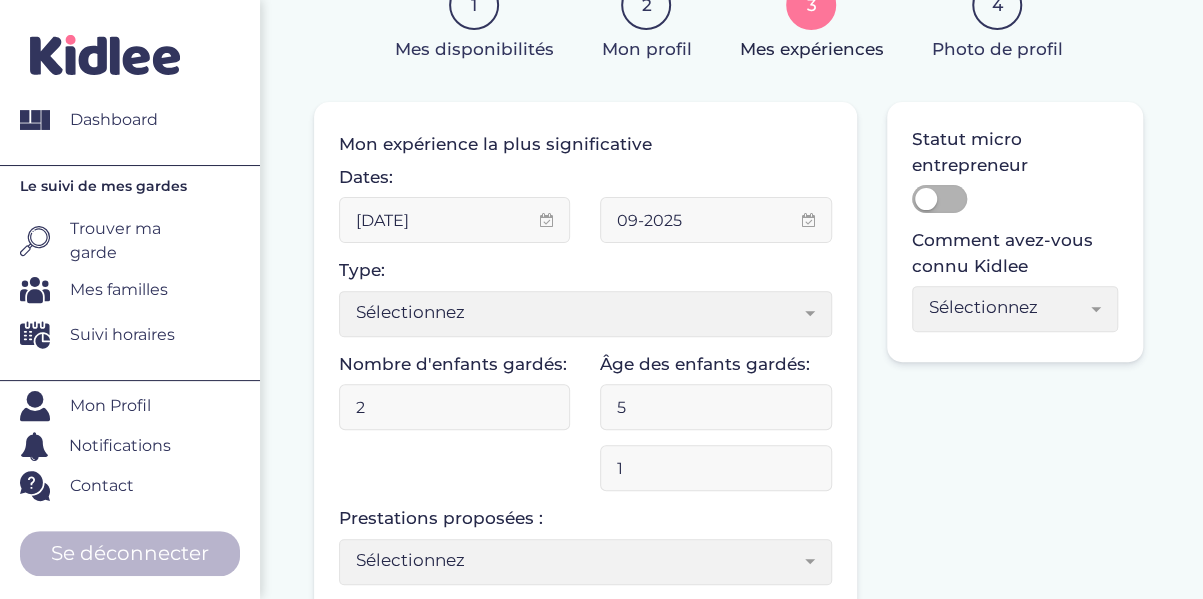 type on "1" 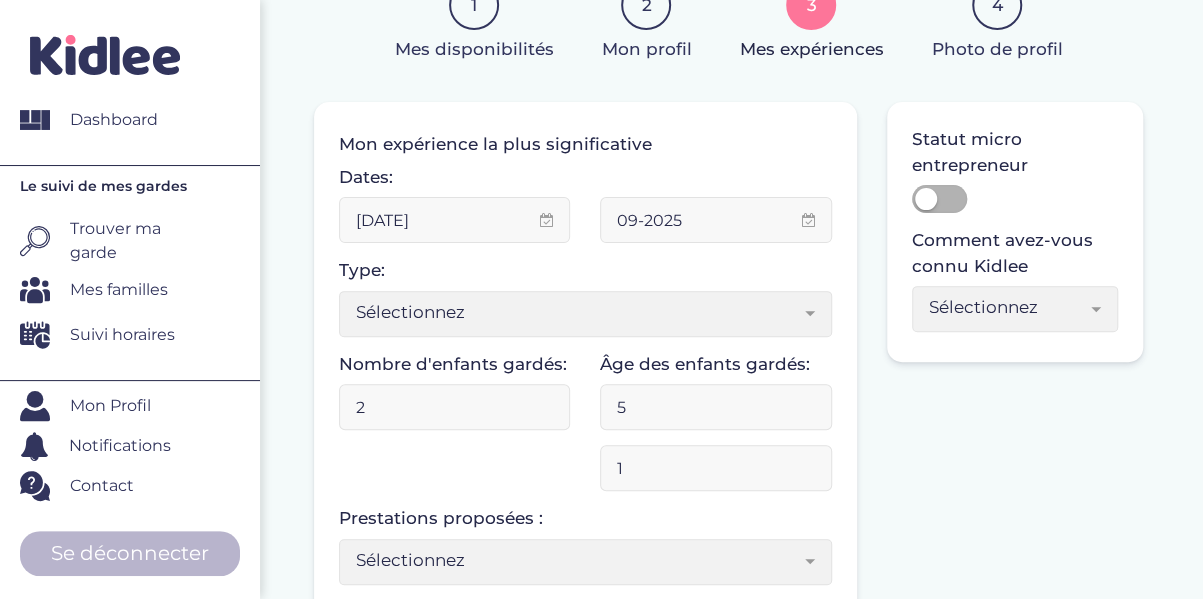 click on "1" at bounding box center (715, 468) 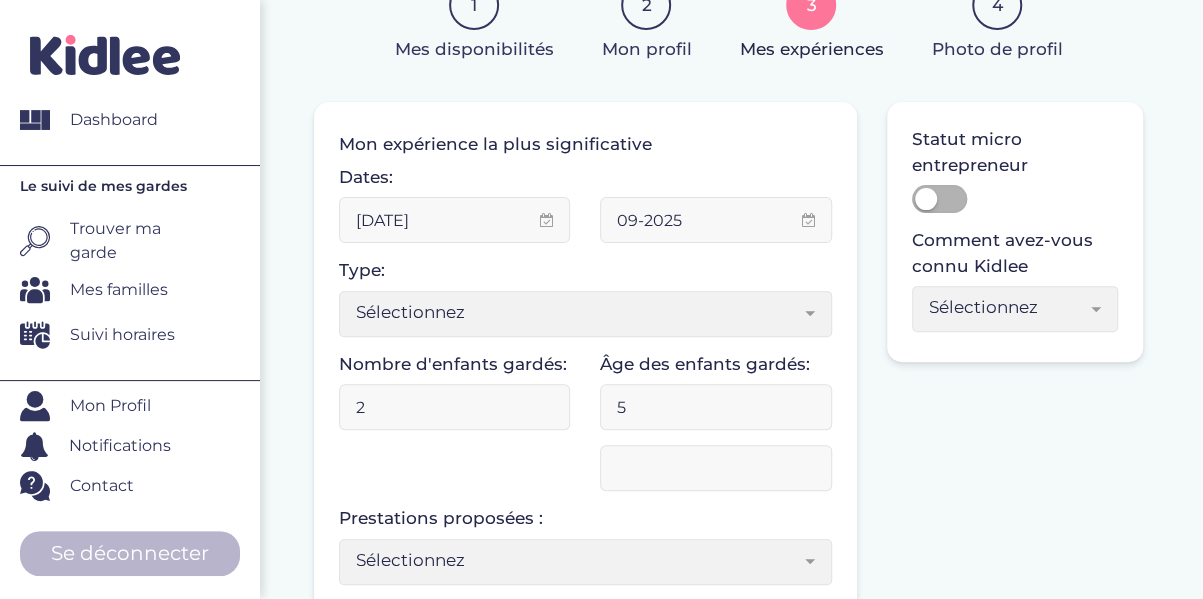 type 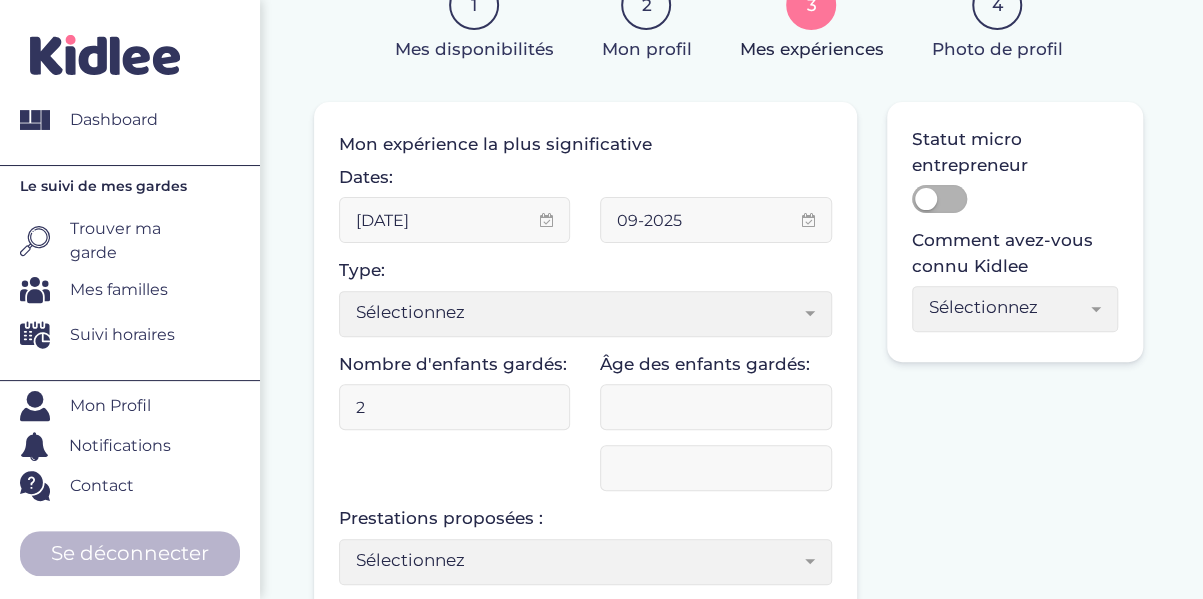 type on "5" 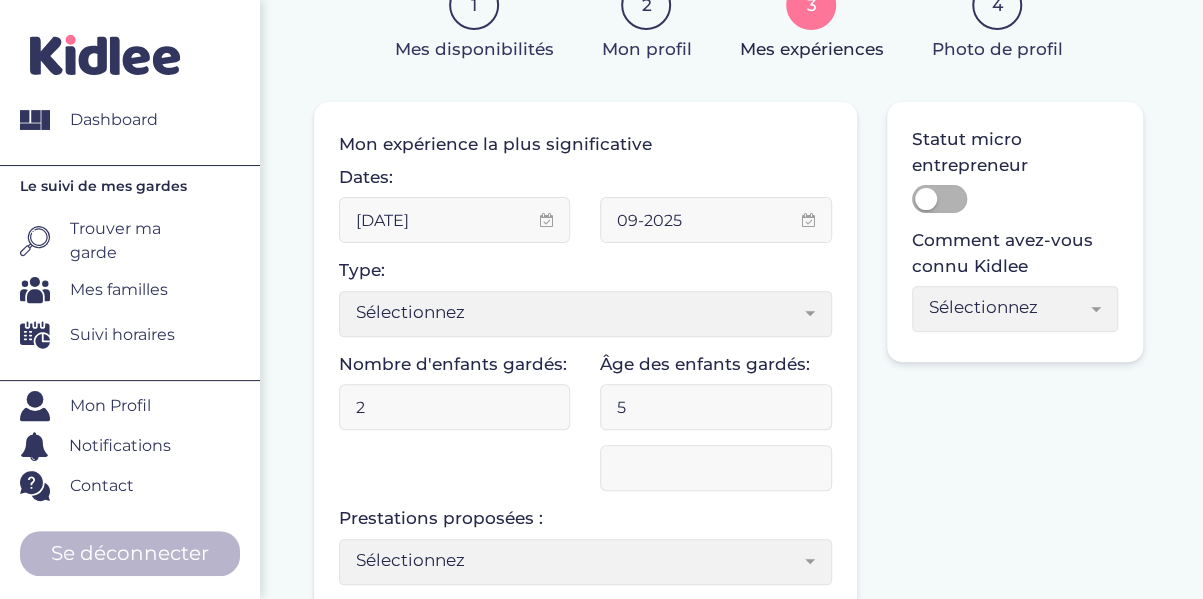 click at bounding box center [715, 468] 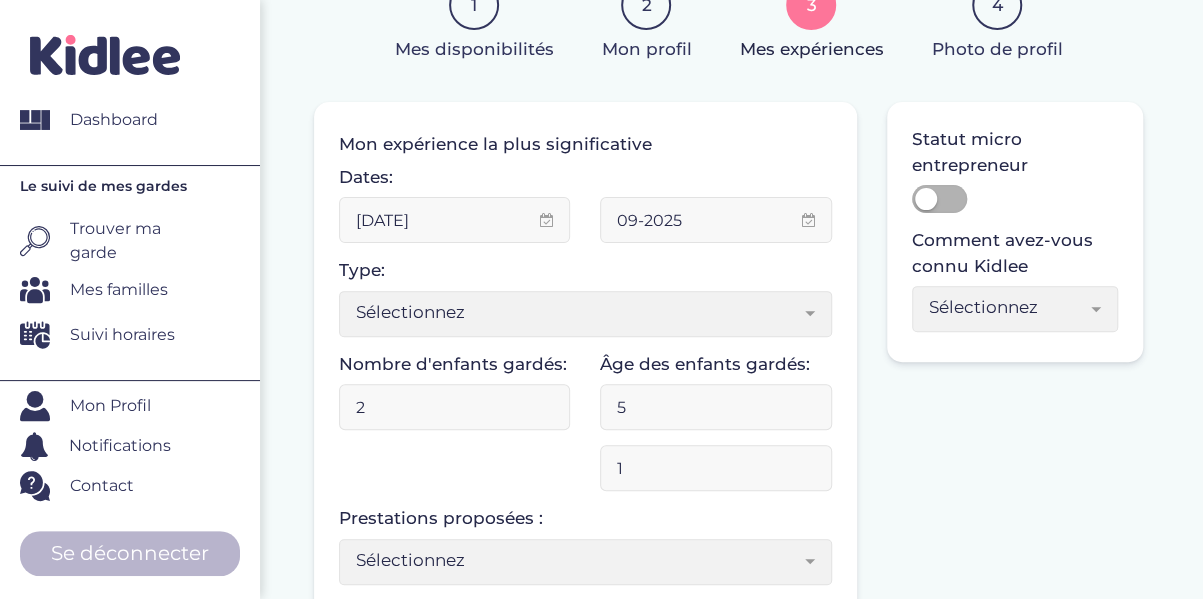 type on "1" 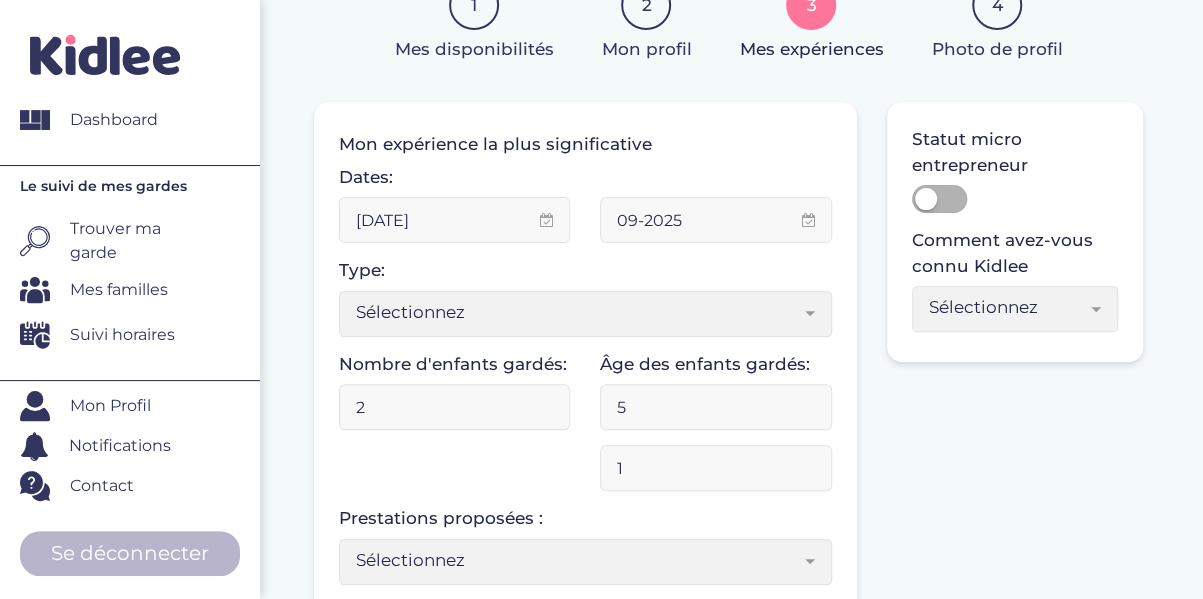 scroll, scrollTop: 300, scrollLeft: 0, axis: vertical 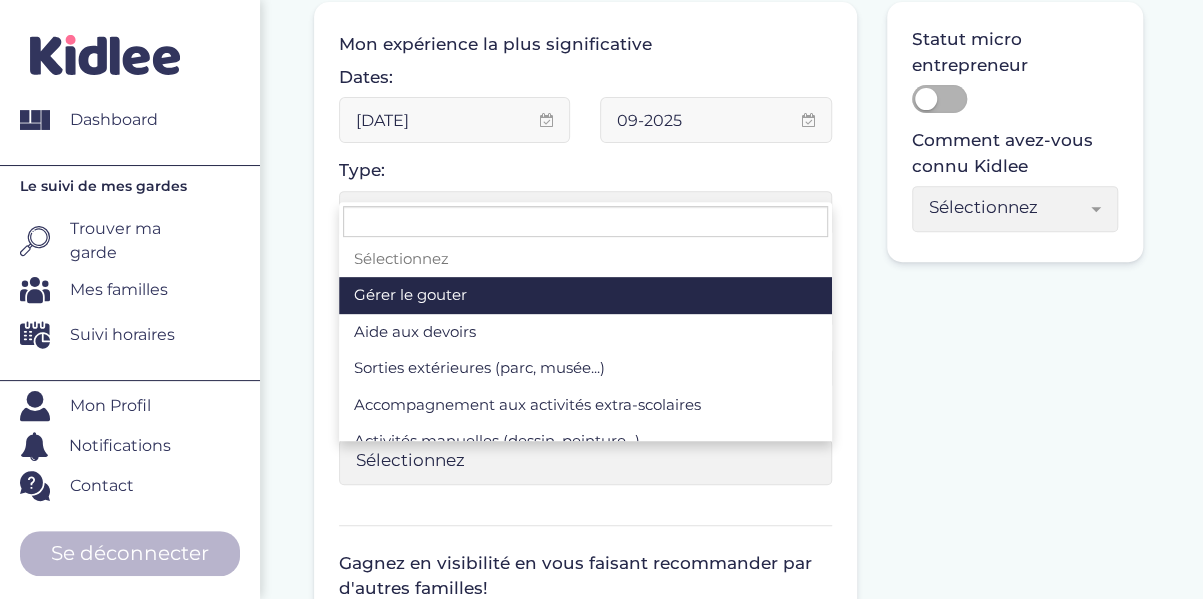 click on "Sélectionnez" at bounding box center [578, 460] 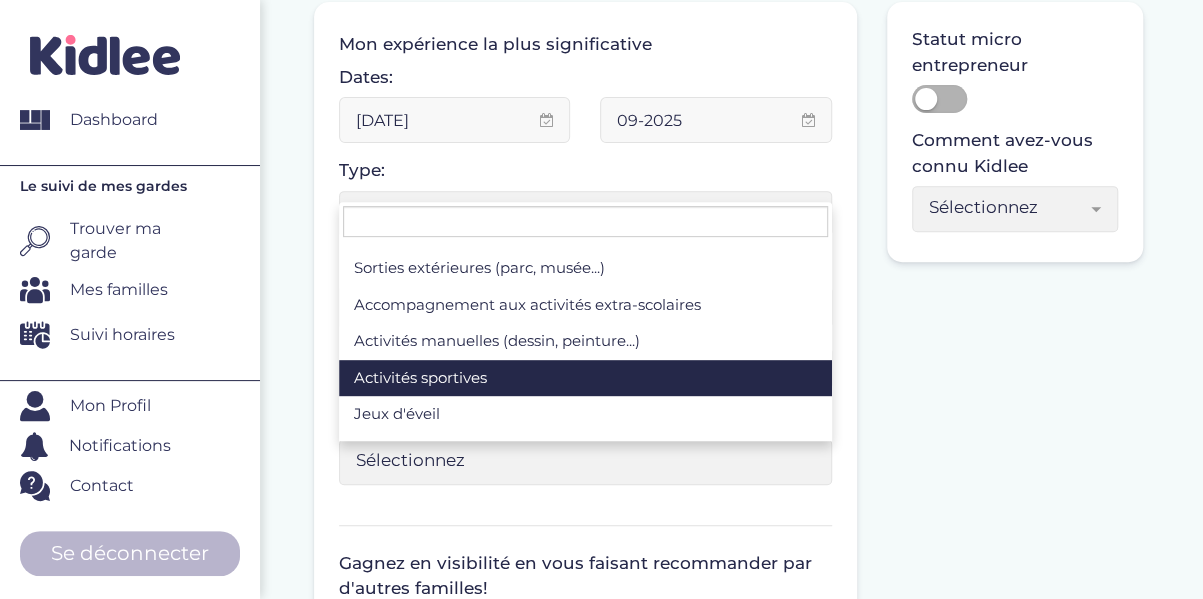 scroll, scrollTop: 200, scrollLeft: 0, axis: vertical 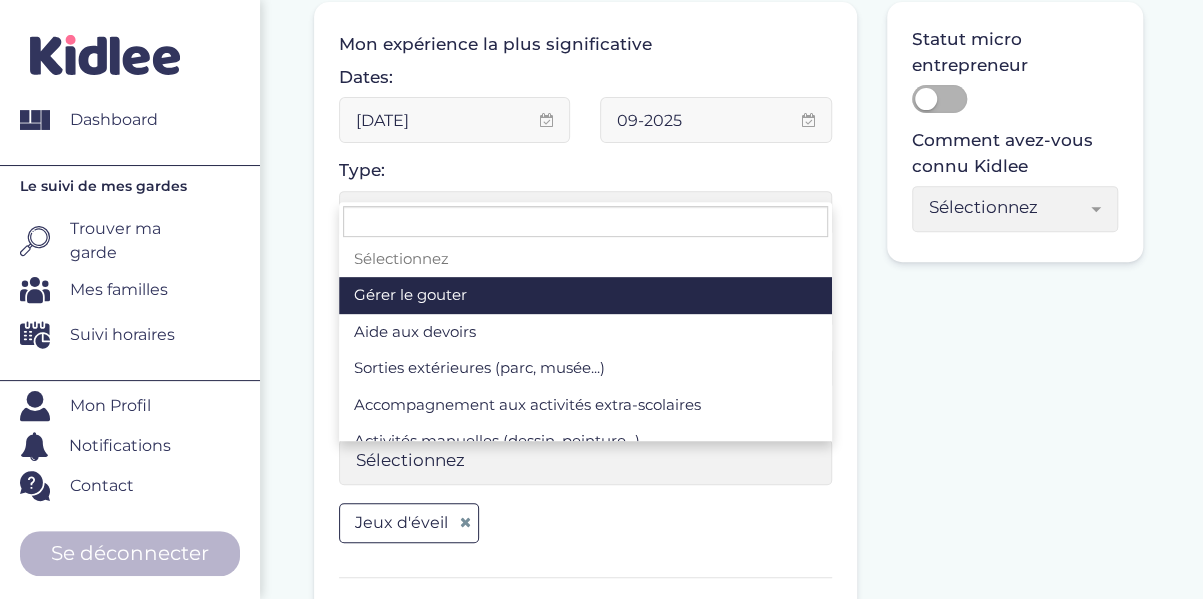 click on "Sélectionnez" at bounding box center [578, 460] 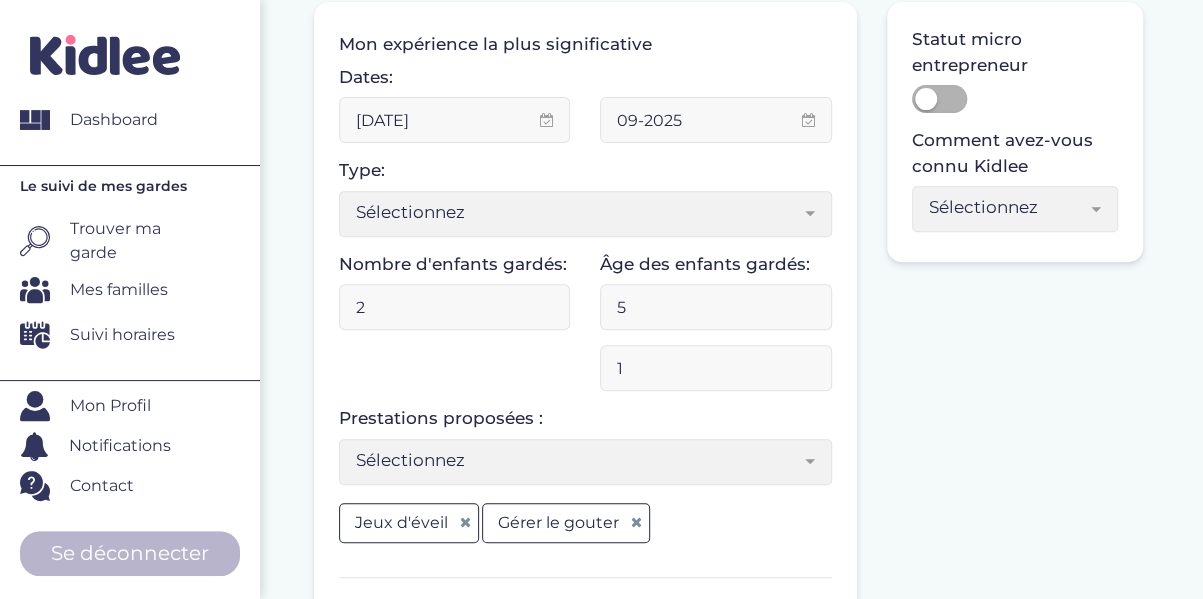 click on "Sélectionnez" at bounding box center [578, 460] 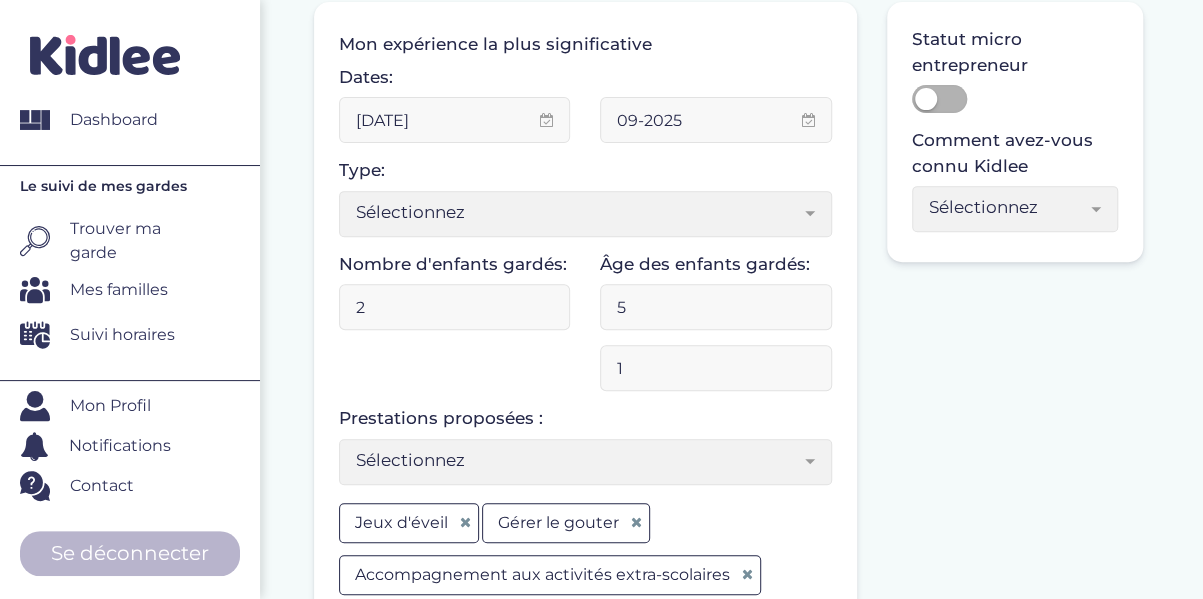 click on "Sélectionnez" at bounding box center (578, 460) 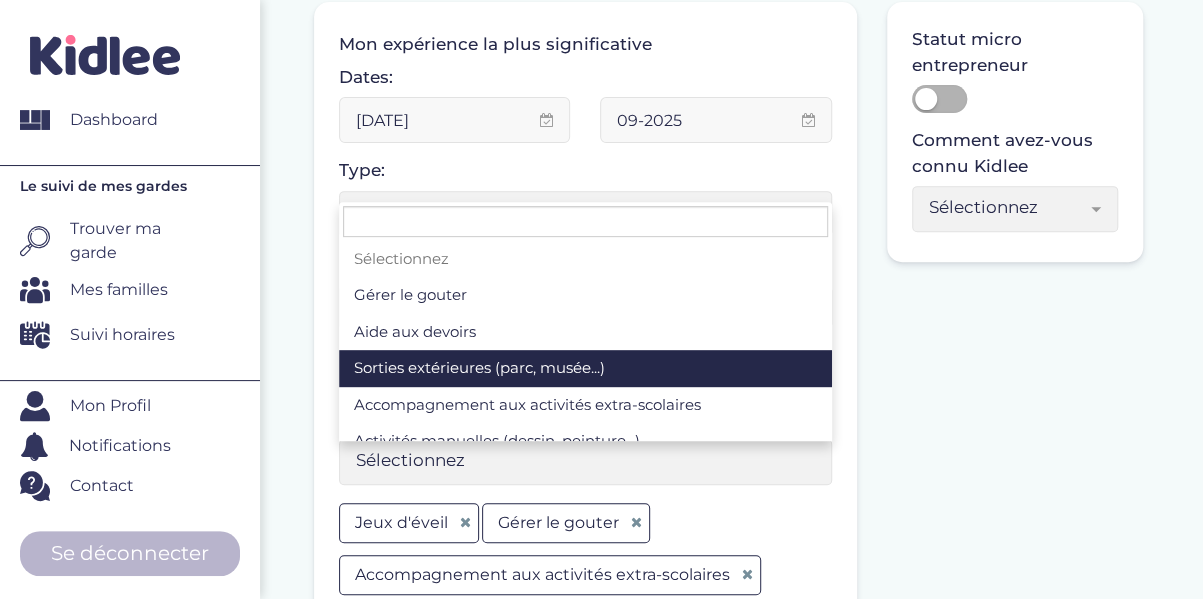 scroll, scrollTop: 100, scrollLeft: 0, axis: vertical 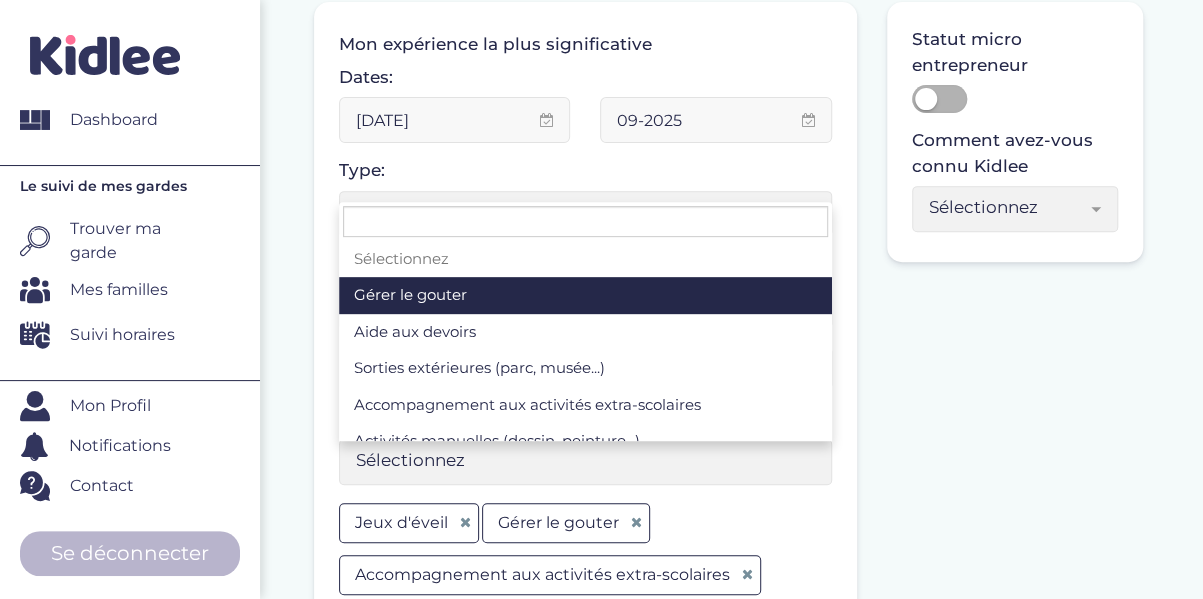 click on "Sélectionnez" at bounding box center [578, 460] 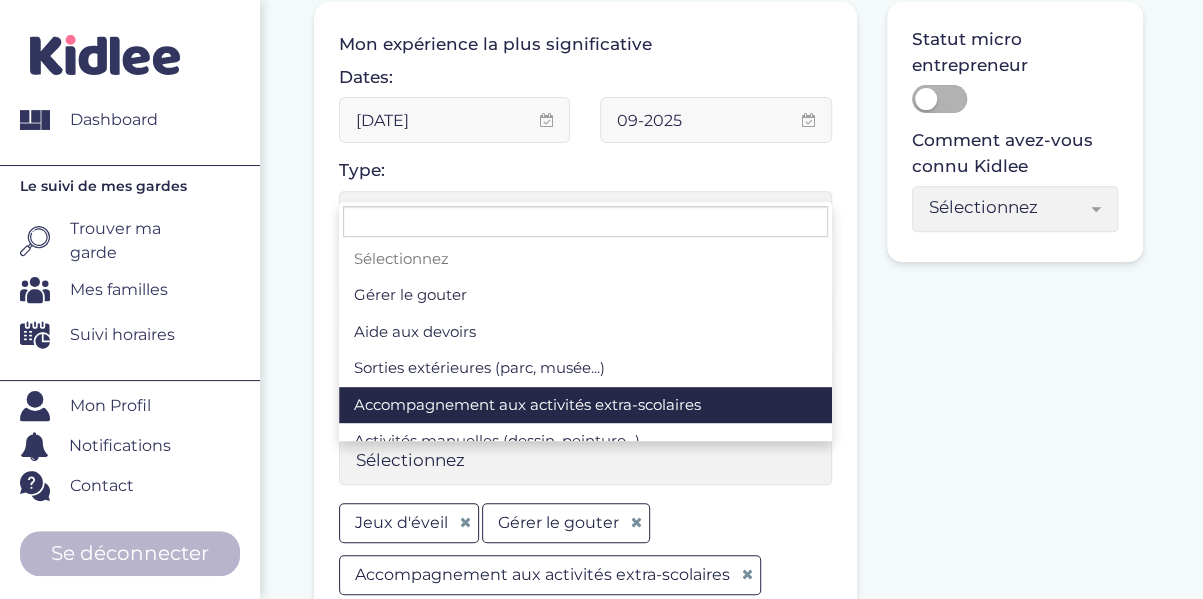 scroll, scrollTop: 100, scrollLeft: 0, axis: vertical 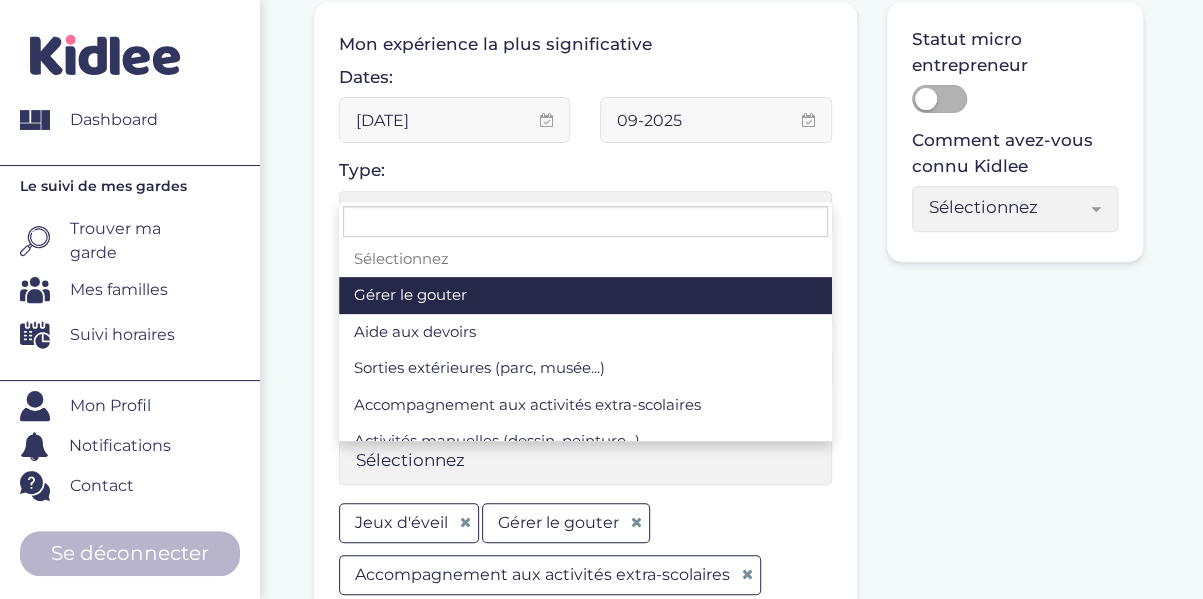 click on "Sélectionnez" at bounding box center [585, 462] 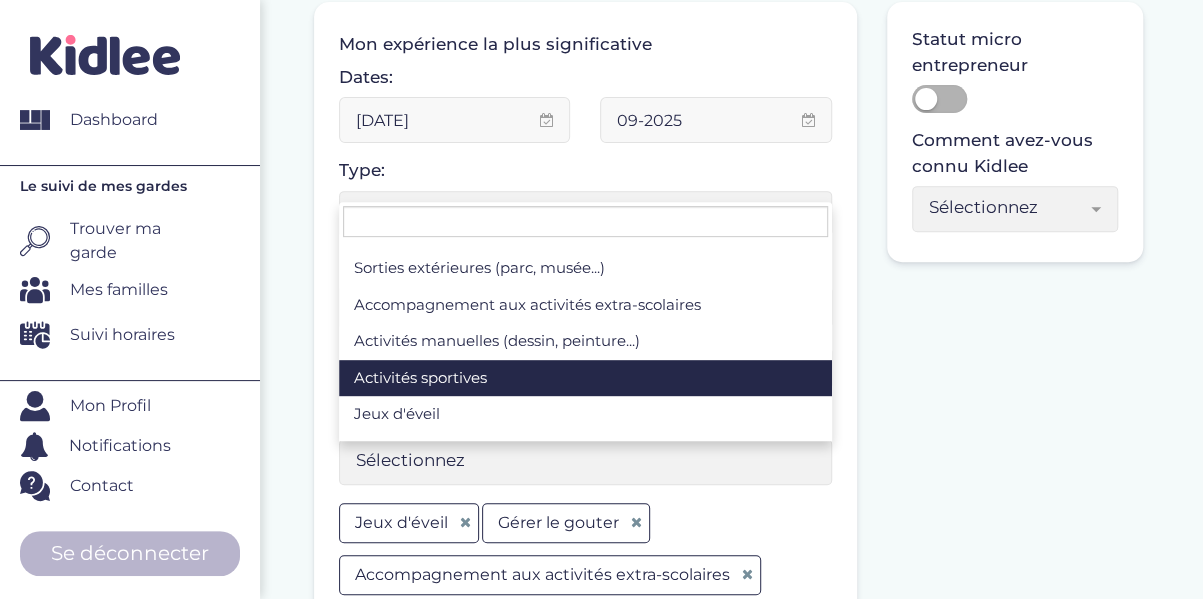 scroll, scrollTop: 200, scrollLeft: 0, axis: vertical 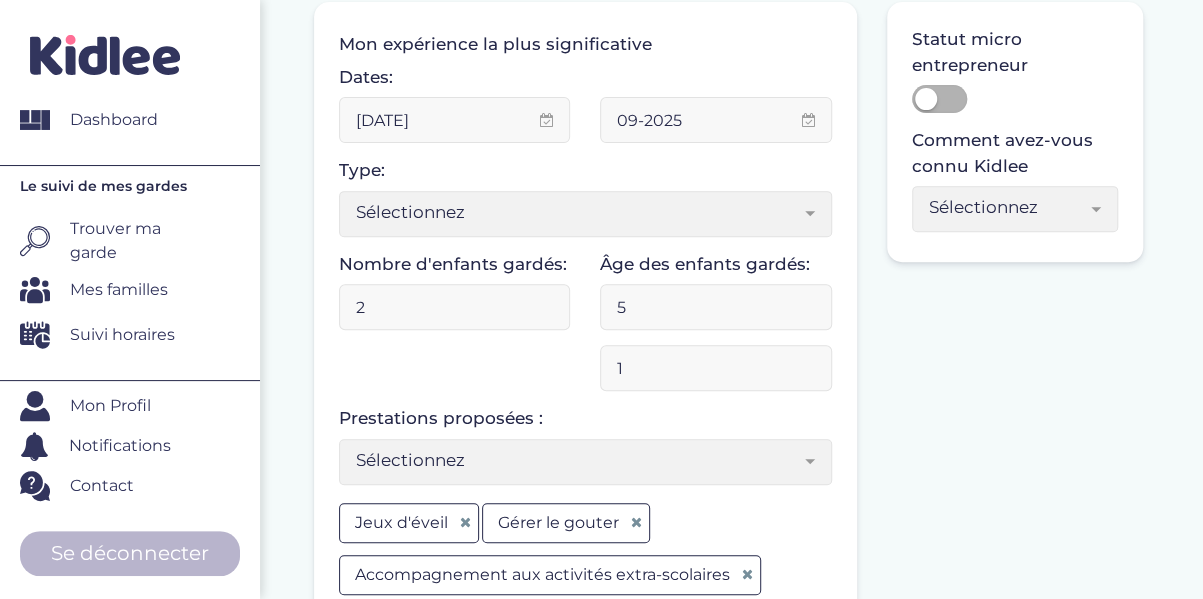 click on "Sélectionnez" at bounding box center [578, 460] 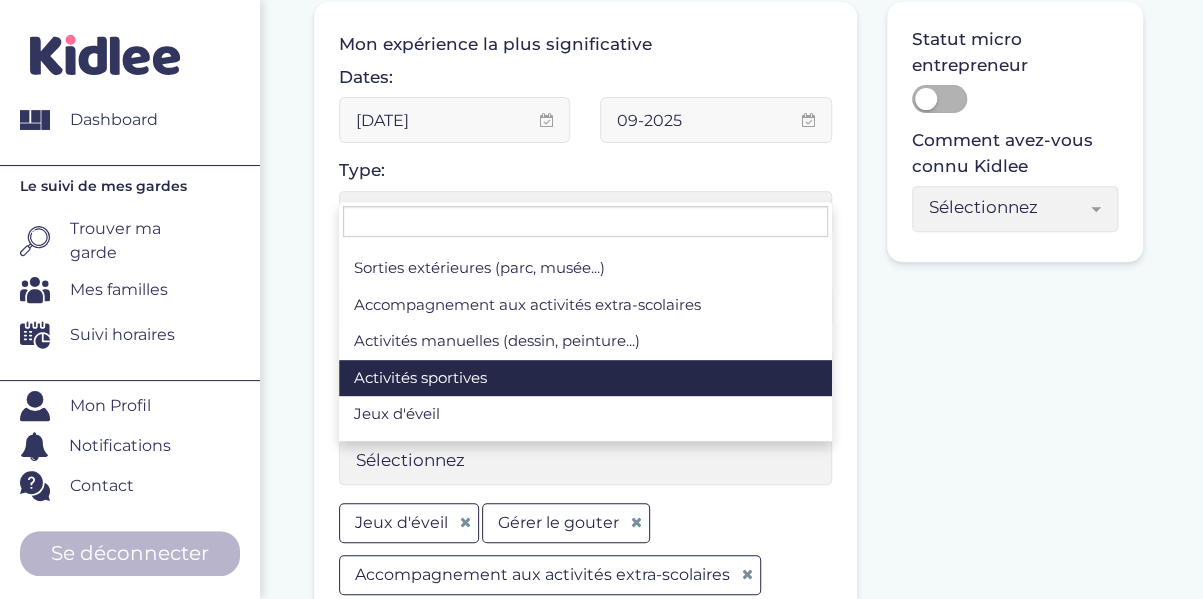 scroll, scrollTop: 200, scrollLeft: 0, axis: vertical 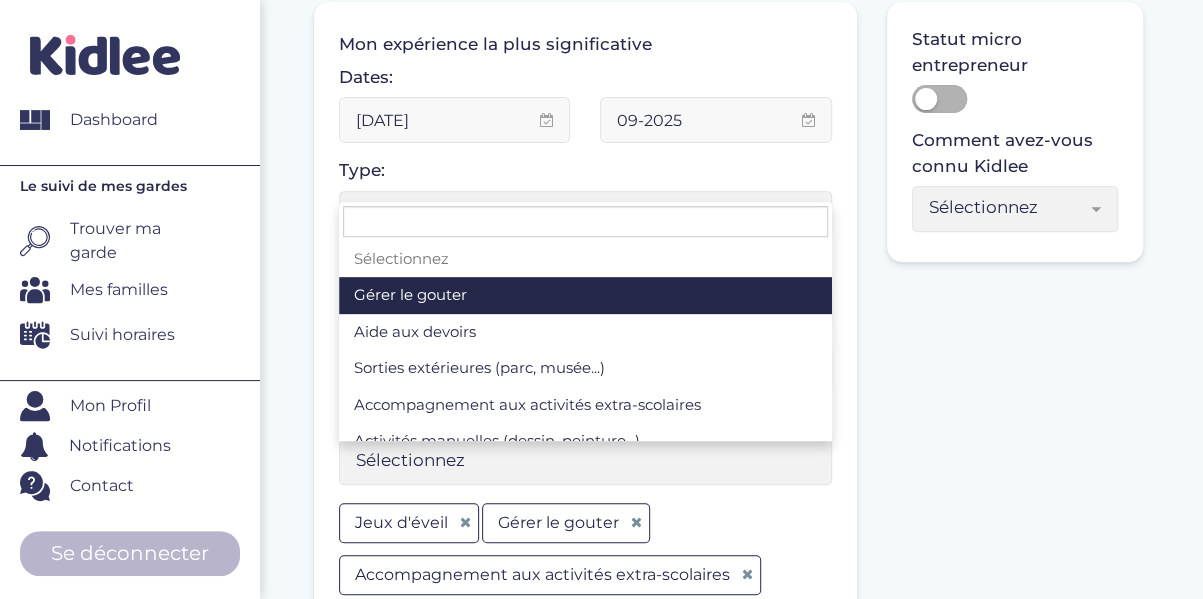 click on "Sélectionnez" at bounding box center [578, 460] 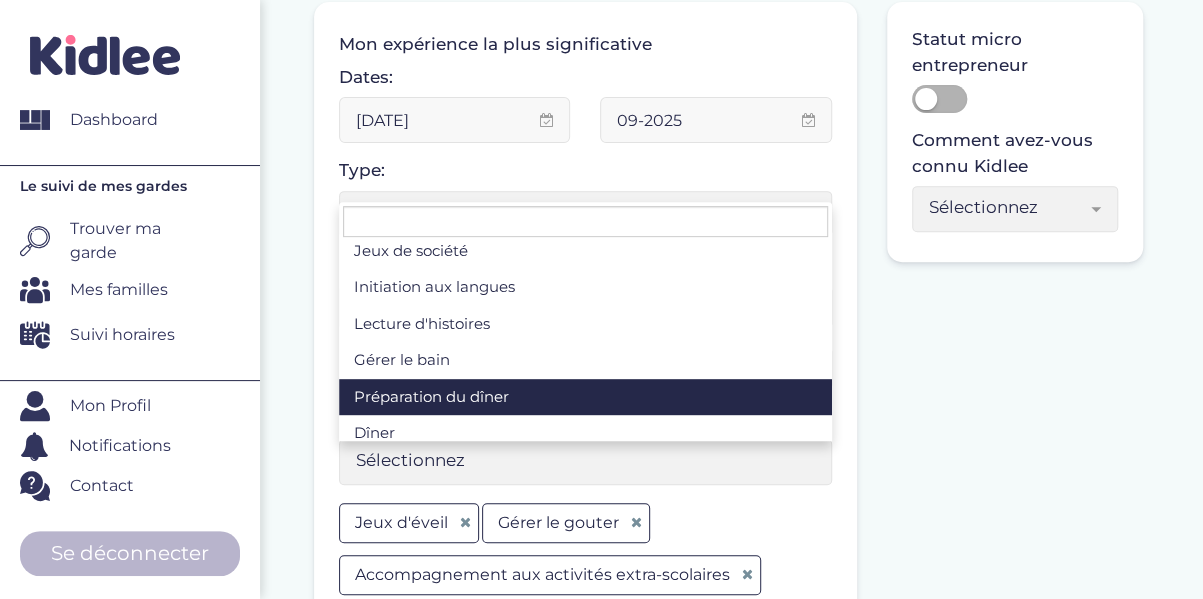 scroll, scrollTop: 347, scrollLeft: 0, axis: vertical 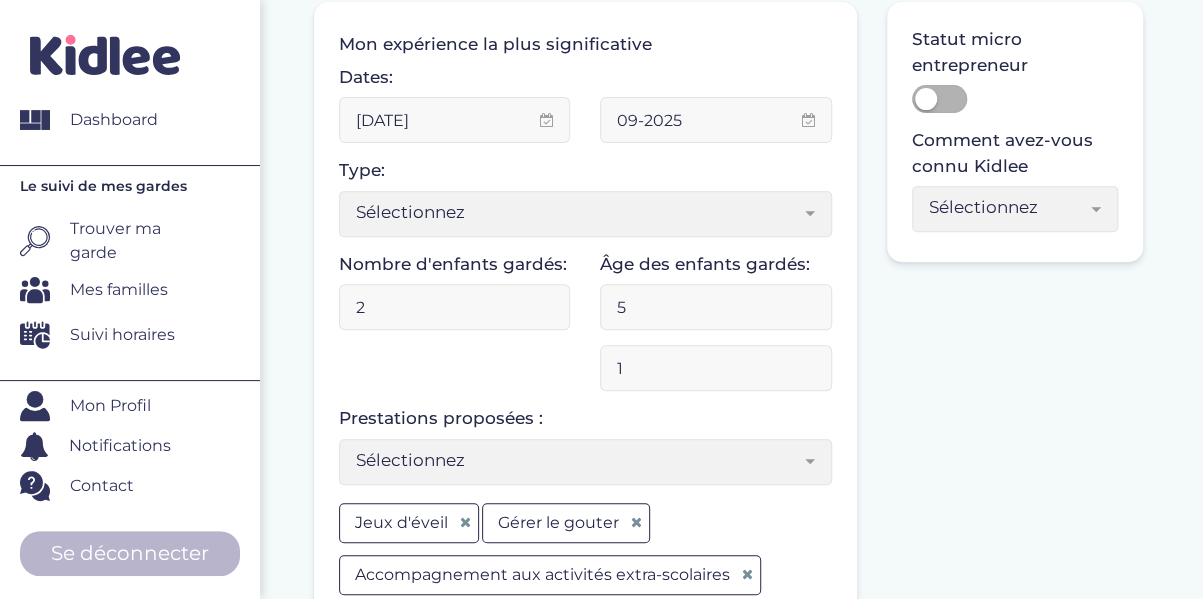 click on "Sélectionnez" at bounding box center (578, 460) 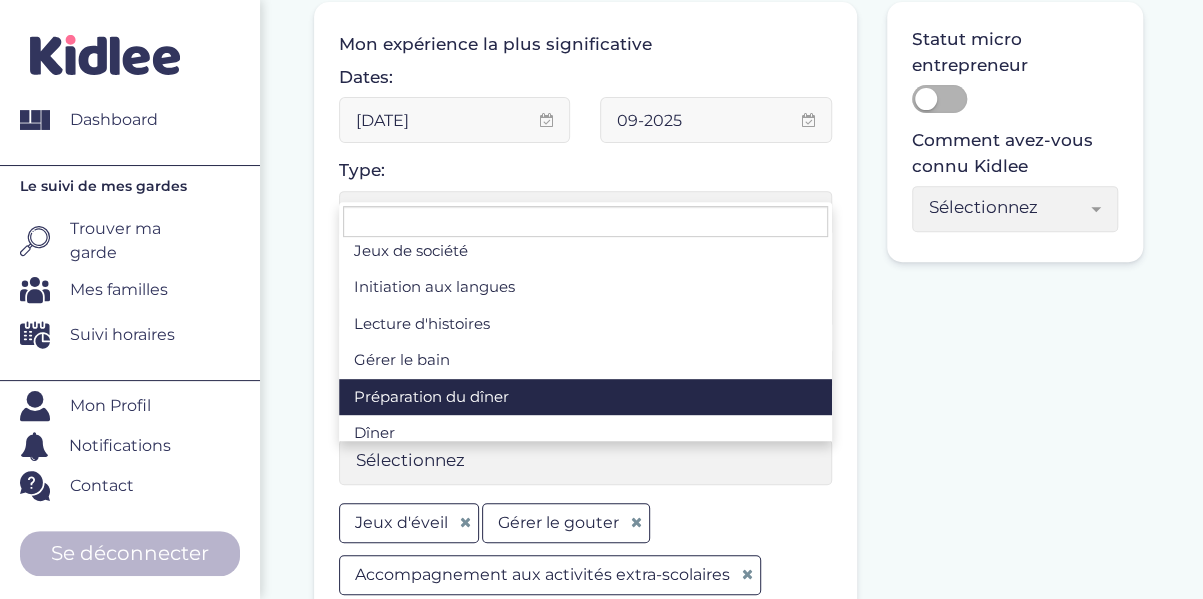 scroll, scrollTop: 347, scrollLeft: 0, axis: vertical 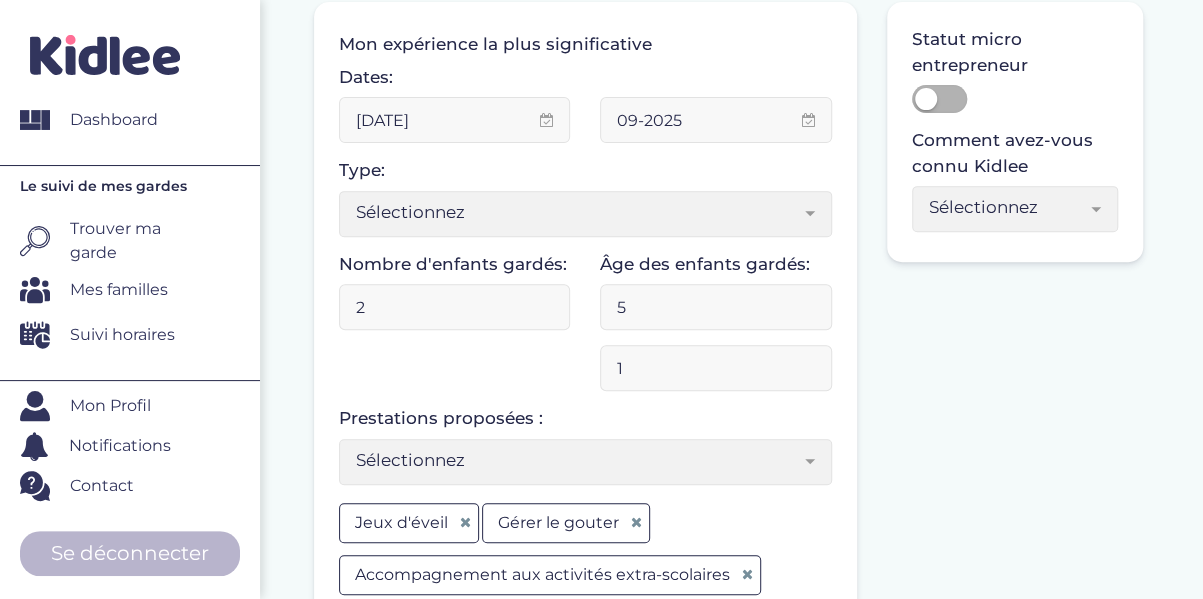 select on "Sélectionnez" 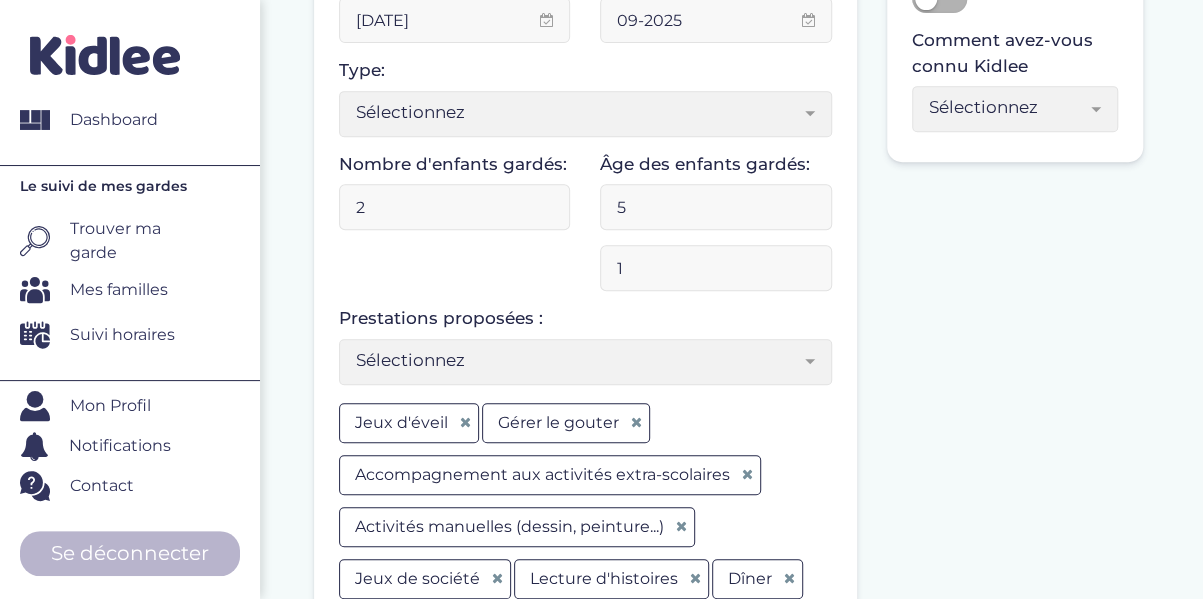 scroll, scrollTop: 300, scrollLeft: 0, axis: vertical 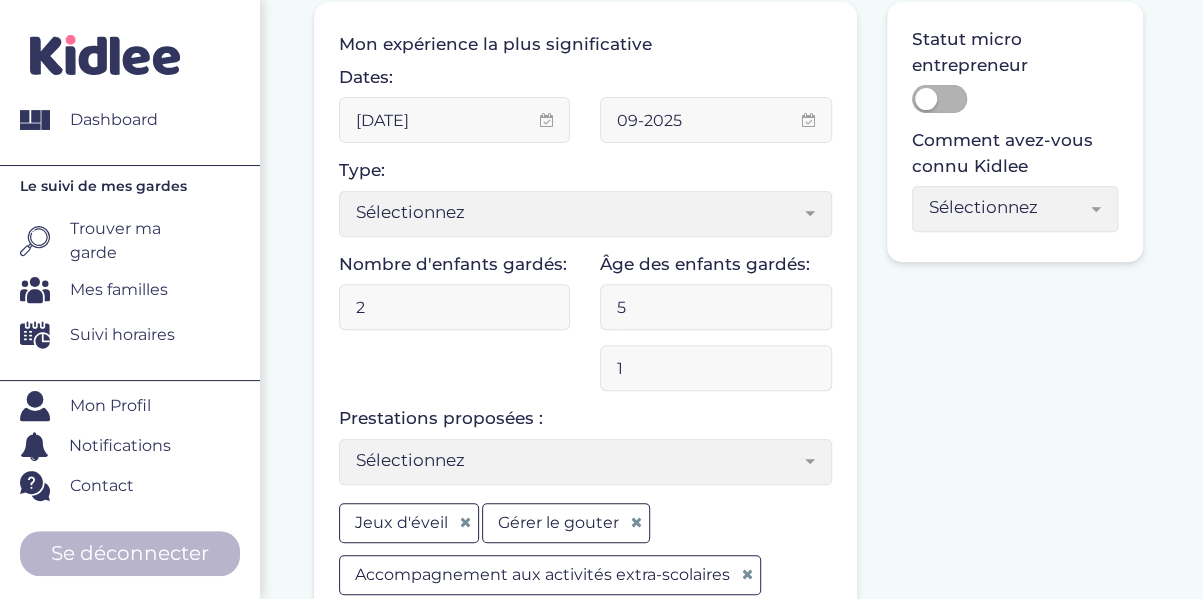 click at bounding box center [926, 99] 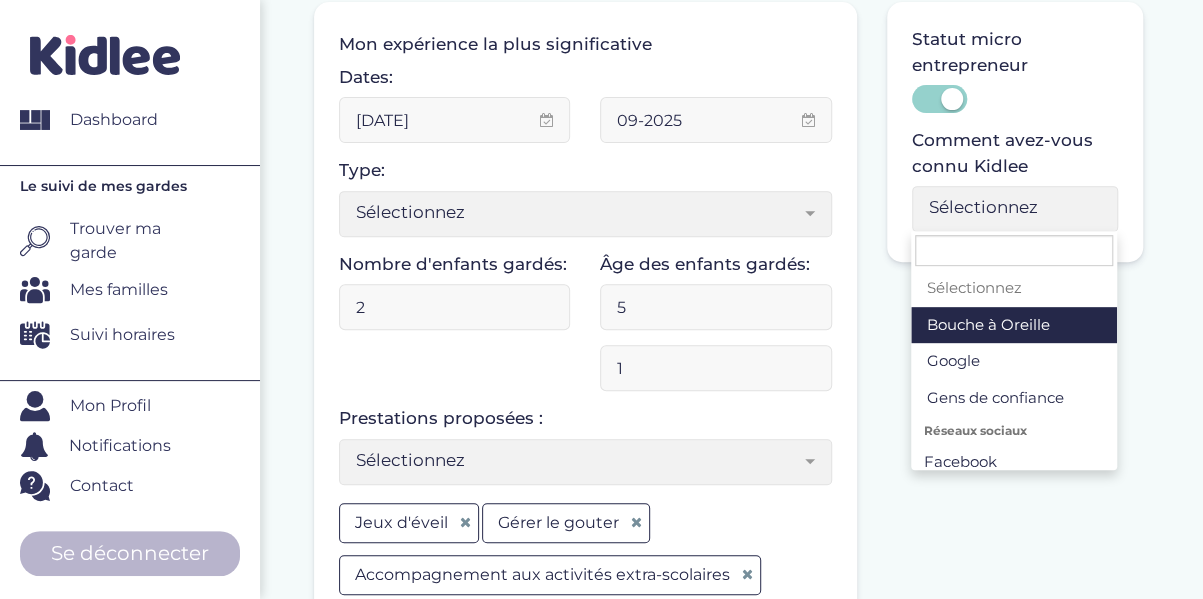 click on "Sélectionnez" at bounding box center [1007, 207] 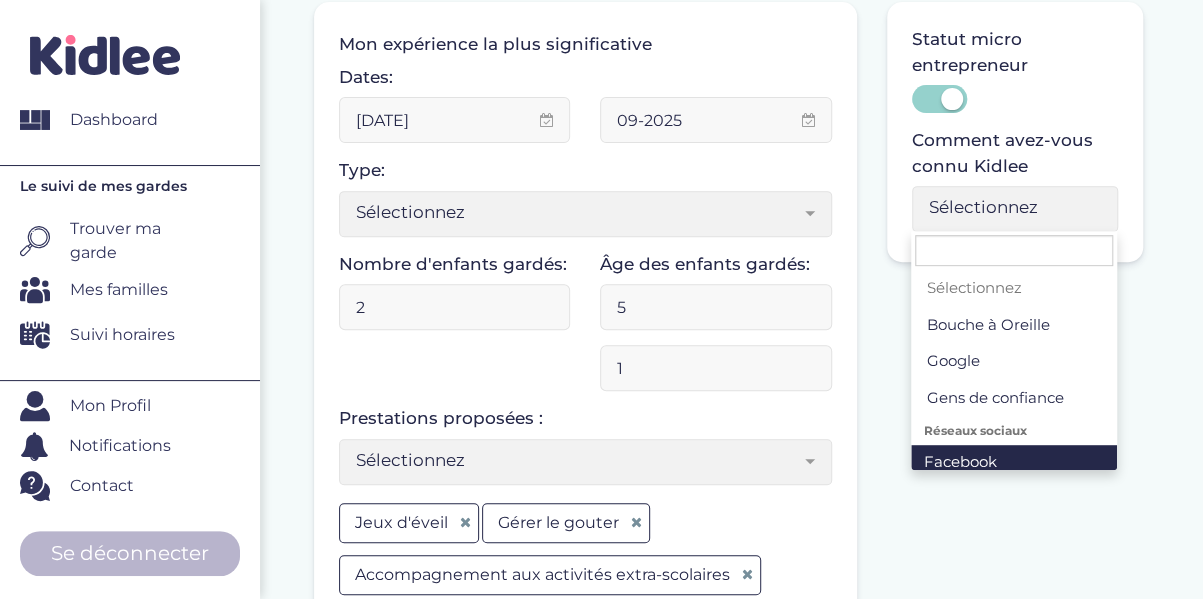 select on "5" 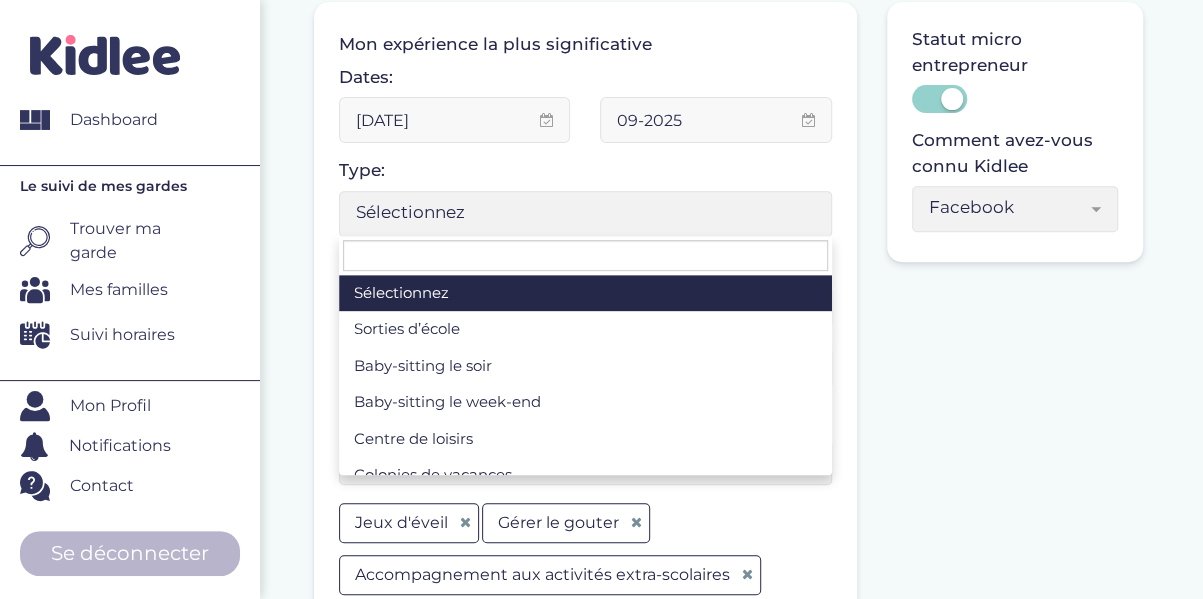 click on "Sélectionnez" at bounding box center (578, 212) 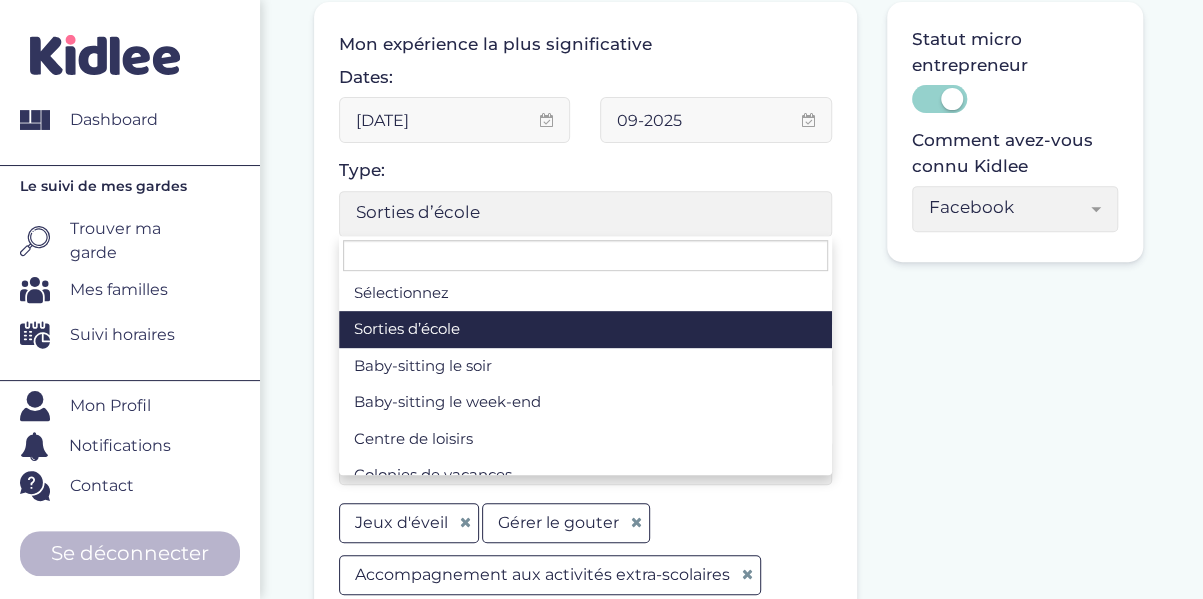click on "Sorties d’école" at bounding box center (578, 212) 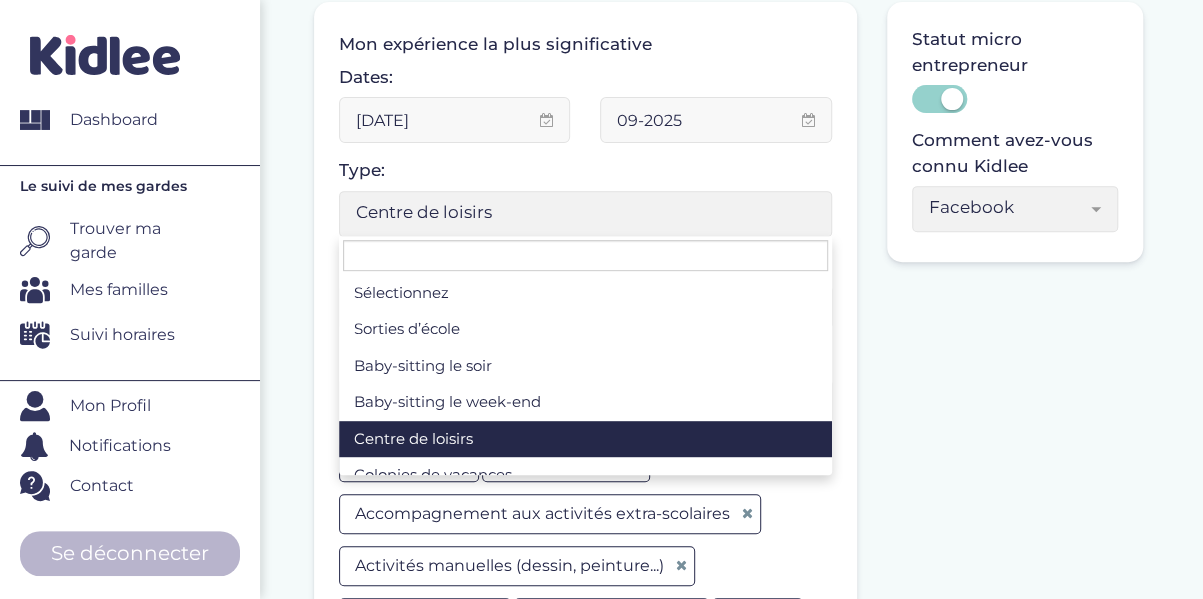 click on "Centre de loisirs" at bounding box center (578, 212) 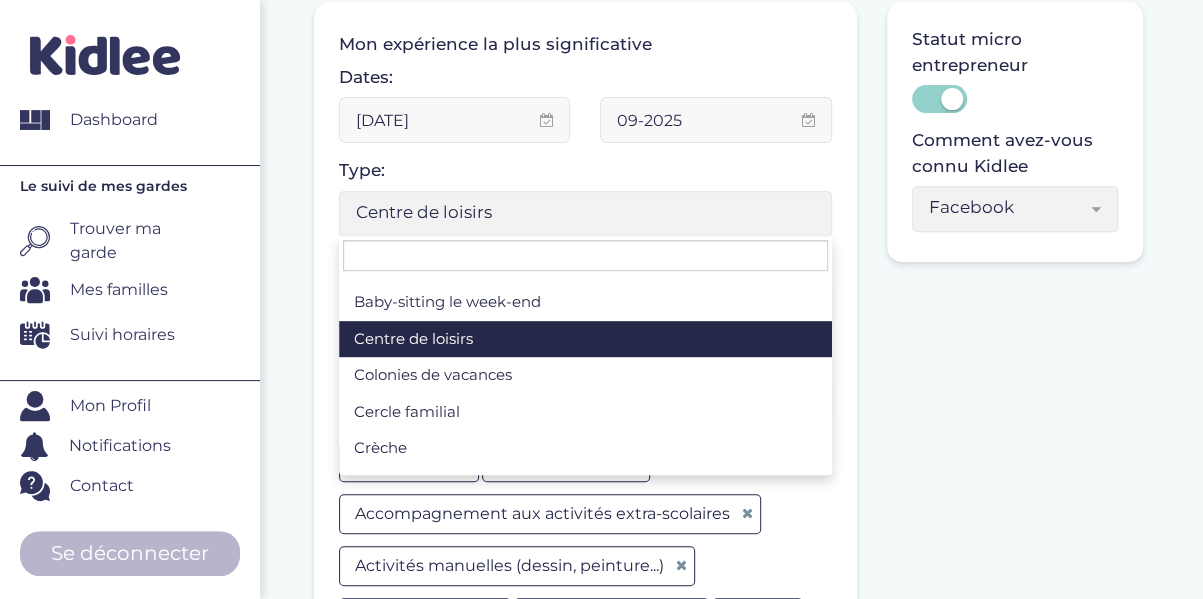 scroll, scrollTop: 200, scrollLeft: 0, axis: vertical 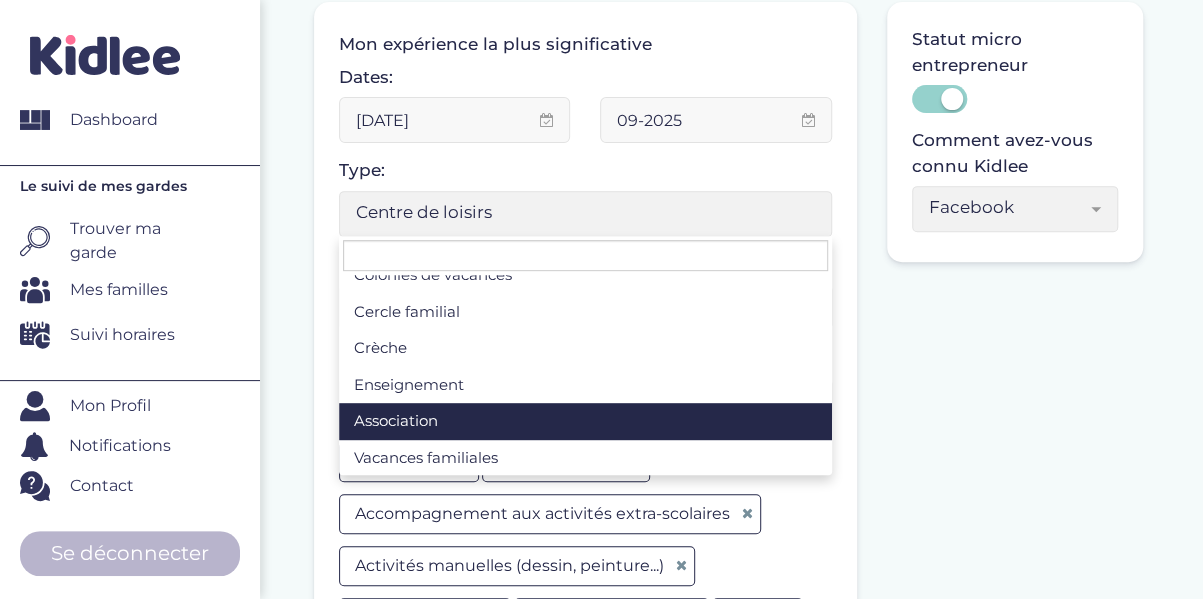 select on "9" 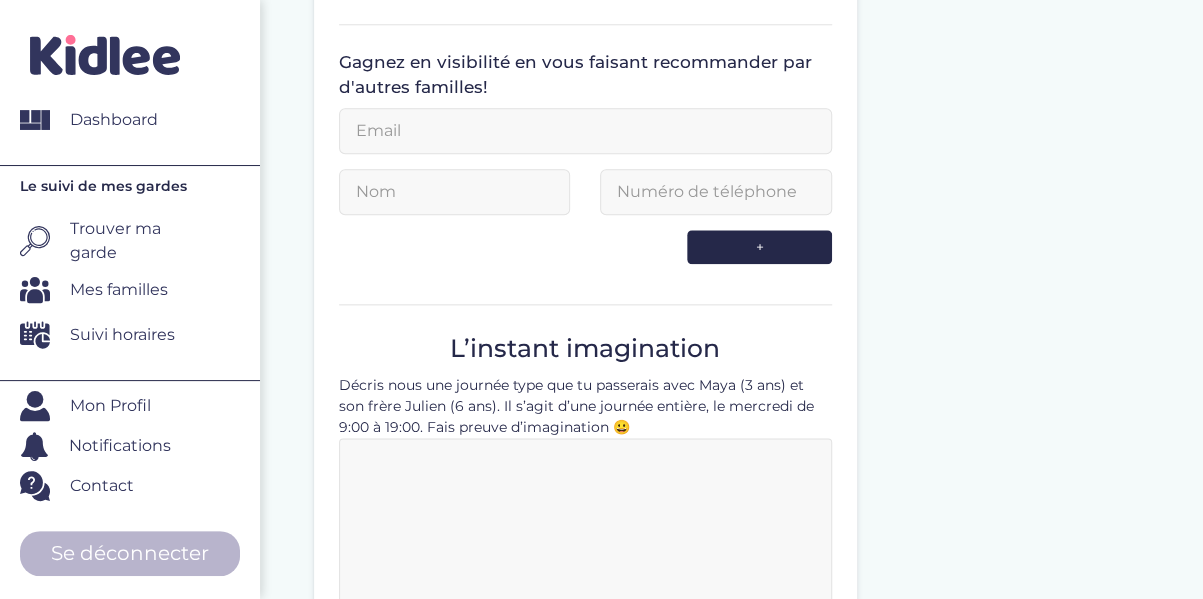 scroll, scrollTop: 1100, scrollLeft: 0, axis: vertical 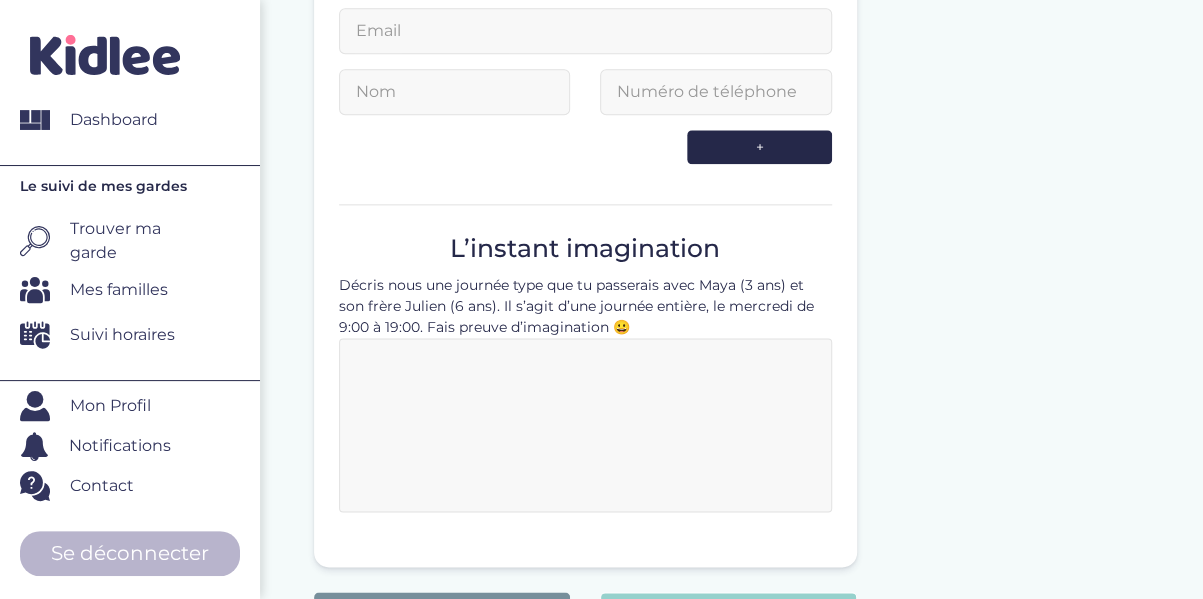 click at bounding box center [585, 425] 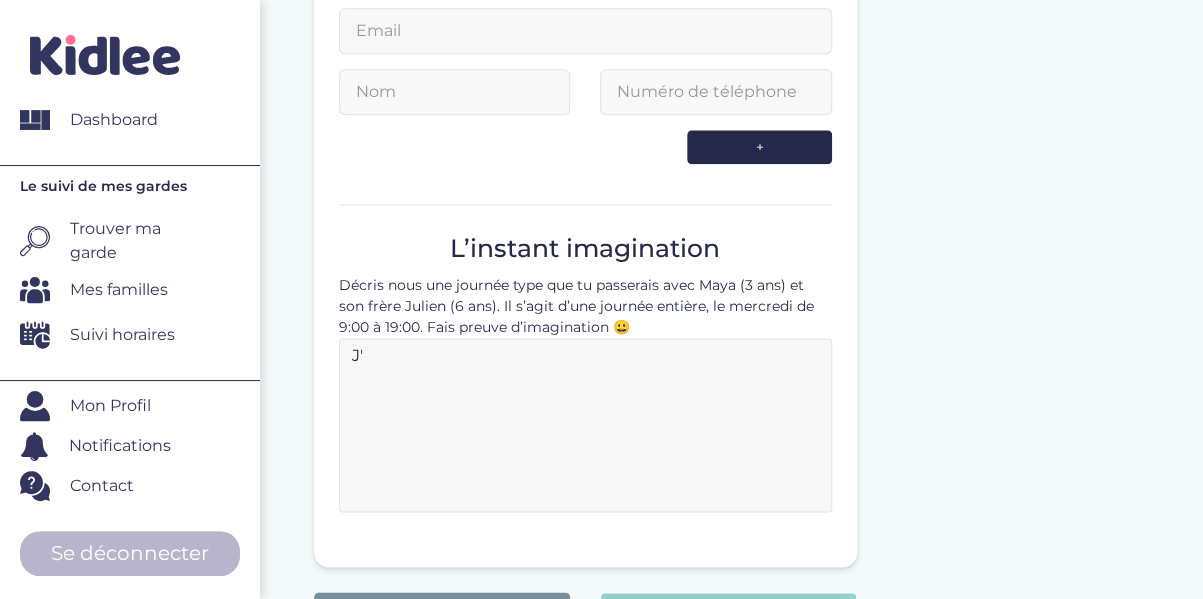 type on "J" 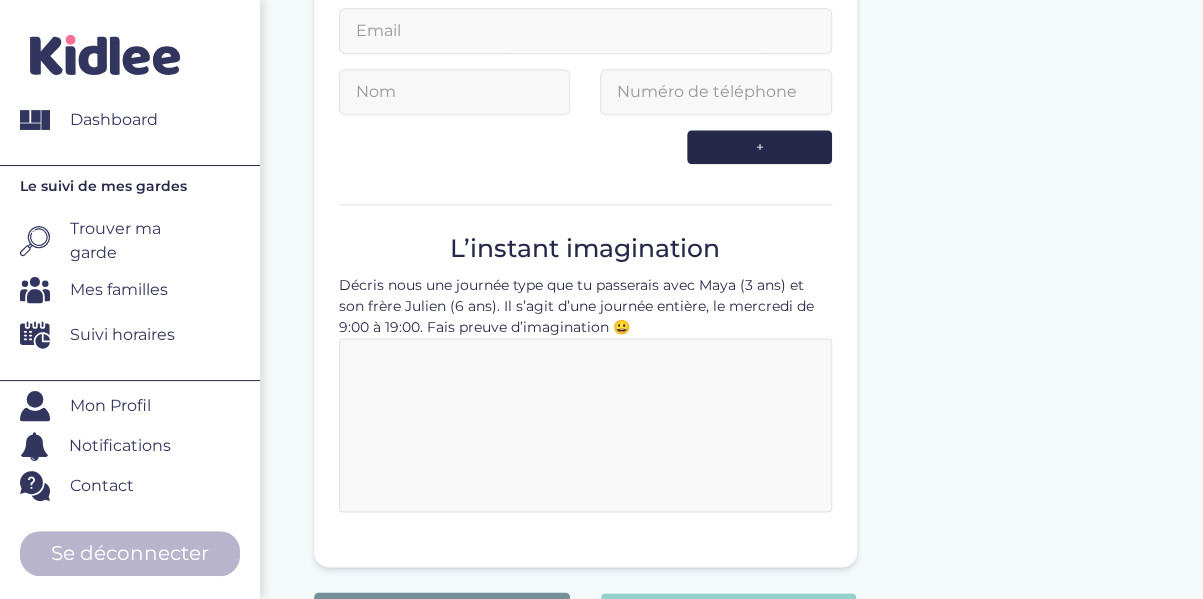 paste on "Après l’accueil, on commence la journée calmement avec un petit temps de jeu libre. Ensuite, on fait une activité créative ou sensorielle adaptée à leurs âges : peinture, pâte à modeler ou jeux d’assemblage. Vers 10h, on prend un petit goûter puis, si le temps le permet, on sort se promener ou jouer au parc." 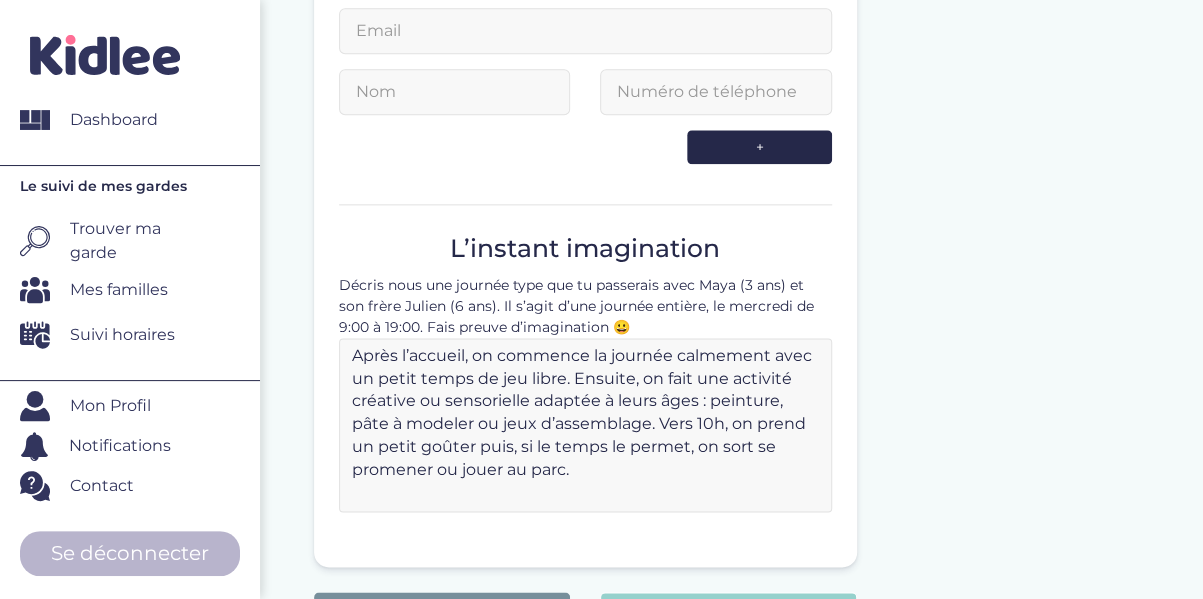 paste on "Retour à la maison pour le repas que je prépare ou que les parents ont prévu. C’est un moment calme et convivial. Ensuite, Maya fait la sieste pendant que je propose à son frère une activité tranquille (lecture, dessin ou jeu calme)." 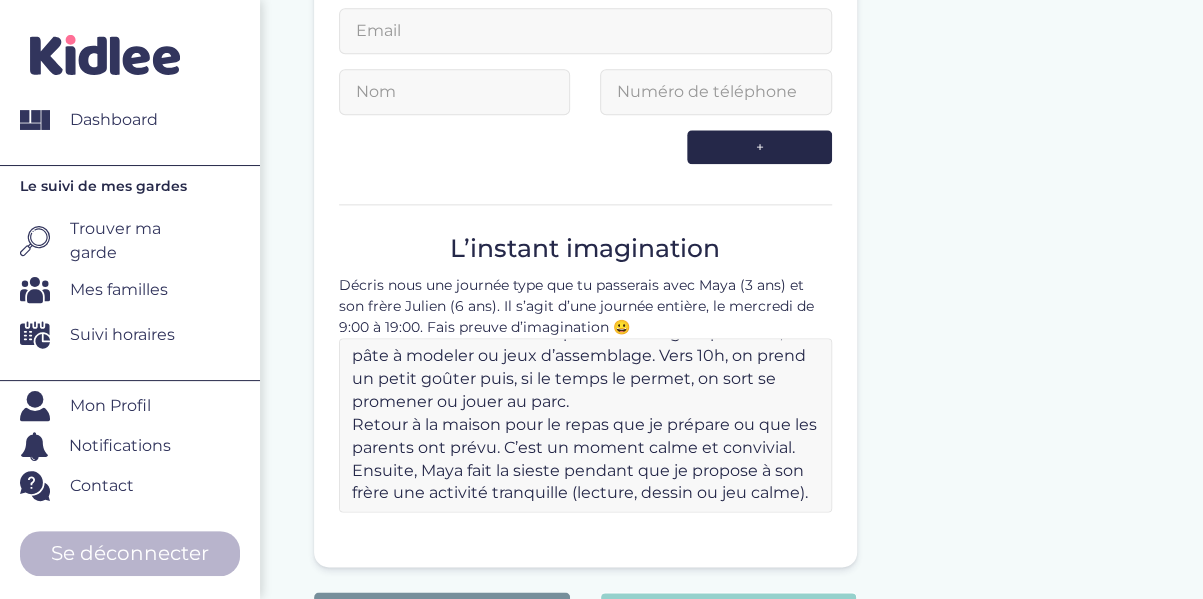 scroll, scrollTop: 106, scrollLeft: 0, axis: vertical 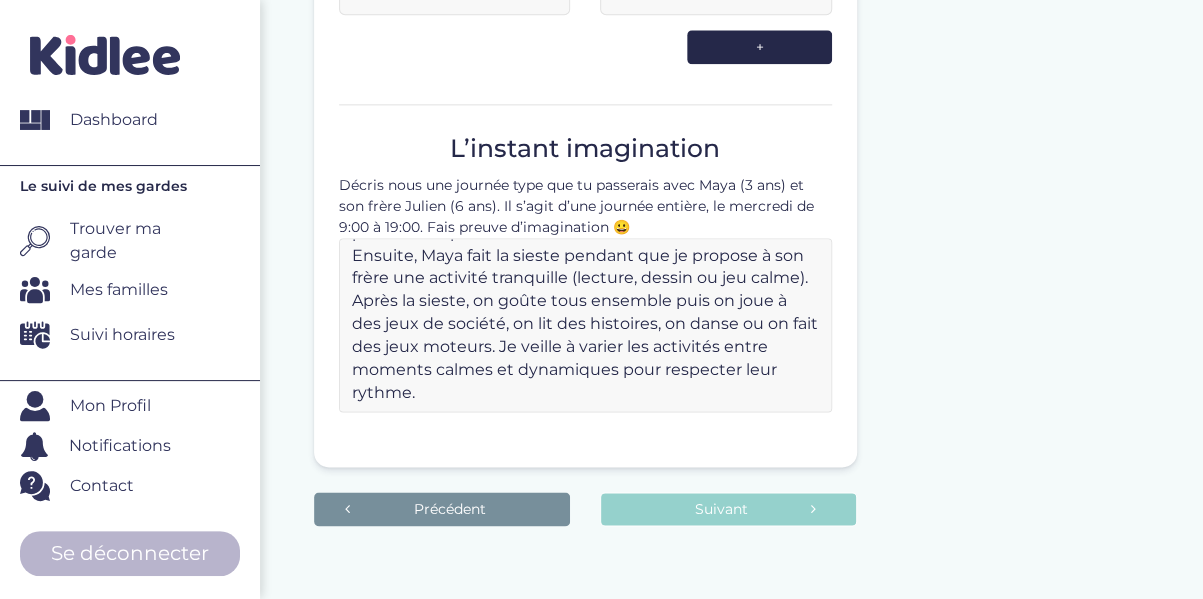 paste on "On range ensemble les jouets, on se détend, parfois on relit une histoire ou on dessine, en attendant le retour des parents." 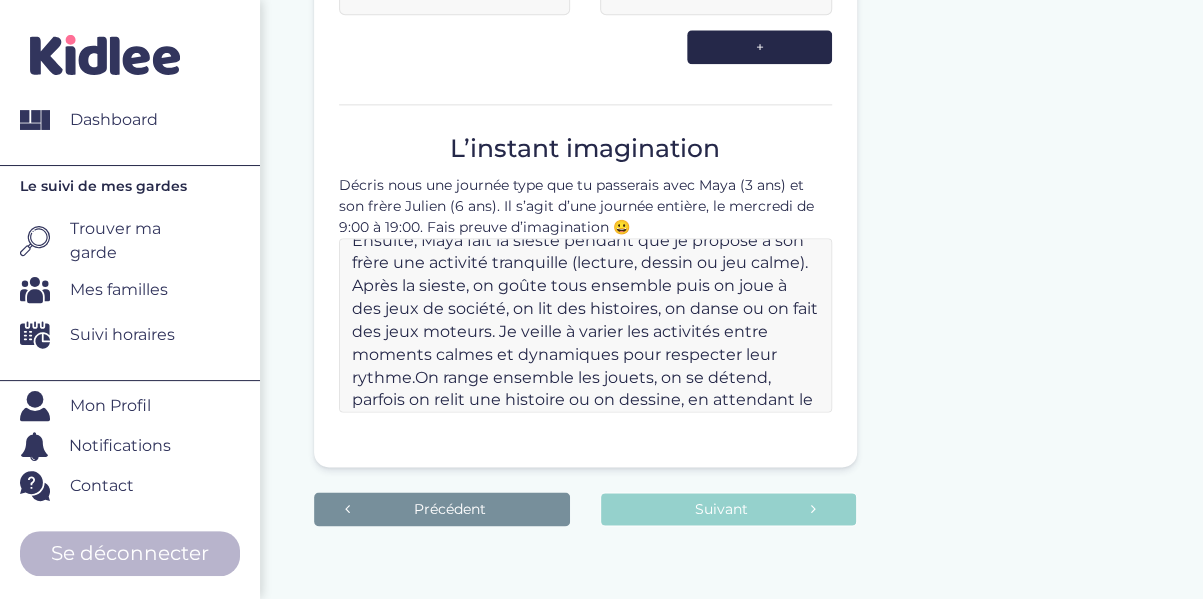 scroll, scrollTop: 243, scrollLeft: 0, axis: vertical 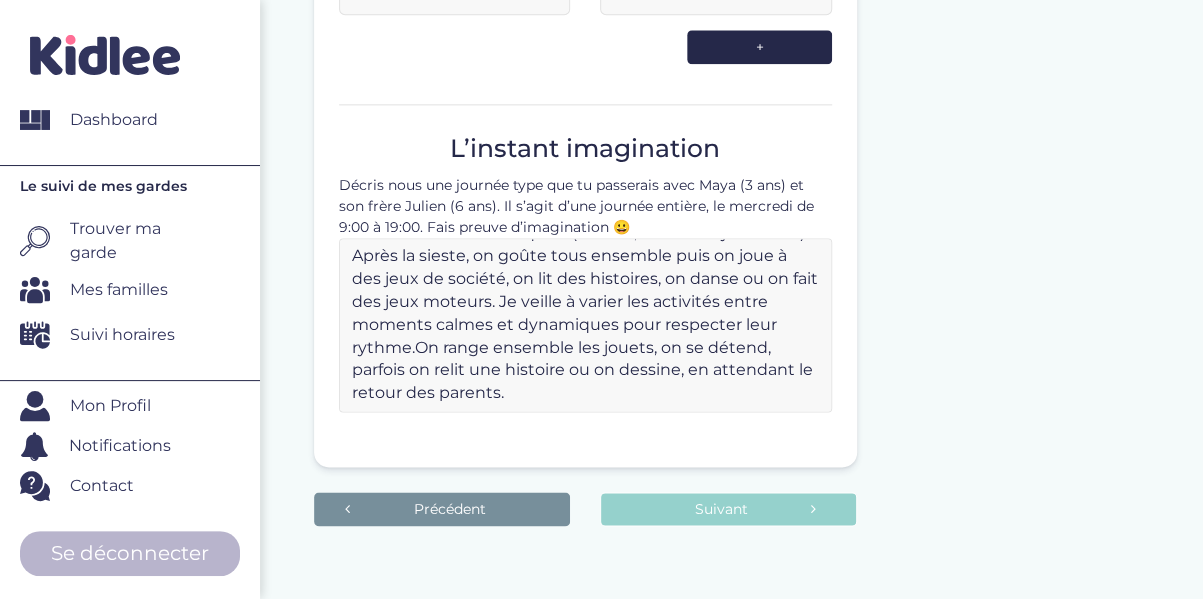 click on "Après l’accueil, on commence la journée calmement avec un petit temps de jeu libre. Ensuite, on fait une activité créative ou sensorielle adaptée à leurs âges : peinture, pâte à modeler ou jeux d’assemblage. Vers 10h, on prend un petit goûter puis, si le temps le permet, on sort se promener ou jouer au parc.
Retour à la maison pour le repas que je prépare ou que les parents ont prévu. C’est un moment calme et convivial. Ensuite, Maya fait la sieste pendant que je propose à son frère une activité tranquille (lecture, dessin ou jeu calme).
Après la sieste, on goûte tous ensemble puis on joue à des jeux de société, on lit des histoires, on danse ou on fait des jeux moteurs. Je veille à varier les activités entre moments calmes et dynamiques pour respecter leur rythme.On range ensemble les jouets, on se détend, parfois on relit une histoire ou on dessine, en attendant le retour des parents." at bounding box center [585, 325] 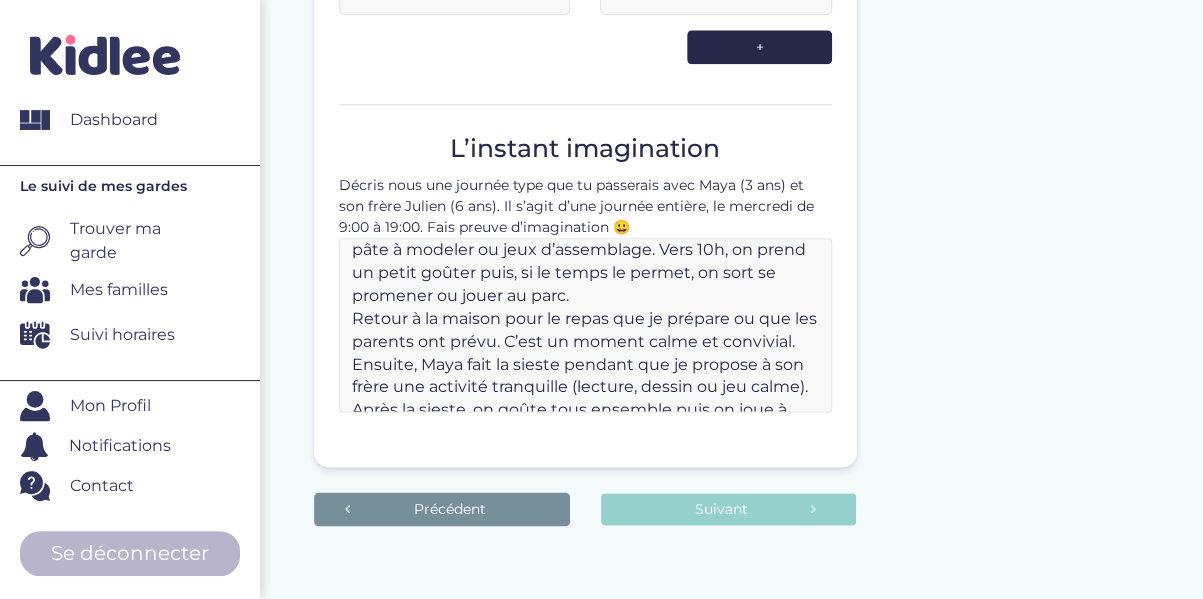 scroll, scrollTop: 0, scrollLeft: 0, axis: both 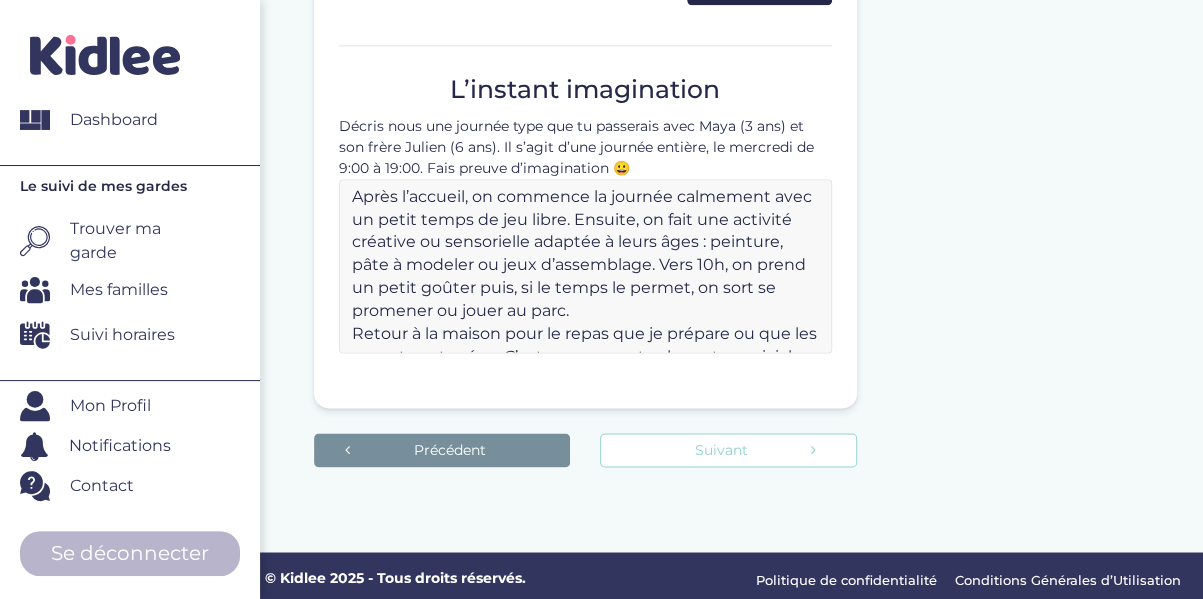 type on "Après l’accueil, on commence la journée calmement avec un petit temps de jeu libre. Ensuite, on fait une activité créative ou sensorielle adaptée à leurs âges : peinture, pâte à modeler ou jeux d’assemblage. Vers 10h, on prend un petit goûter puis, si le temps le permet, on sort se promener ou jouer au parc.
Retour à la maison pour le repas que je prépare ou que les parents ont prévu. C’est un moment calme et convivial. Ensuite, Maya fait la sieste pendant que je propose à son frère une activité tranquille (lecture, dessin ou jeu calme).
Après la sieste, on goûte tous ensemble puis on joue à des jeux de société, on lit des histoires, on danse ou on fait des jeux moteurs. Je veille à varier les activités entre moments calmes et dynamiques pour respecter leur rythme.
On range ensemble les jouets, on se détend, parfois on relit une histoire ou on dessine, en attendant le retour des parents." 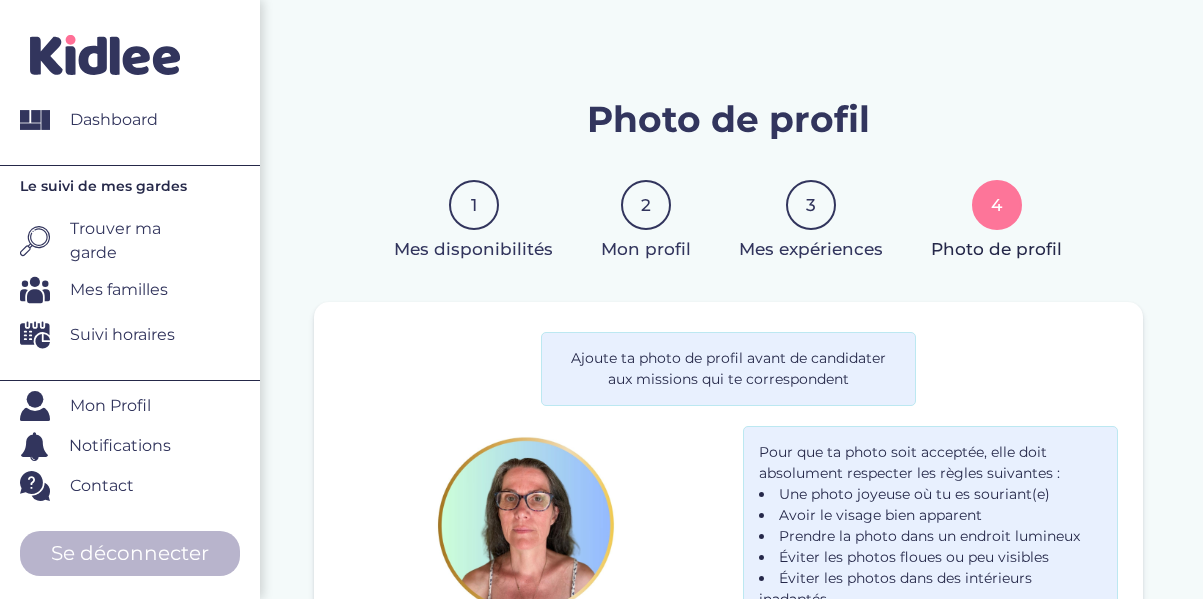scroll, scrollTop: 0, scrollLeft: 0, axis: both 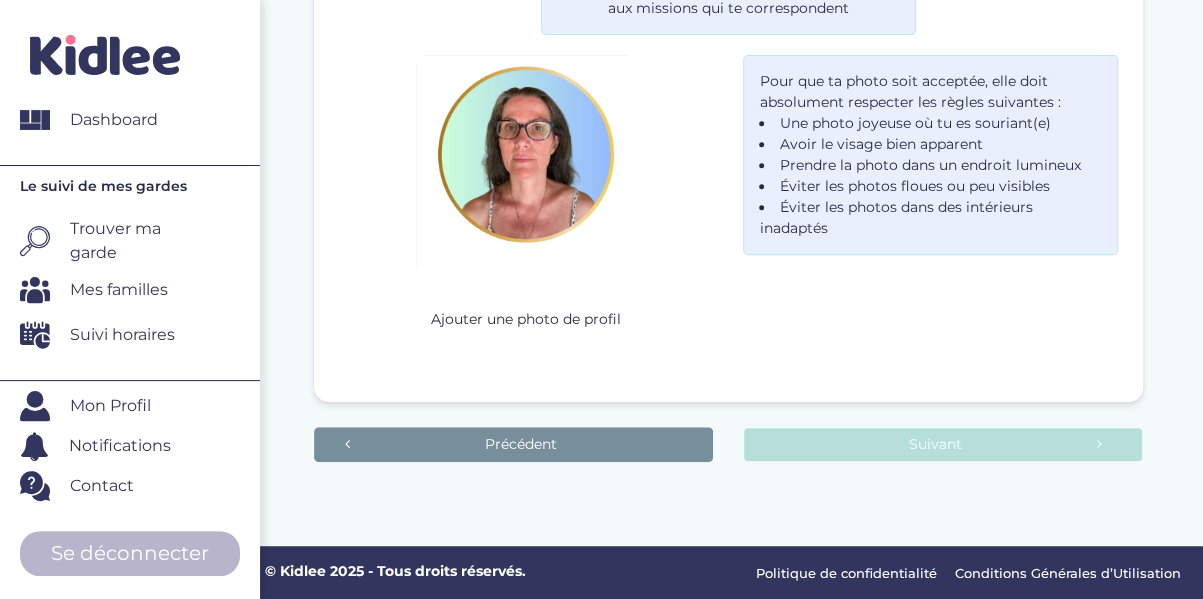 click at bounding box center (526, 165) 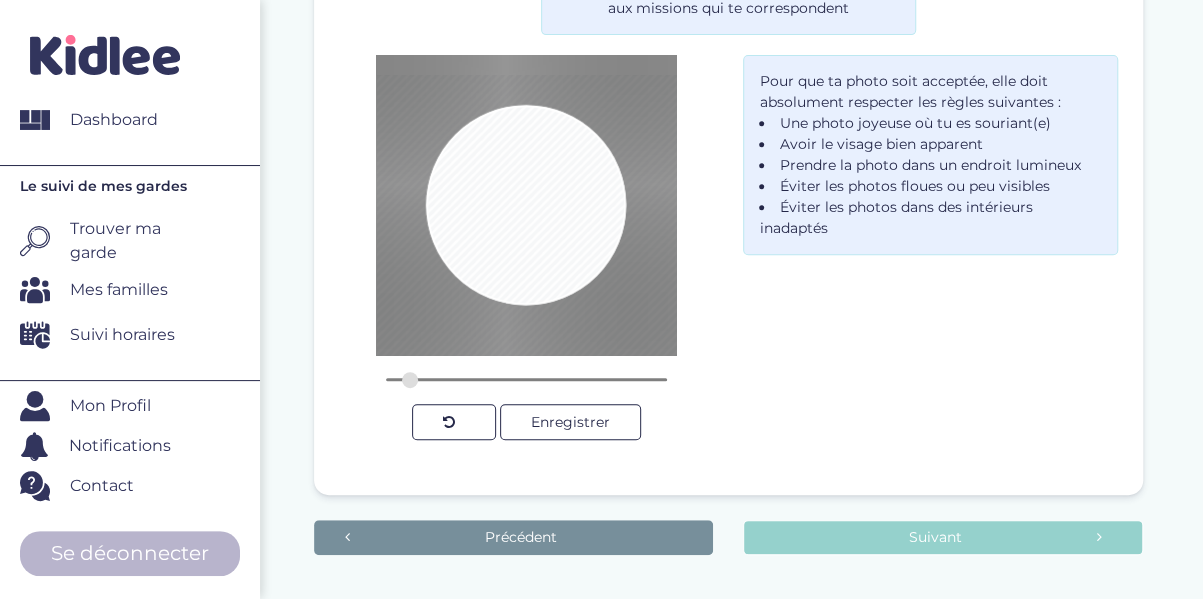 drag, startPoint x: 507, startPoint y: 177, endPoint x: 508, endPoint y: 247, distance: 70.00714 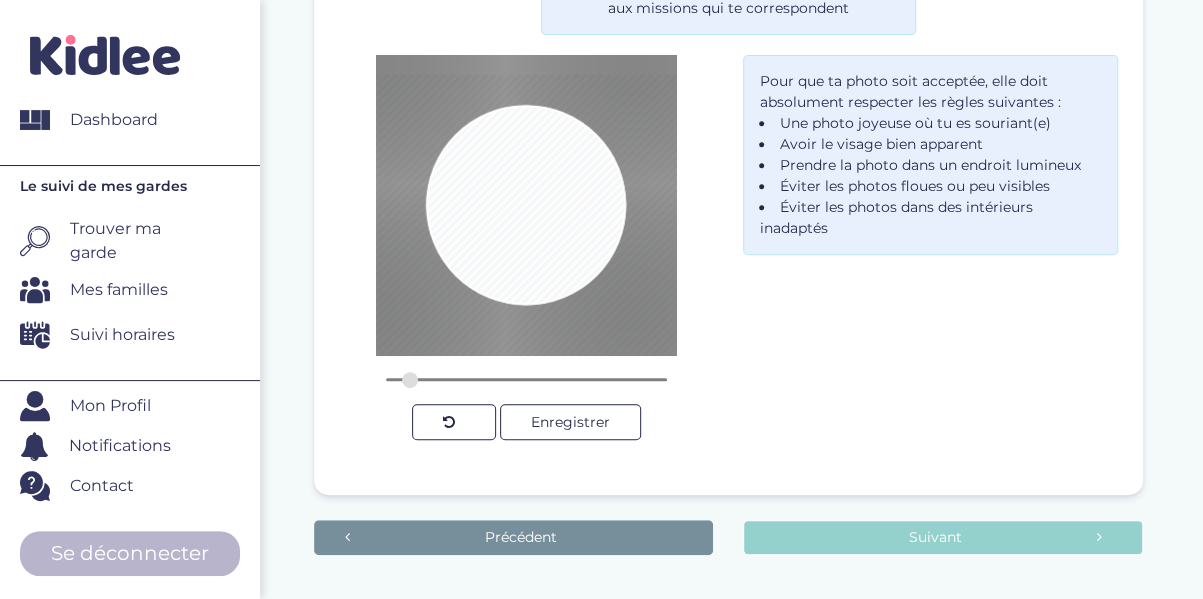 click at bounding box center (527, 275) 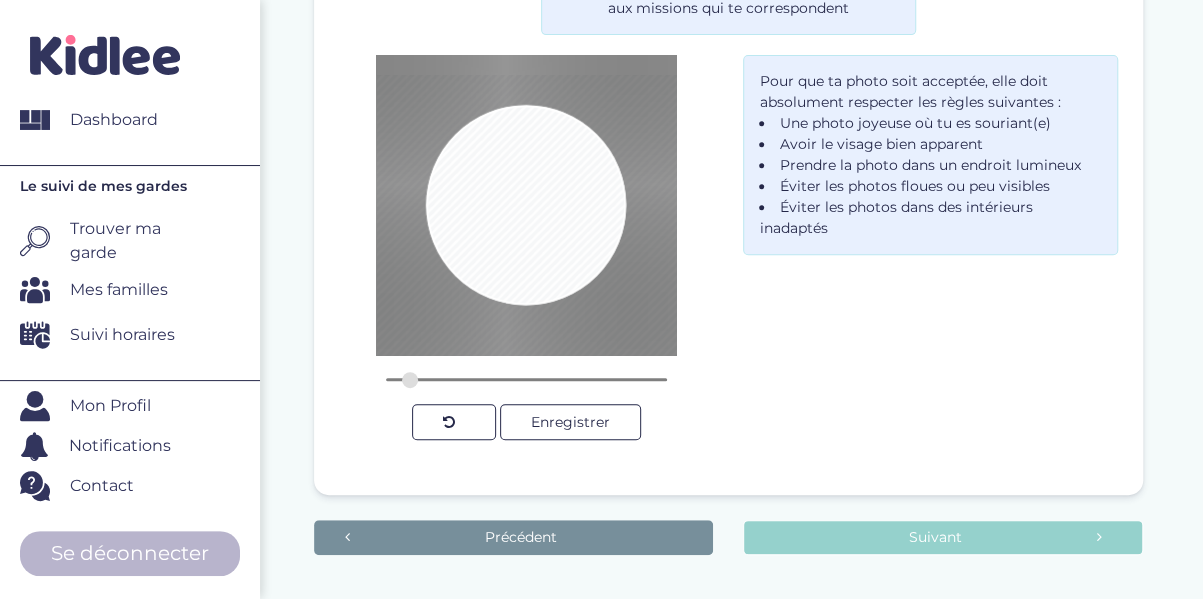 drag, startPoint x: 508, startPoint y: 248, endPoint x: 450, endPoint y: 316, distance: 89.37561 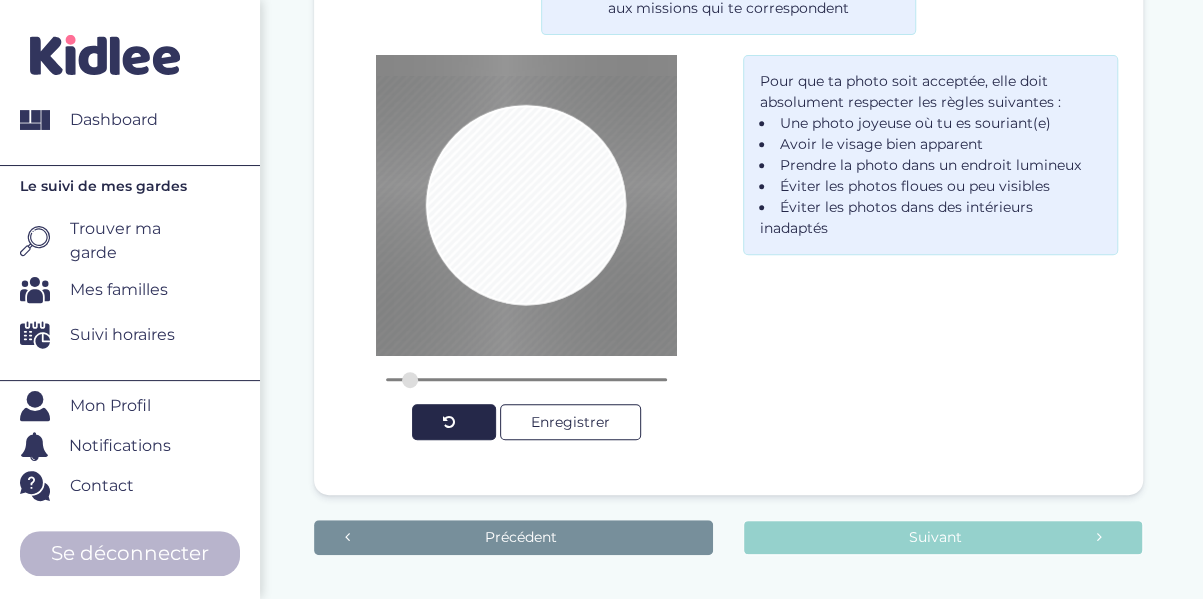 click at bounding box center (454, 422) 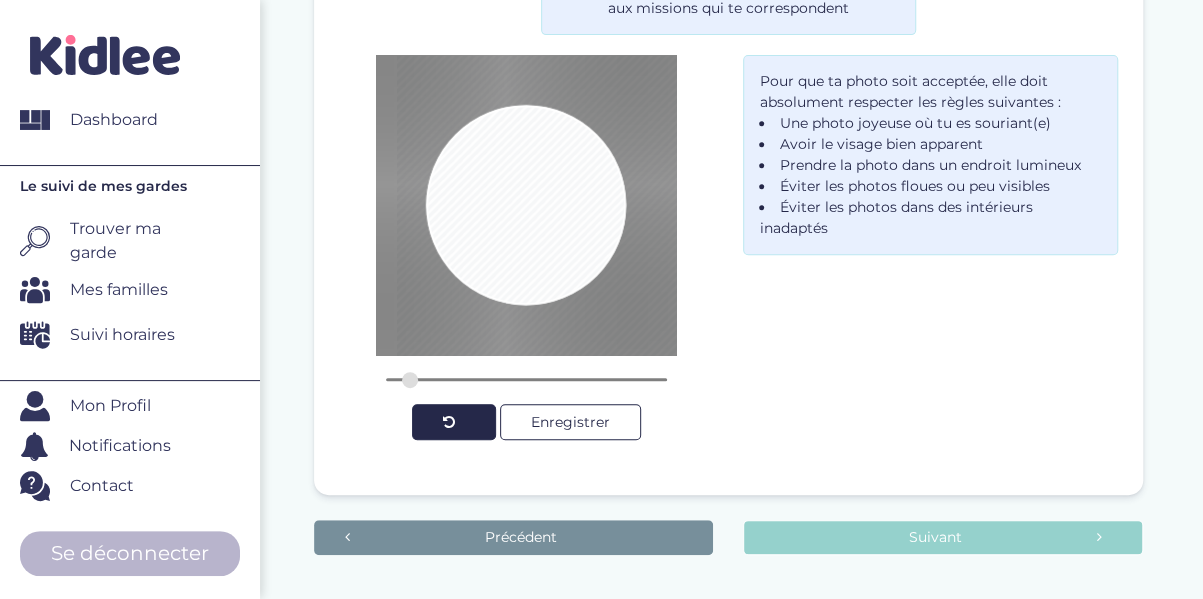 click at bounding box center (454, 422) 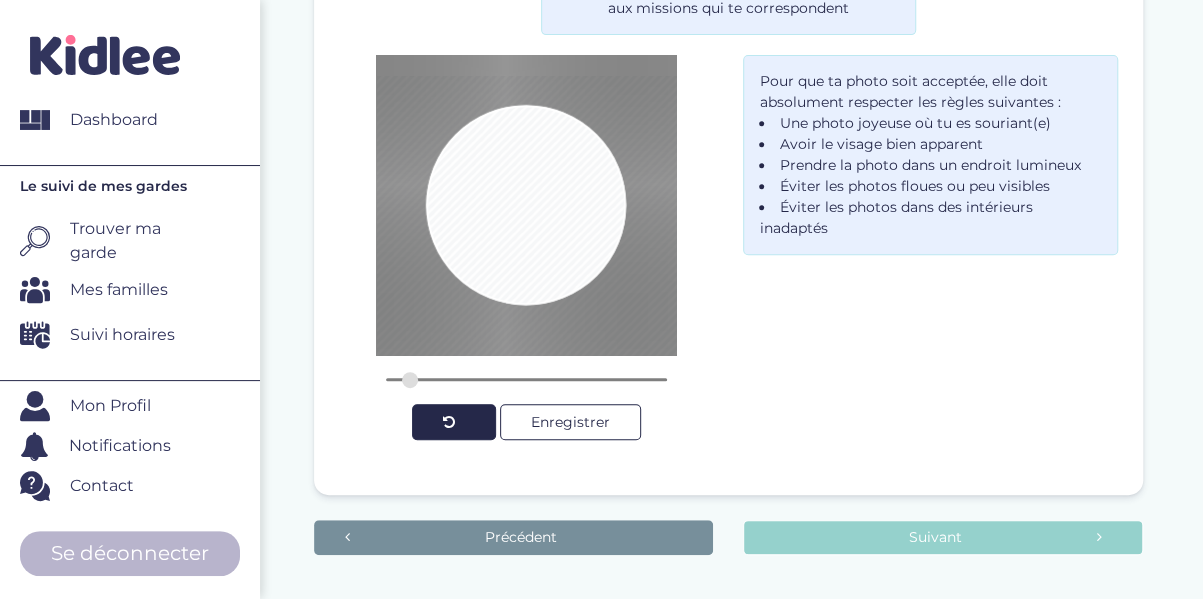 click at bounding box center [454, 422] 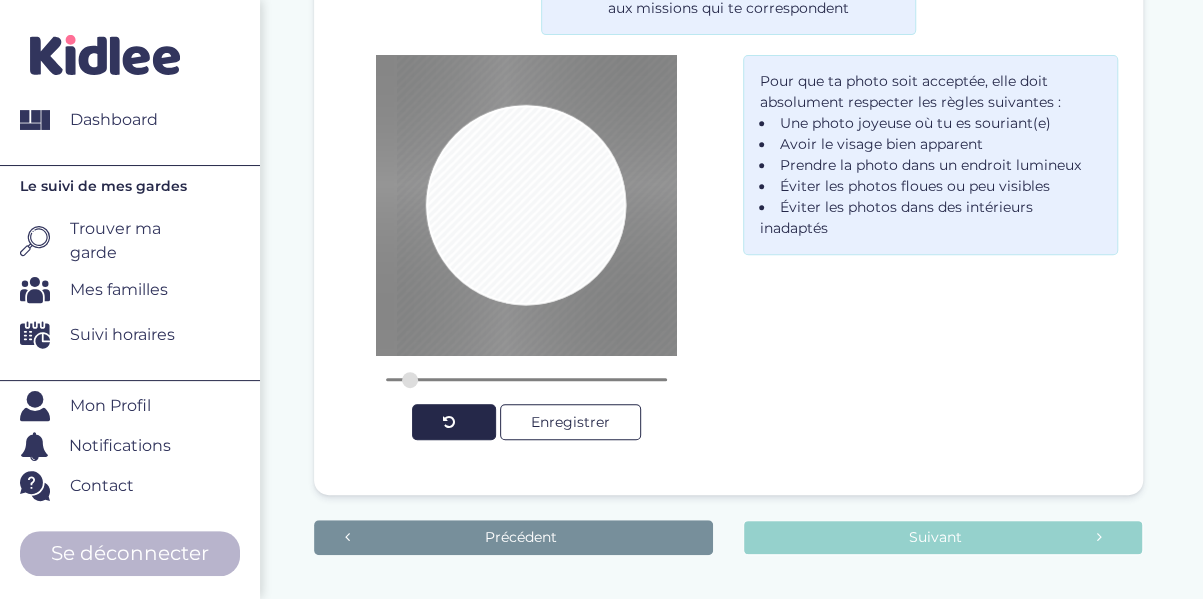 click at bounding box center [454, 422] 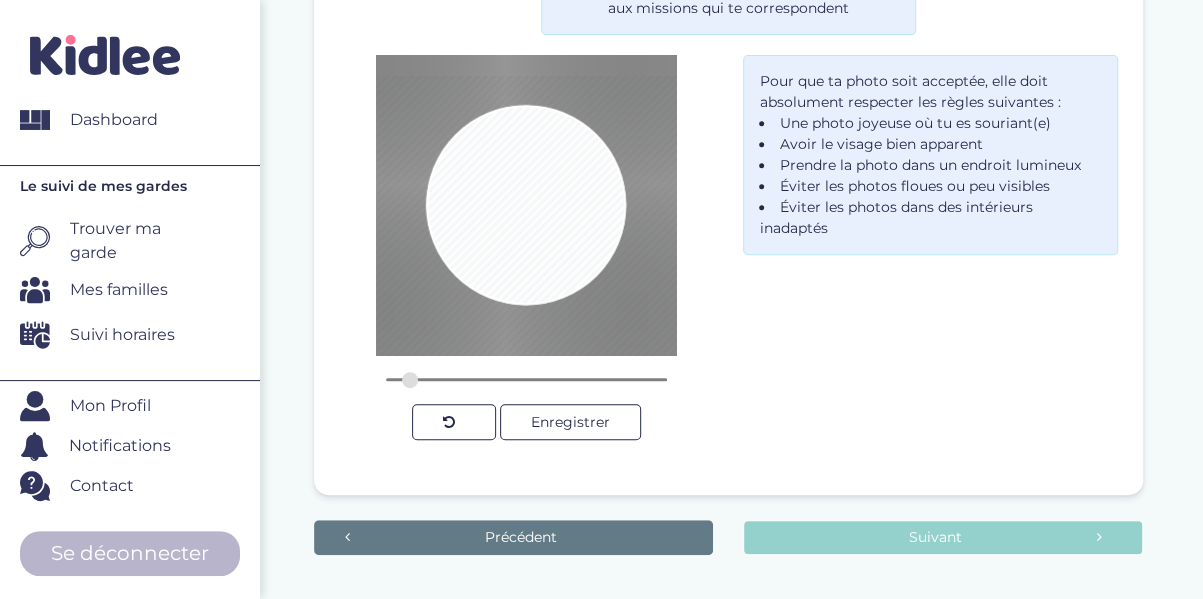 click on "Précédent" at bounding box center [514, 537] 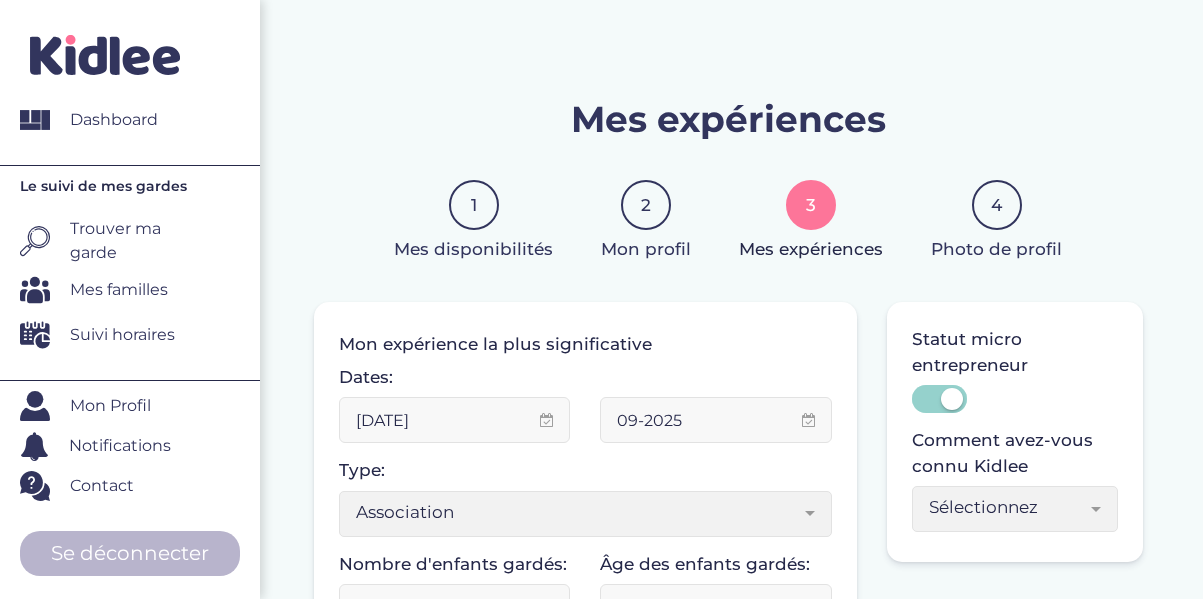 scroll, scrollTop: 0, scrollLeft: 0, axis: both 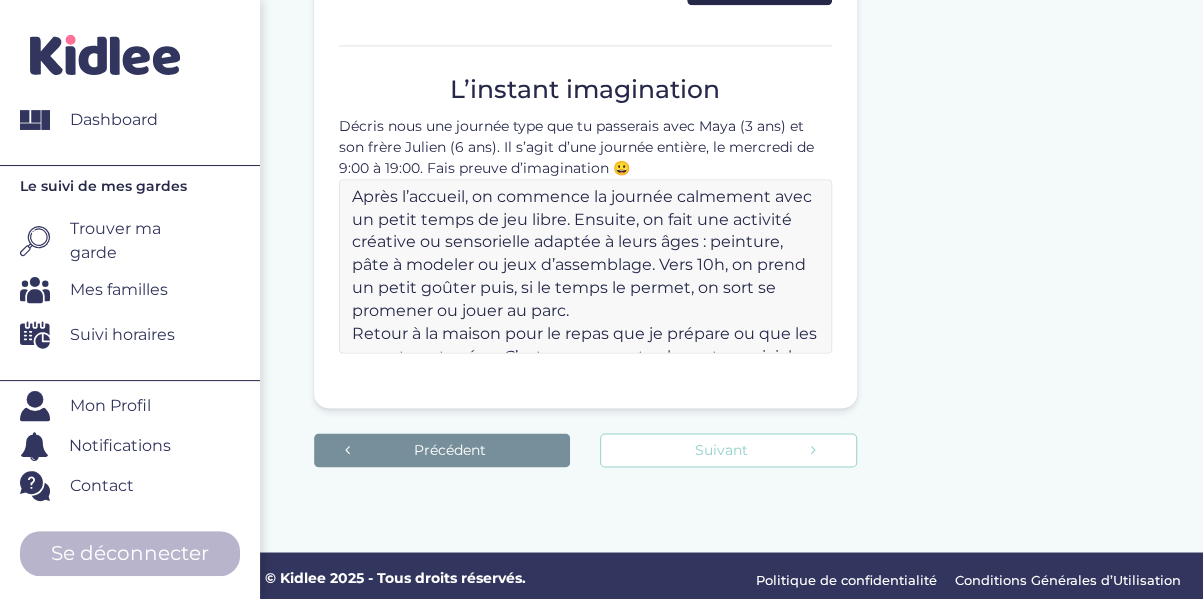 click on "Suivant" at bounding box center [728, 450] 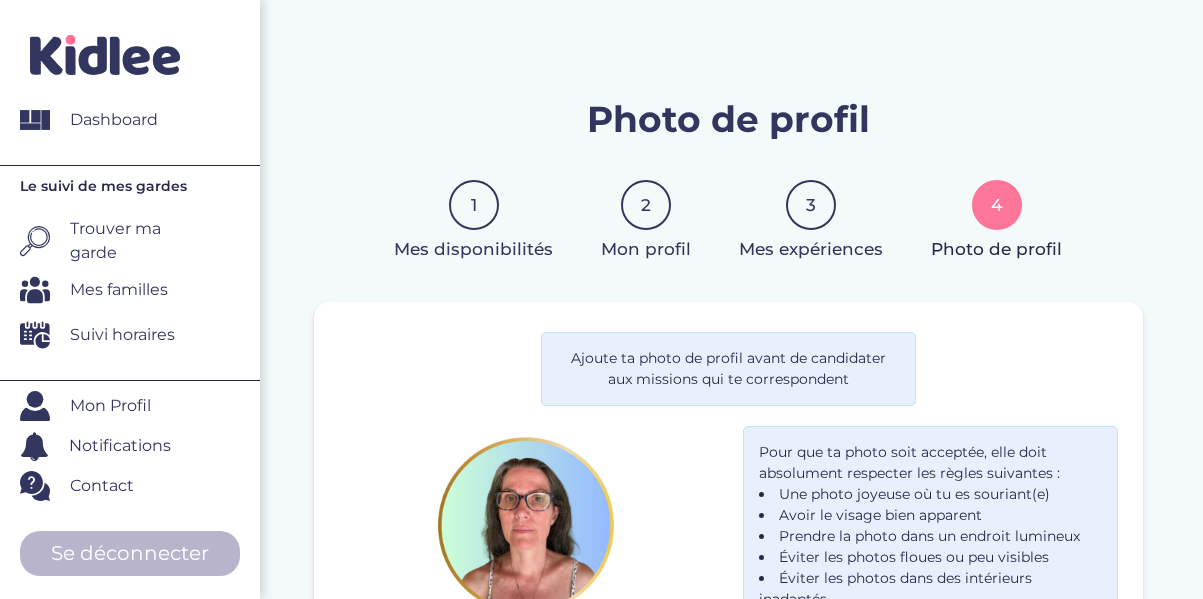 scroll, scrollTop: 0, scrollLeft: 0, axis: both 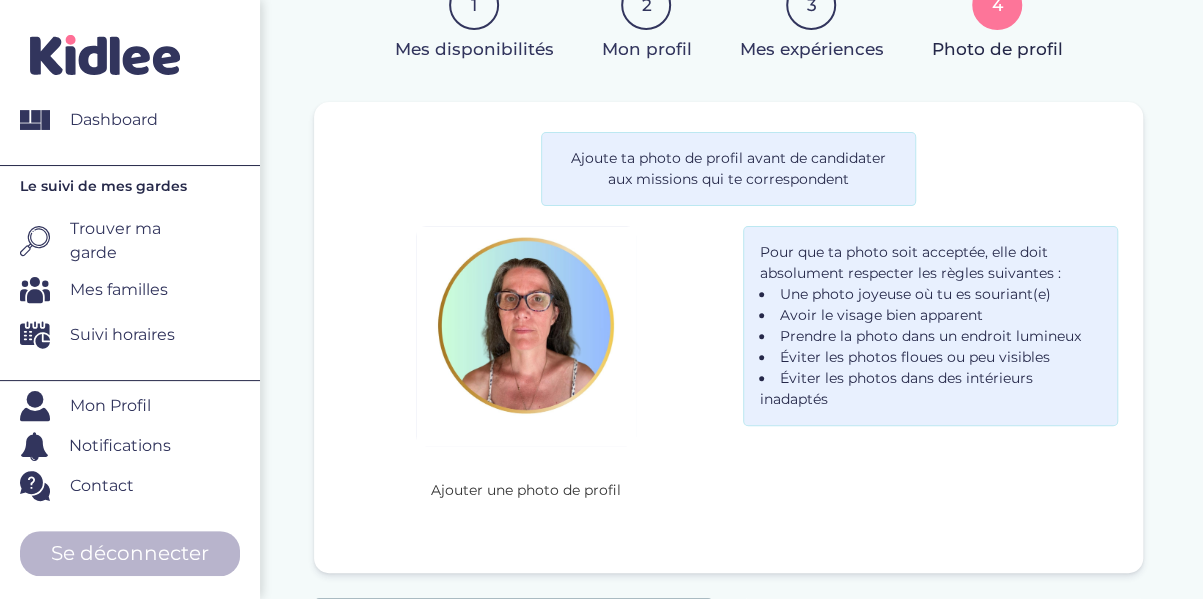 click on "Ajouter une photo de profil" at bounding box center (526, 490) 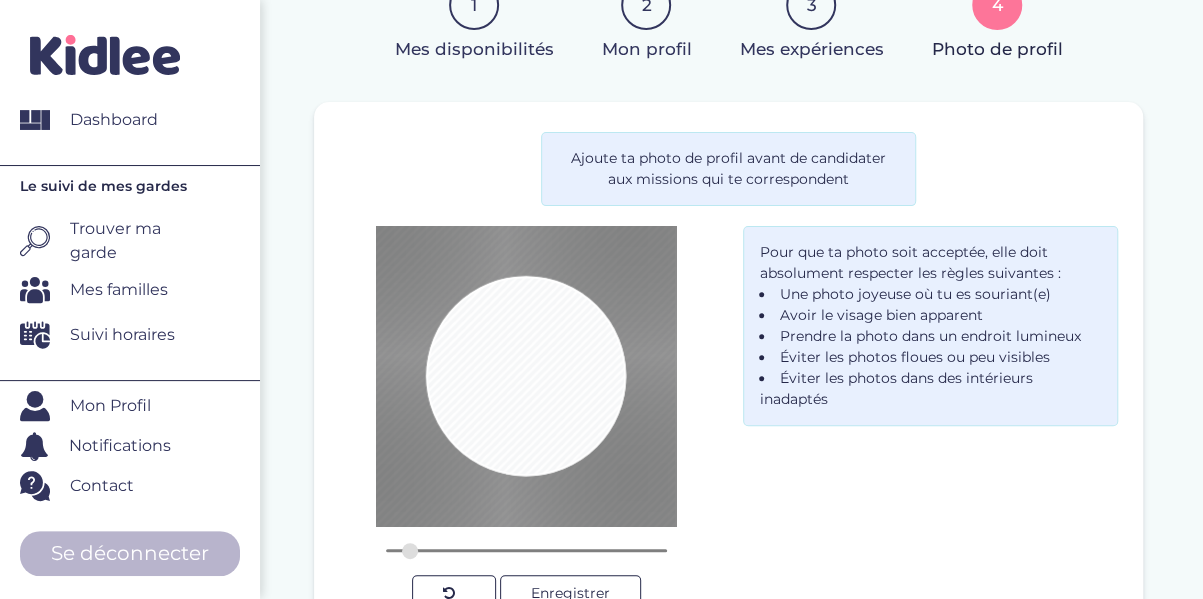 drag, startPoint x: 540, startPoint y: 447, endPoint x: 539, endPoint y: 461, distance: 14.035668 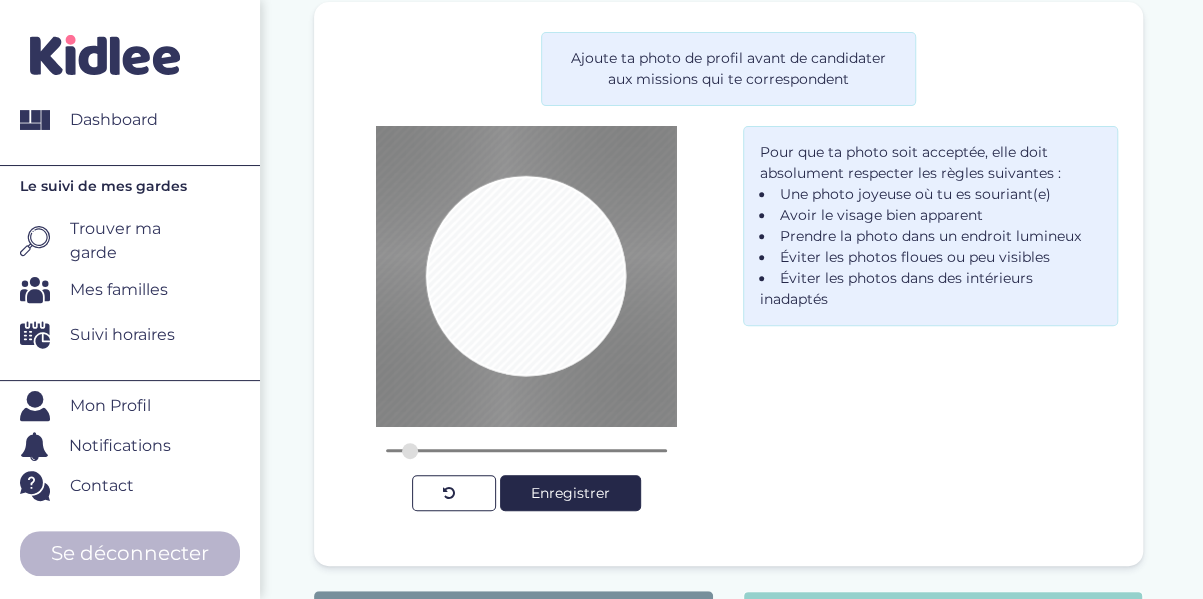 click on "Enregistrer" at bounding box center (570, 493) 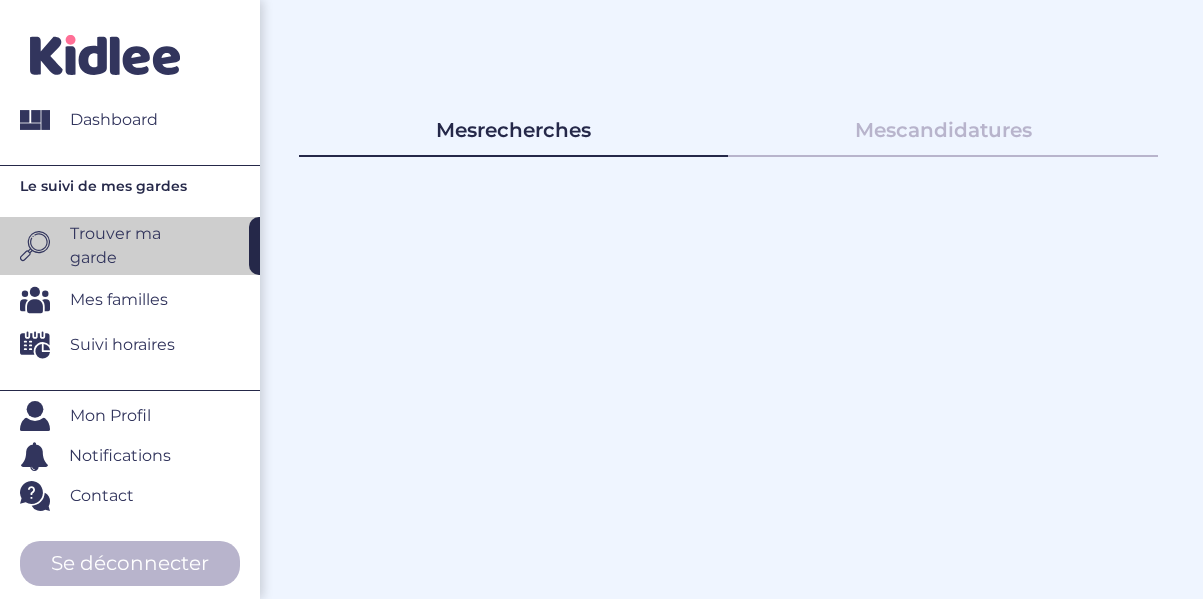 scroll, scrollTop: 0, scrollLeft: 0, axis: both 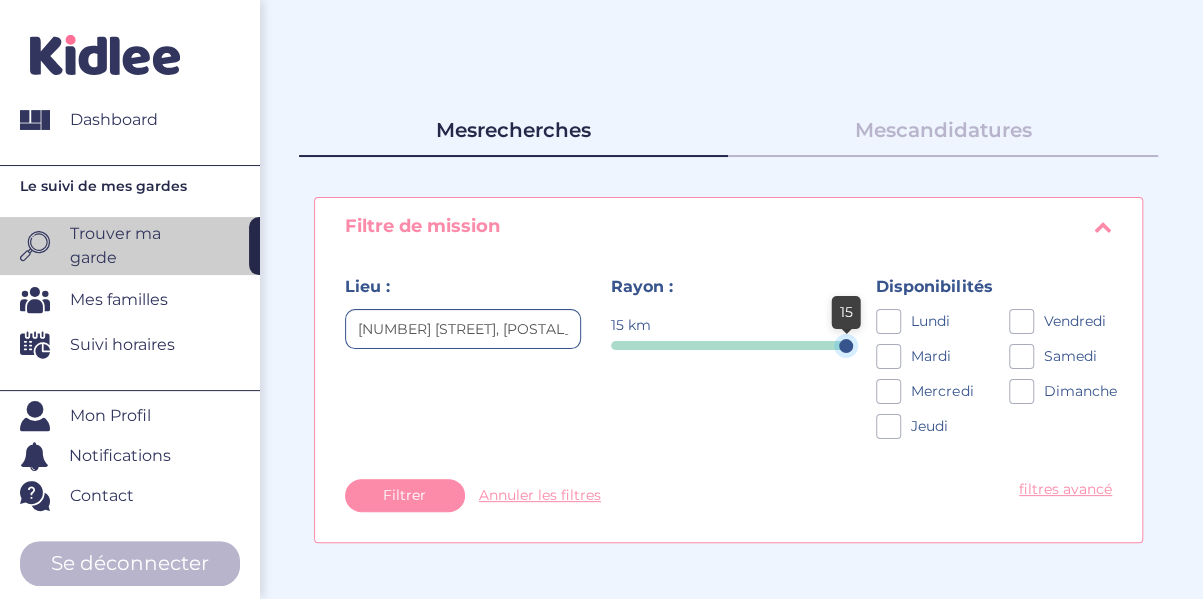 drag, startPoint x: 844, startPoint y: 351, endPoint x: 874, endPoint y: 339, distance: 32.31099 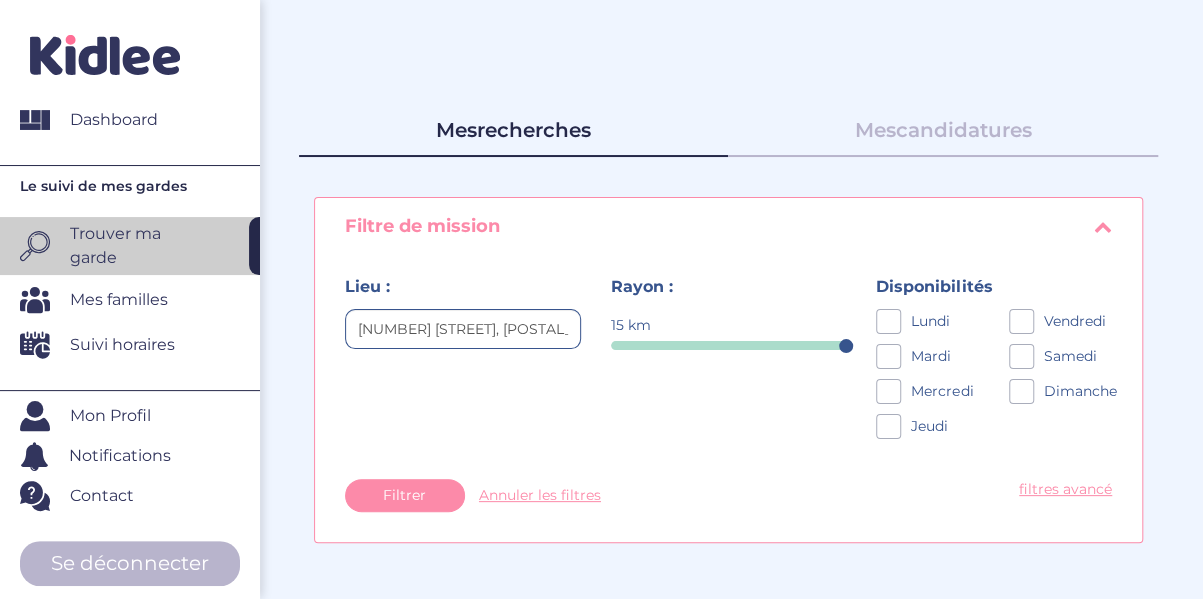 click at bounding box center (888, 321) 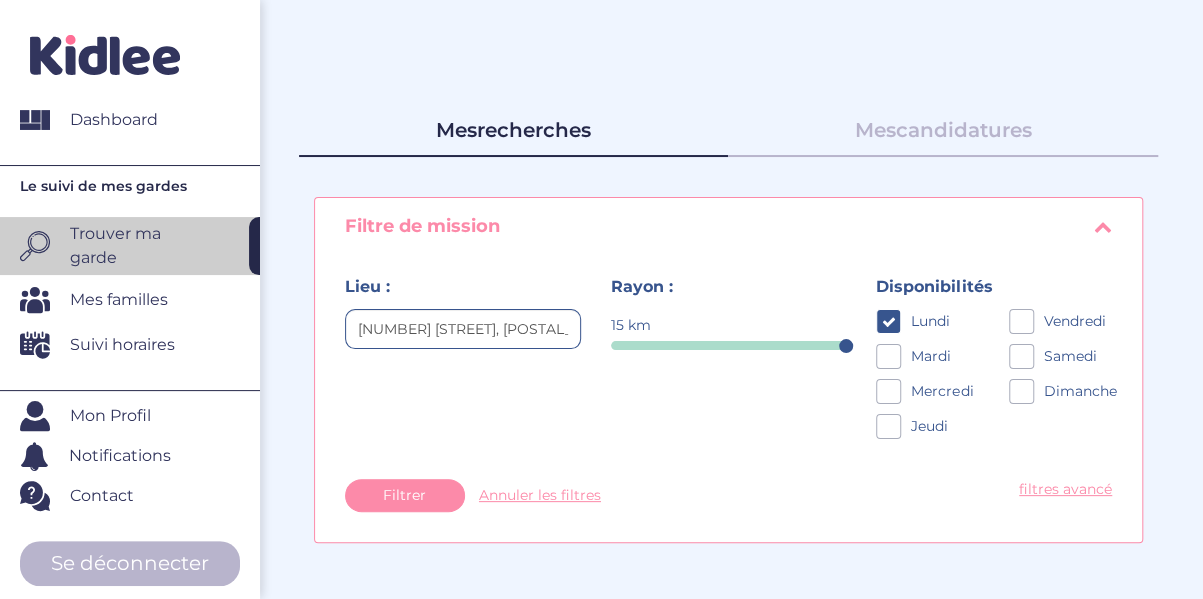 click at bounding box center [888, 356] 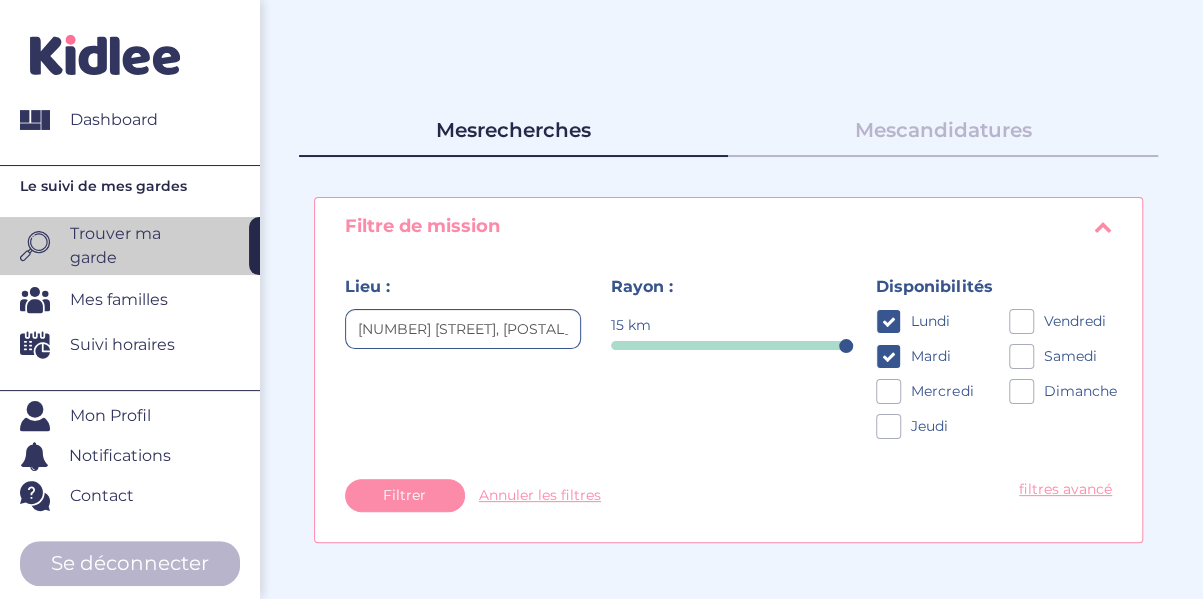 click at bounding box center [888, 426] 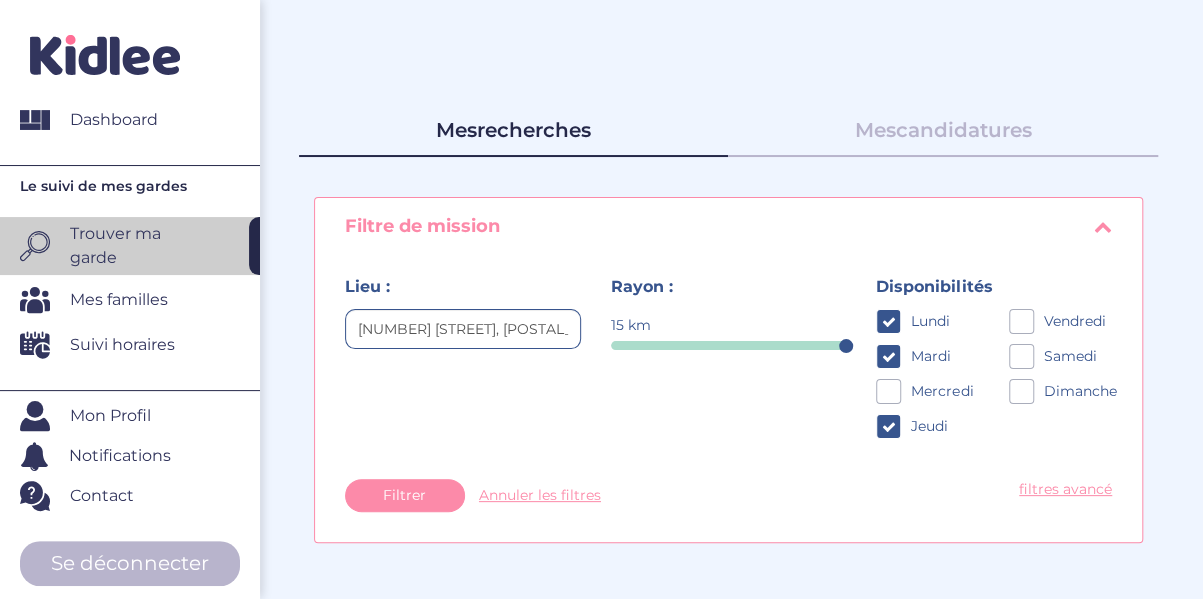 click at bounding box center [1021, 356] 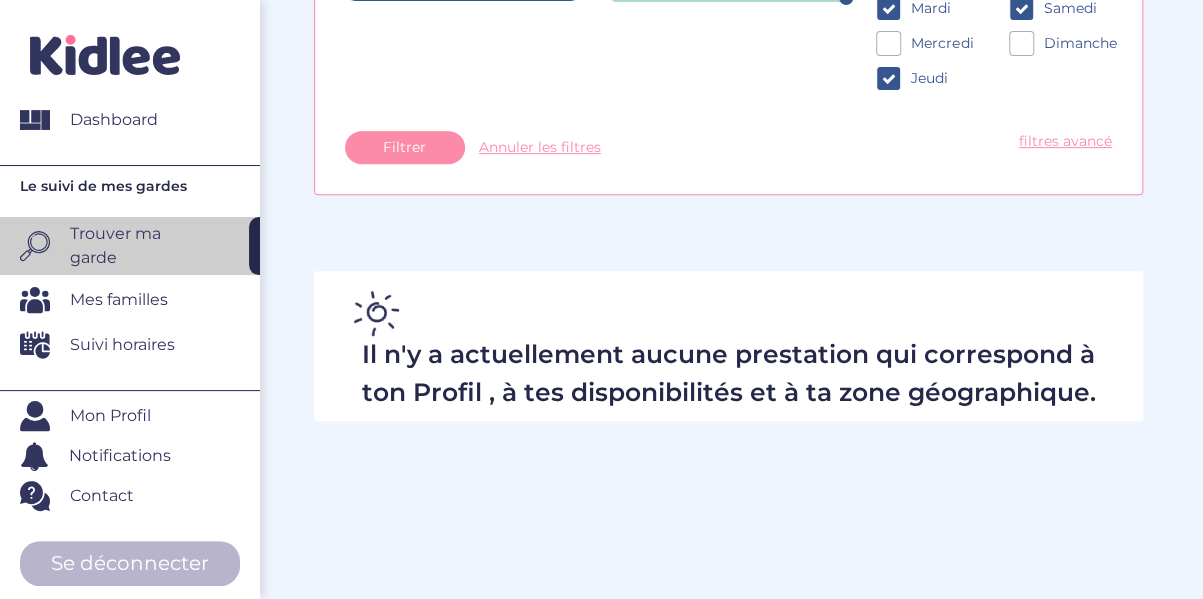 scroll, scrollTop: 148, scrollLeft: 0, axis: vertical 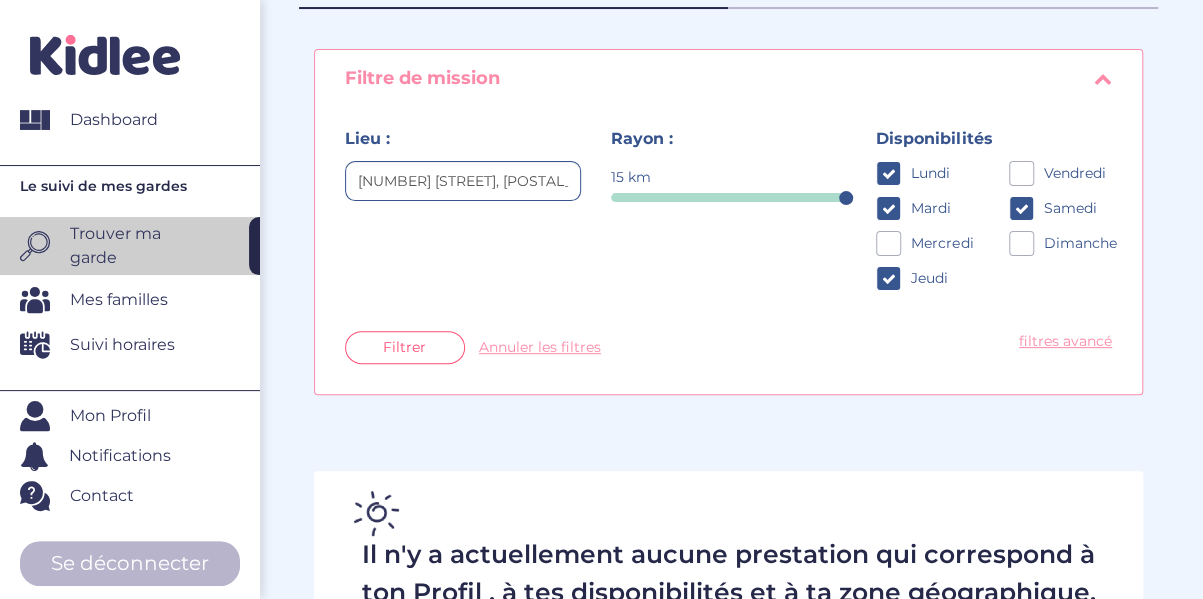 click on "Filtrer" at bounding box center [405, 347] 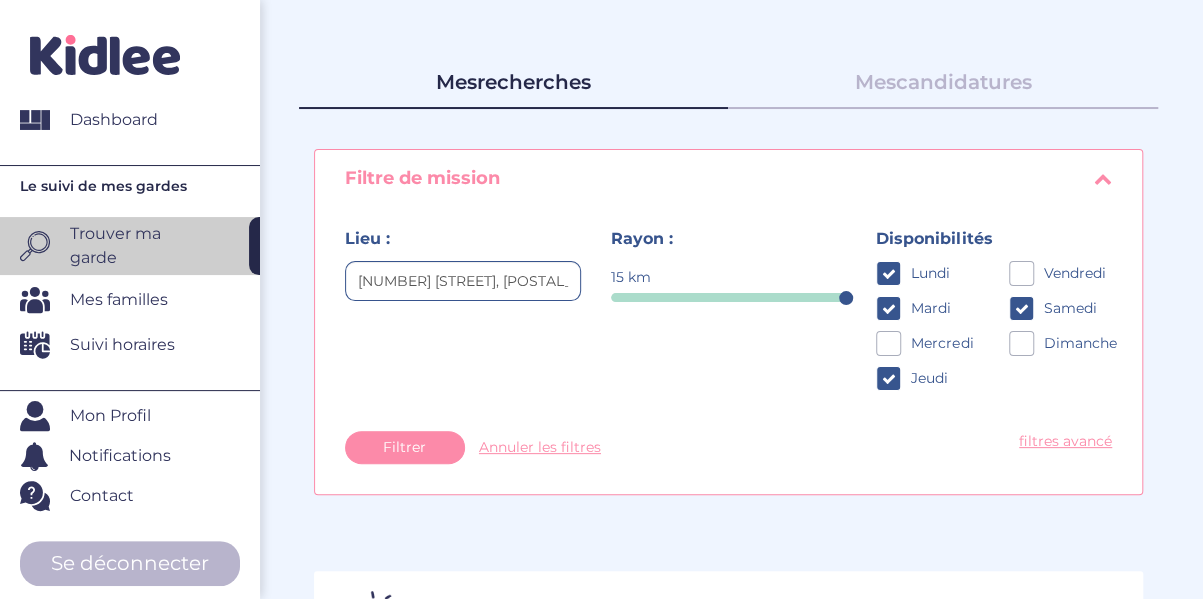 scroll, scrollTop: 0, scrollLeft: 0, axis: both 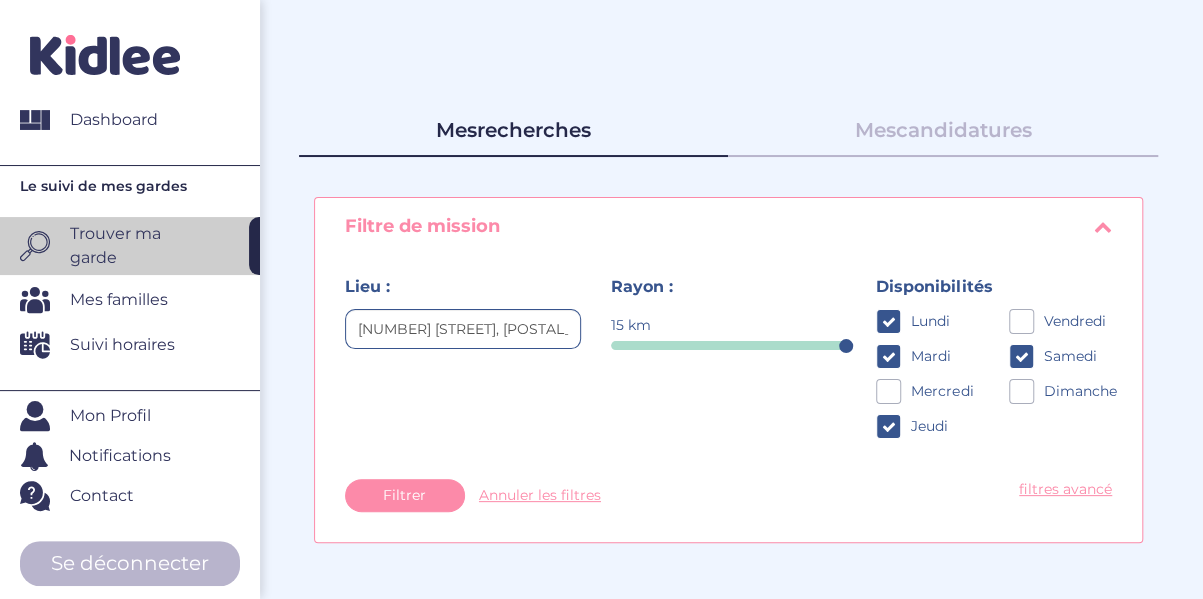click on "Mes  candidatures" at bounding box center [943, 130] 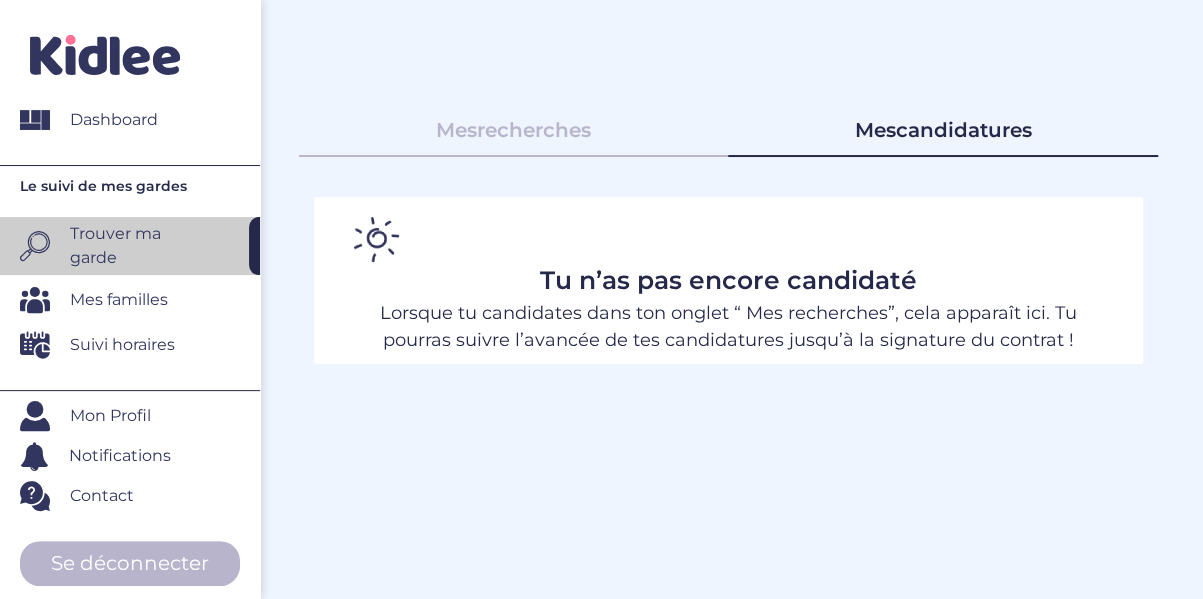click on "Notifications" at bounding box center (120, 456) 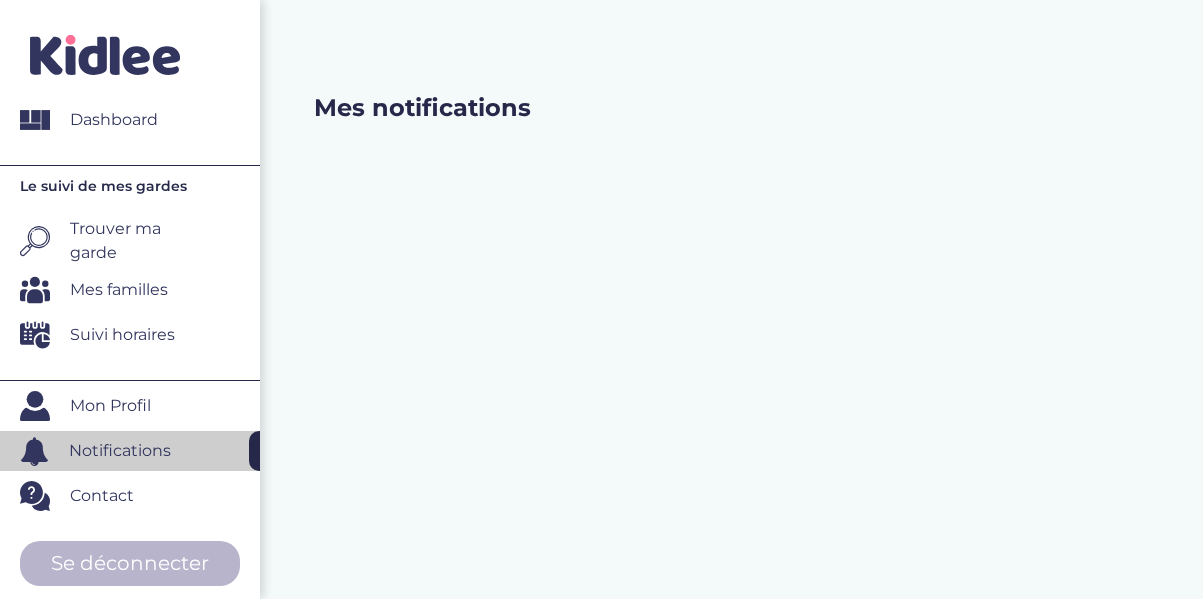 scroll, scrollTop: 0, scrollLeft: 0, axis: both 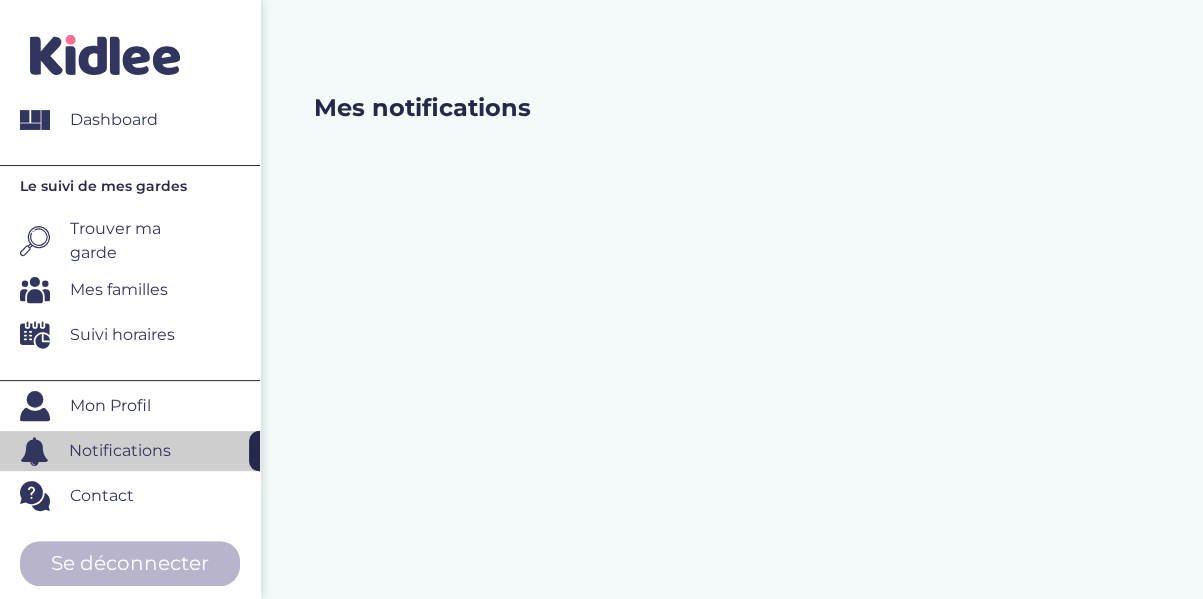 click on "Contact" at bounding box center [102, 496] 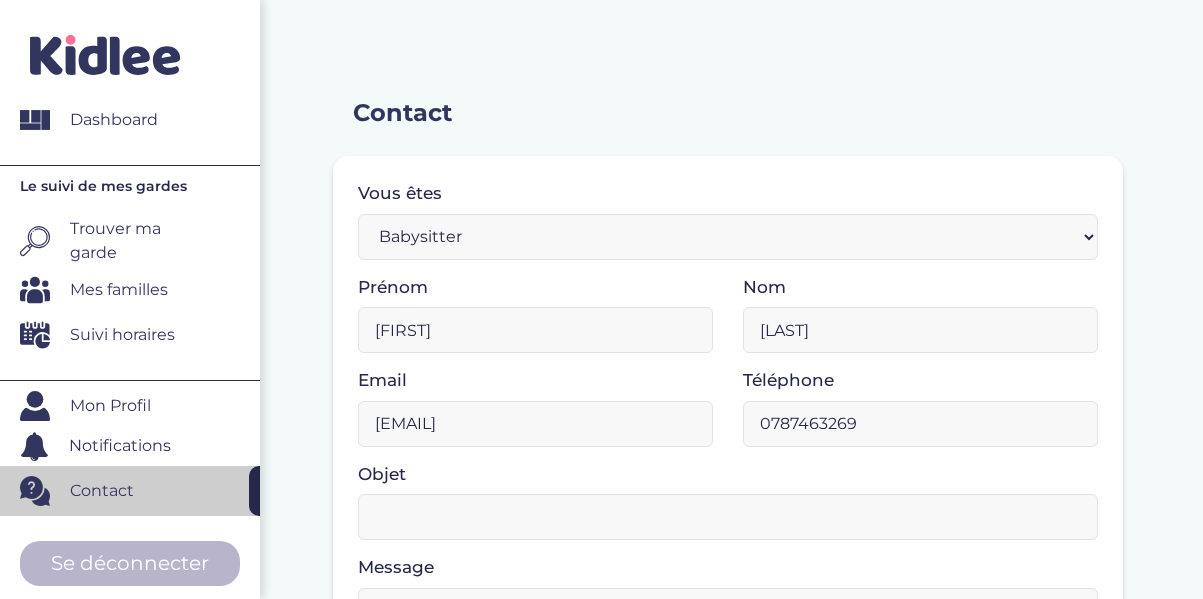 scroll, scrollTop: 0, scrollLeft: 0, axis: both 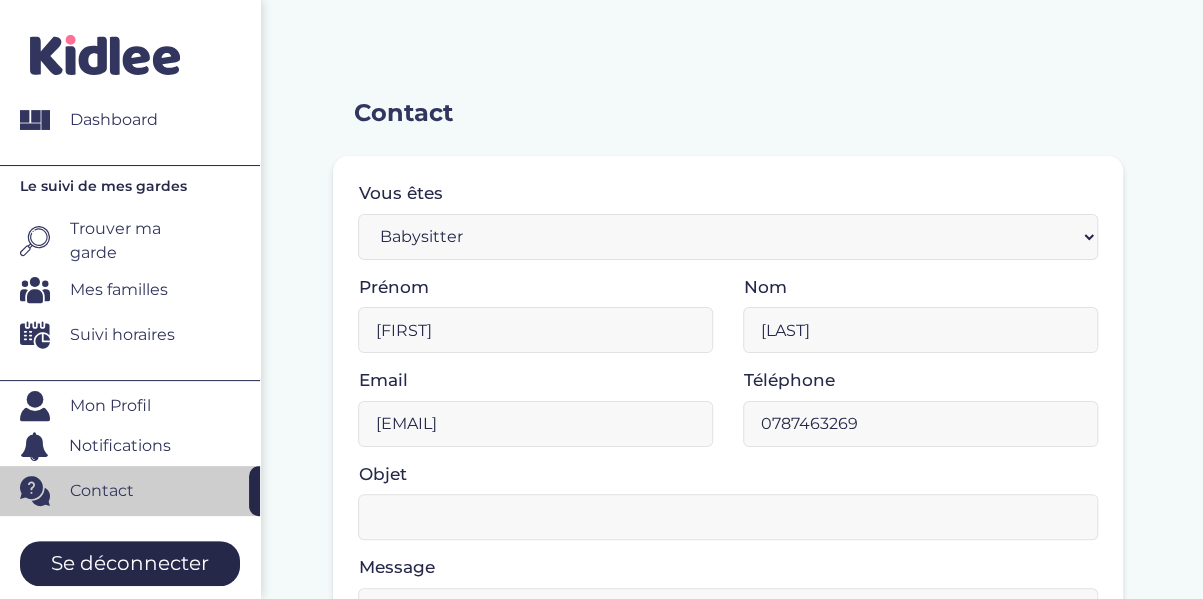 click on "Se déconnecter" at bounding box center [130, 563] 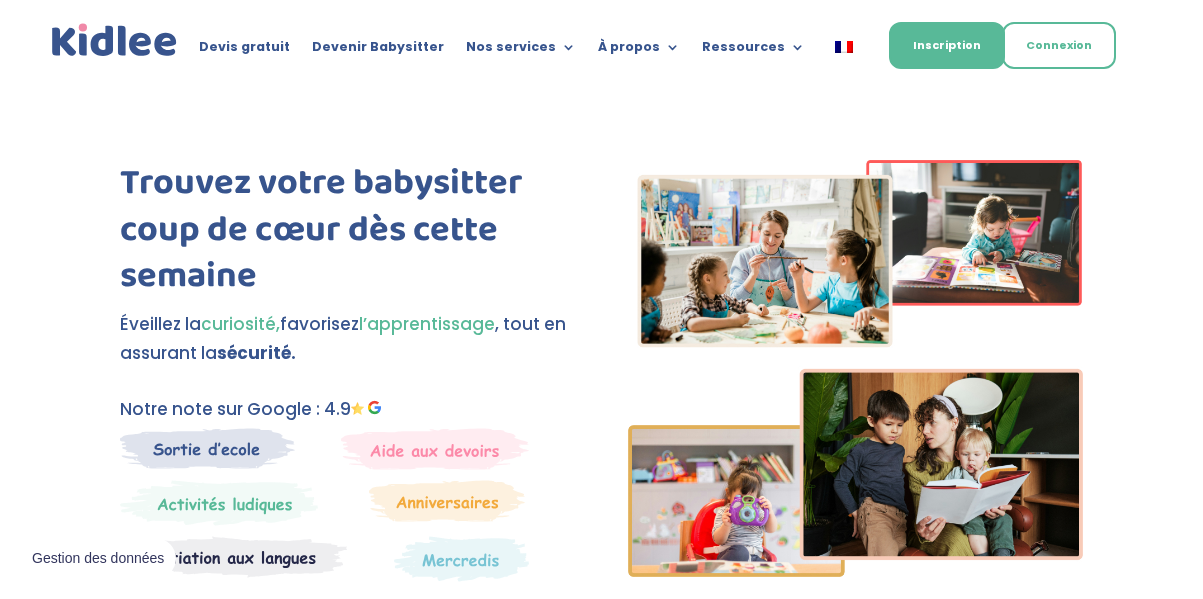 scroll, scrollTop: 0, scrollLeft: 0, axis: both 